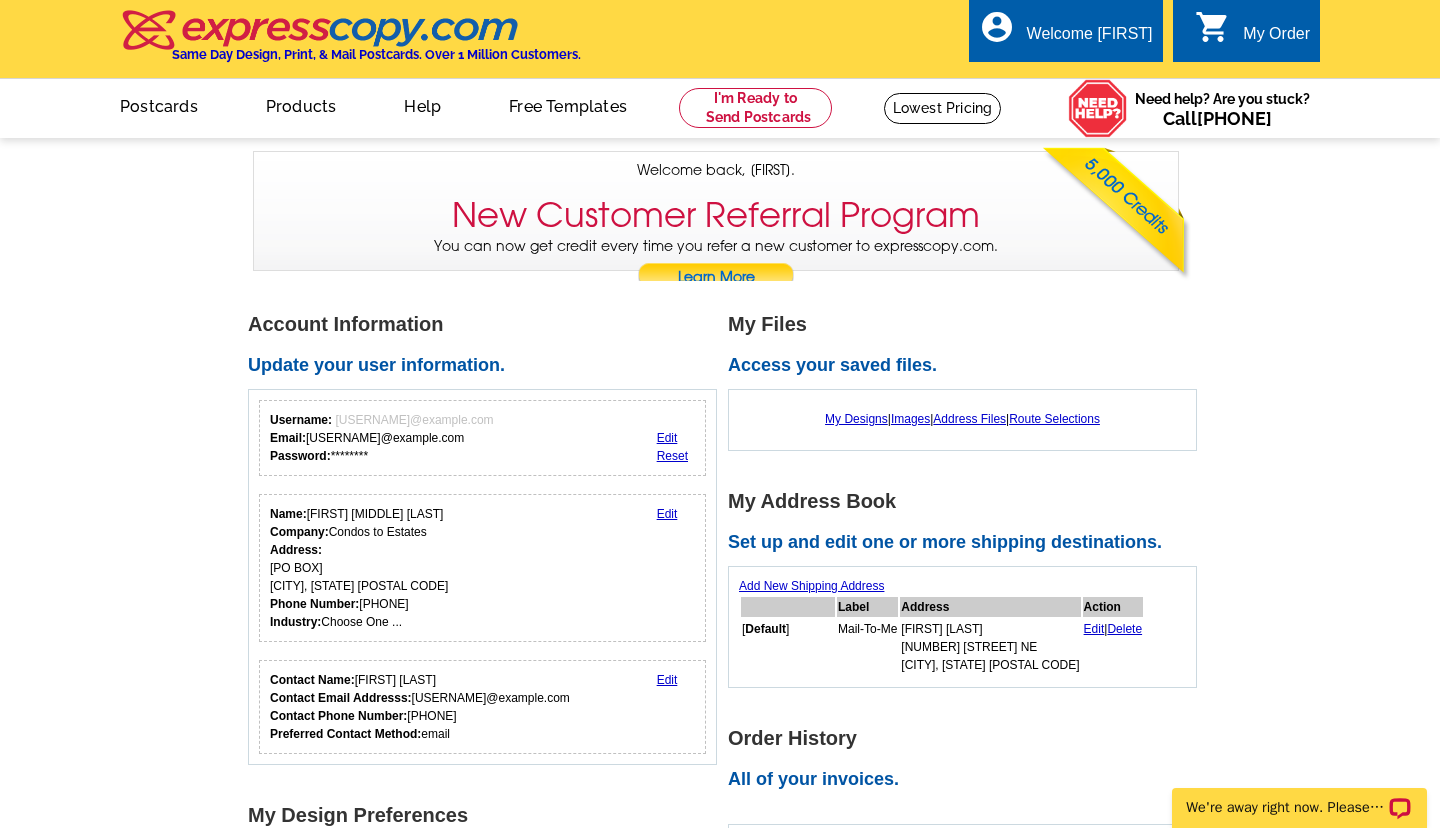 scroll, scrollTop: 0, scrollLeft: 0, axis: both 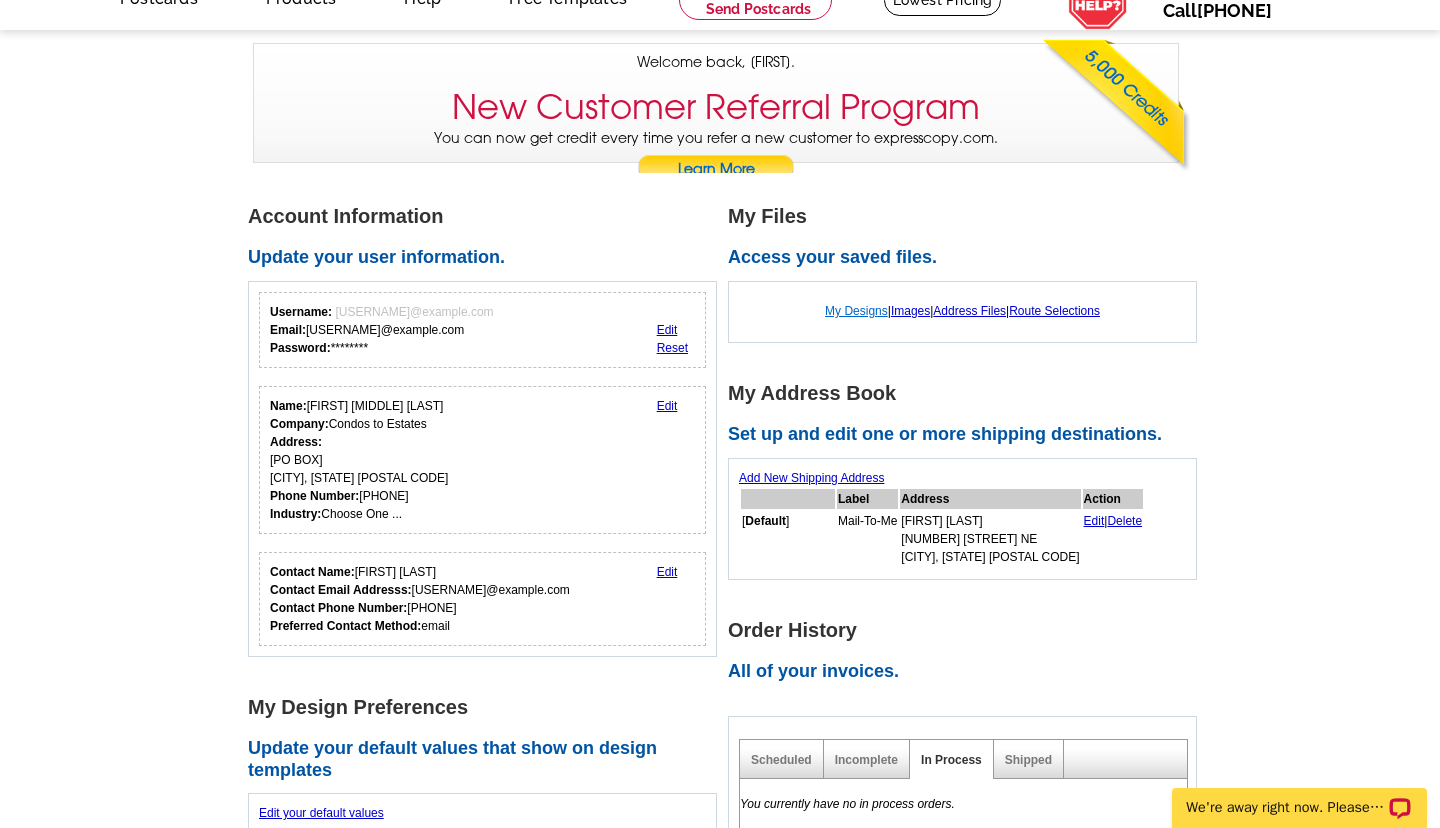 click on "My Designs" at bounding box center (856, 311) 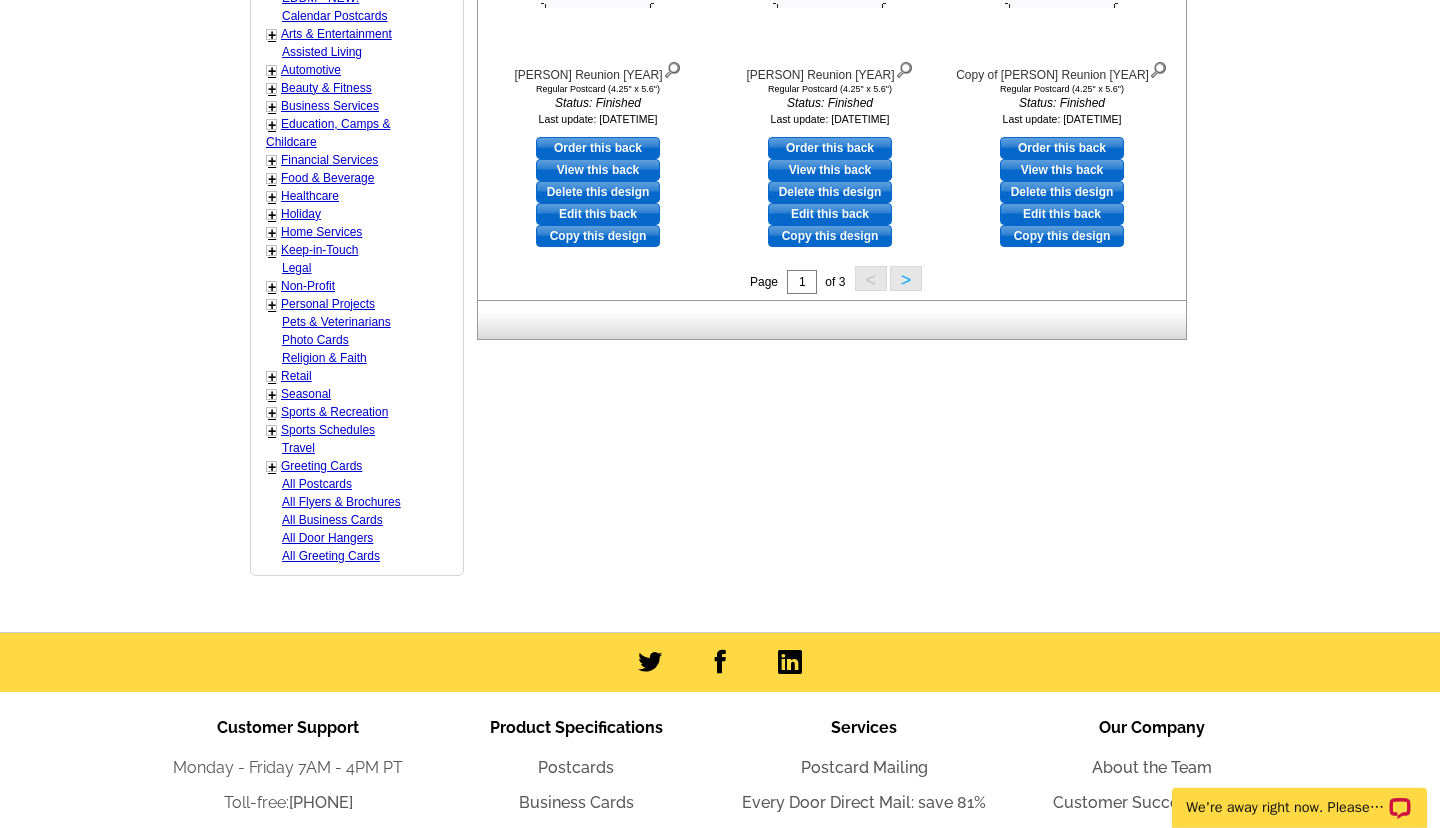 scroll, scrollTop: 936, scrollLeft: 0, axis: vertical 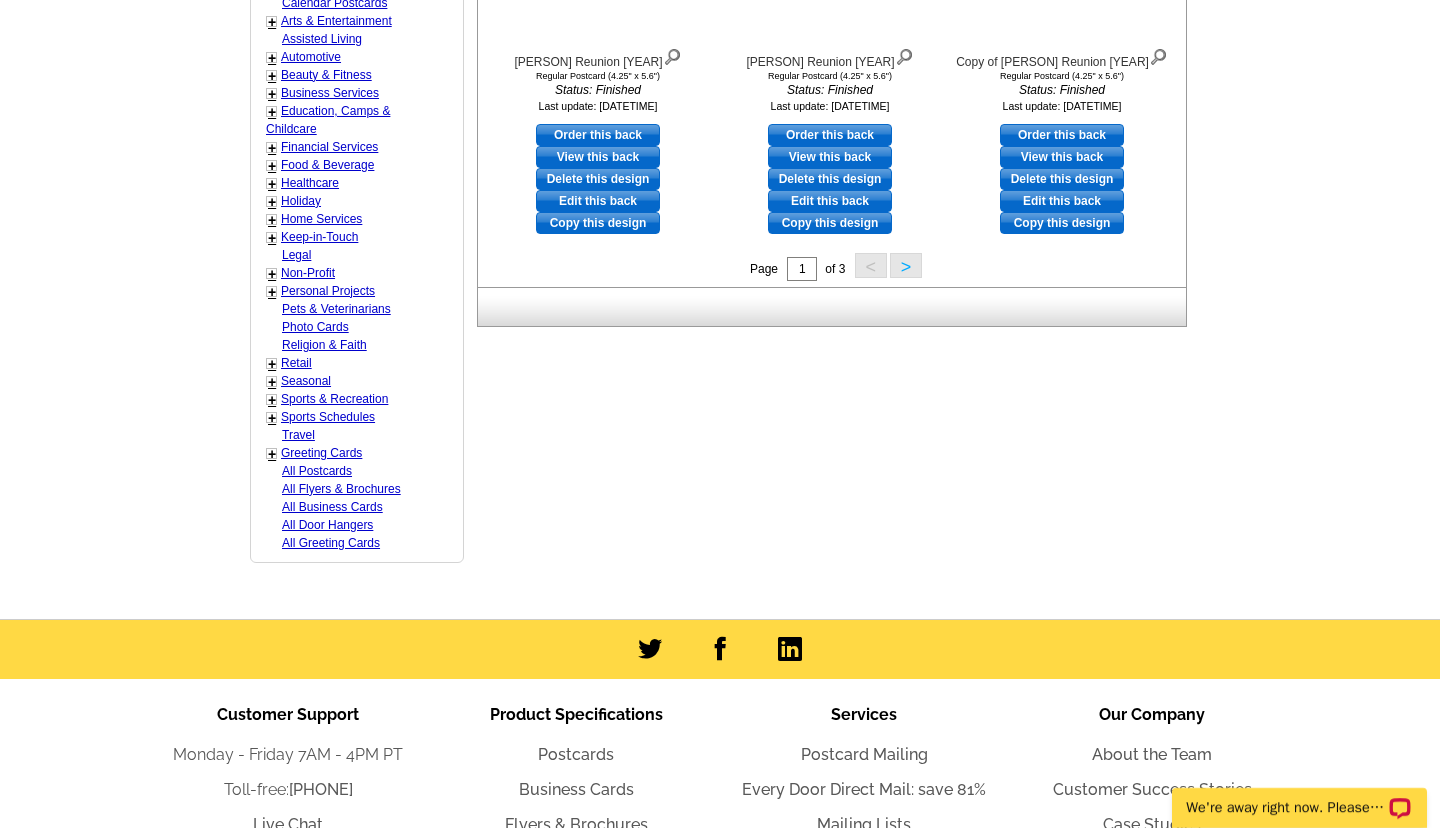 click on ">" at bounding box center [906, 265] 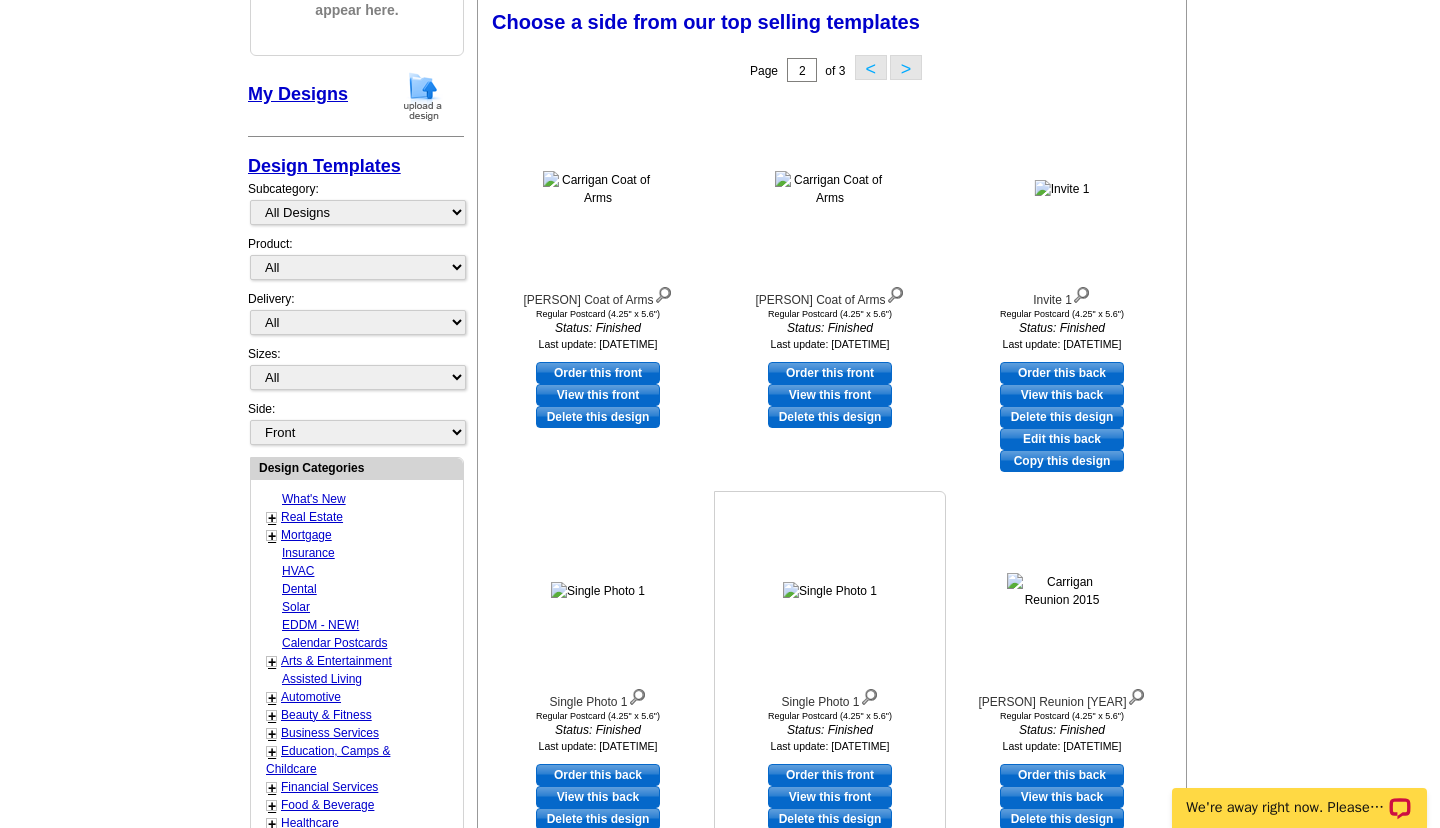 scroll, scrollTop: 836, scrollLeft: 0, axis: vertical 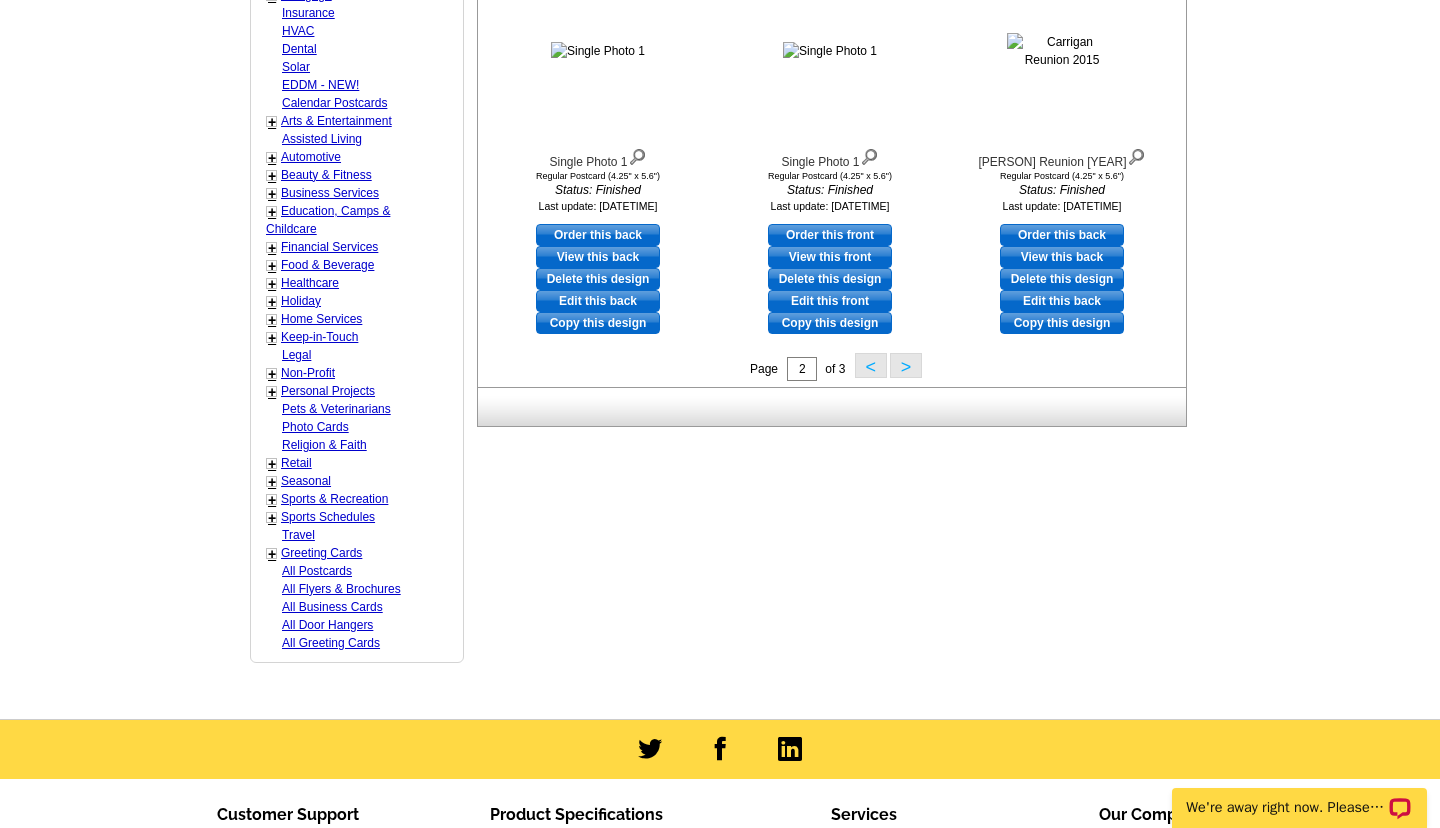 click on "<" at bounding box center (871, 365) 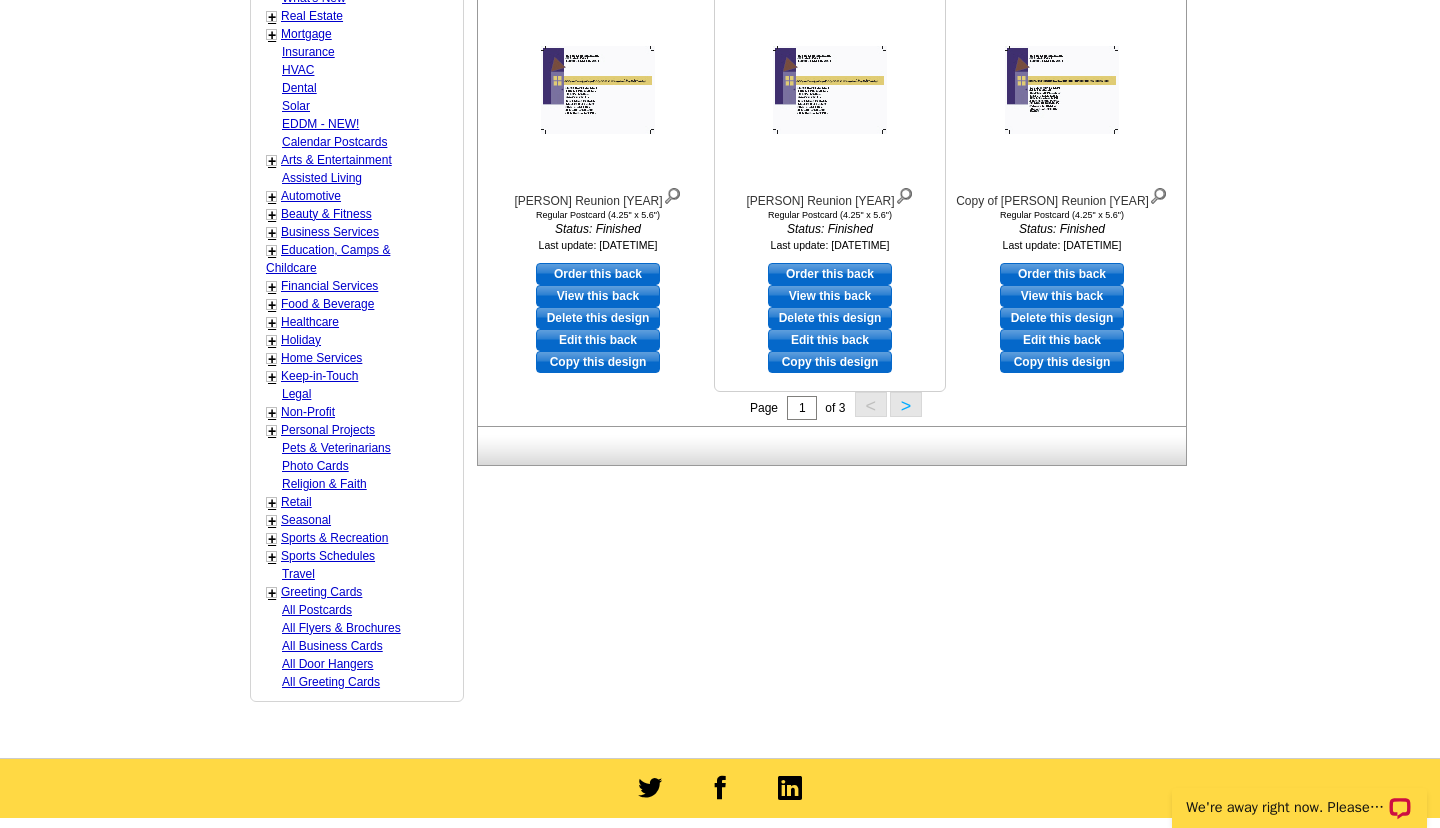 scroll, scrollTop: 944, scrollLeft: 0, axis: vertical 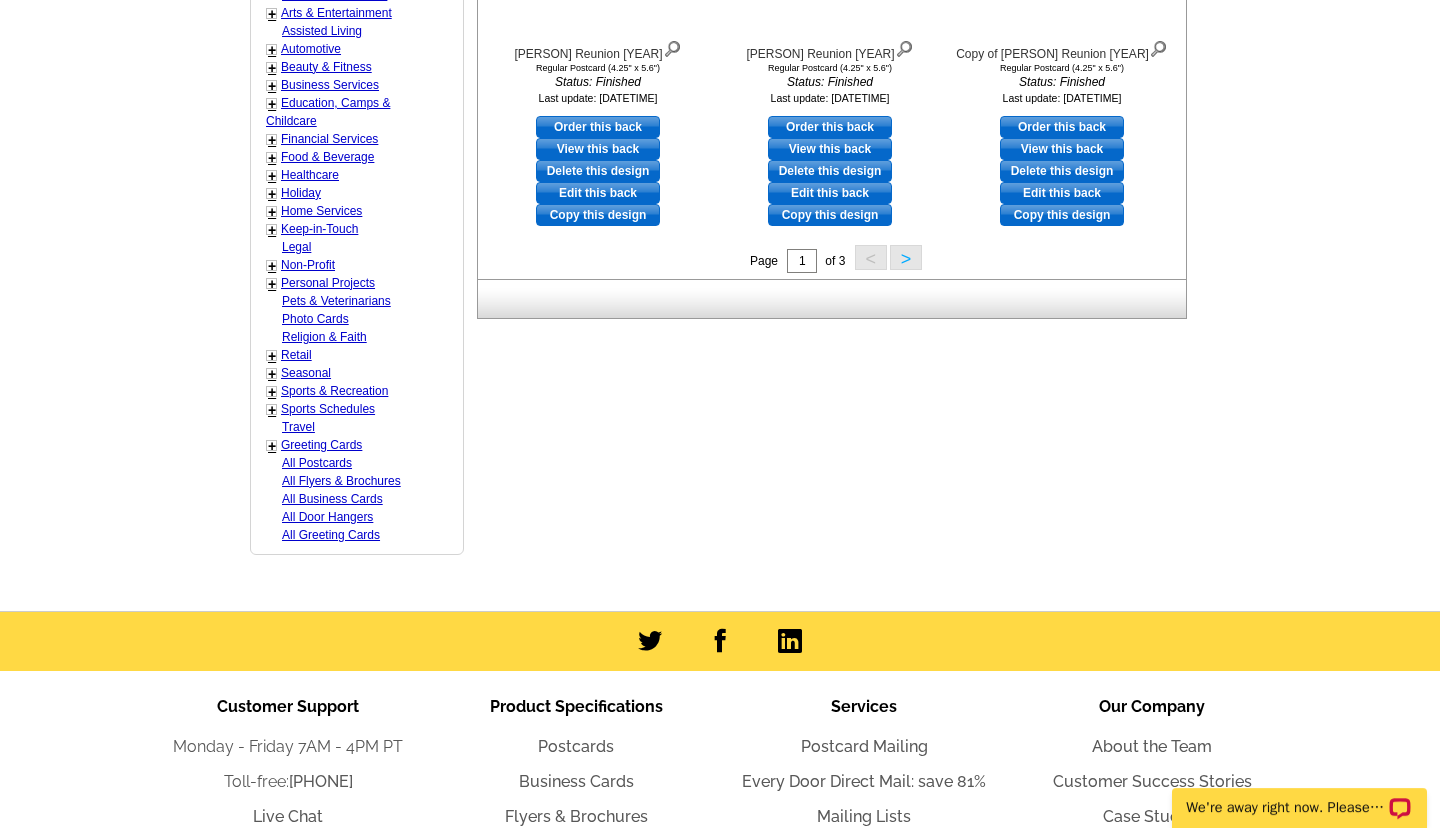 click on ">" at bounding box center [906, 257] 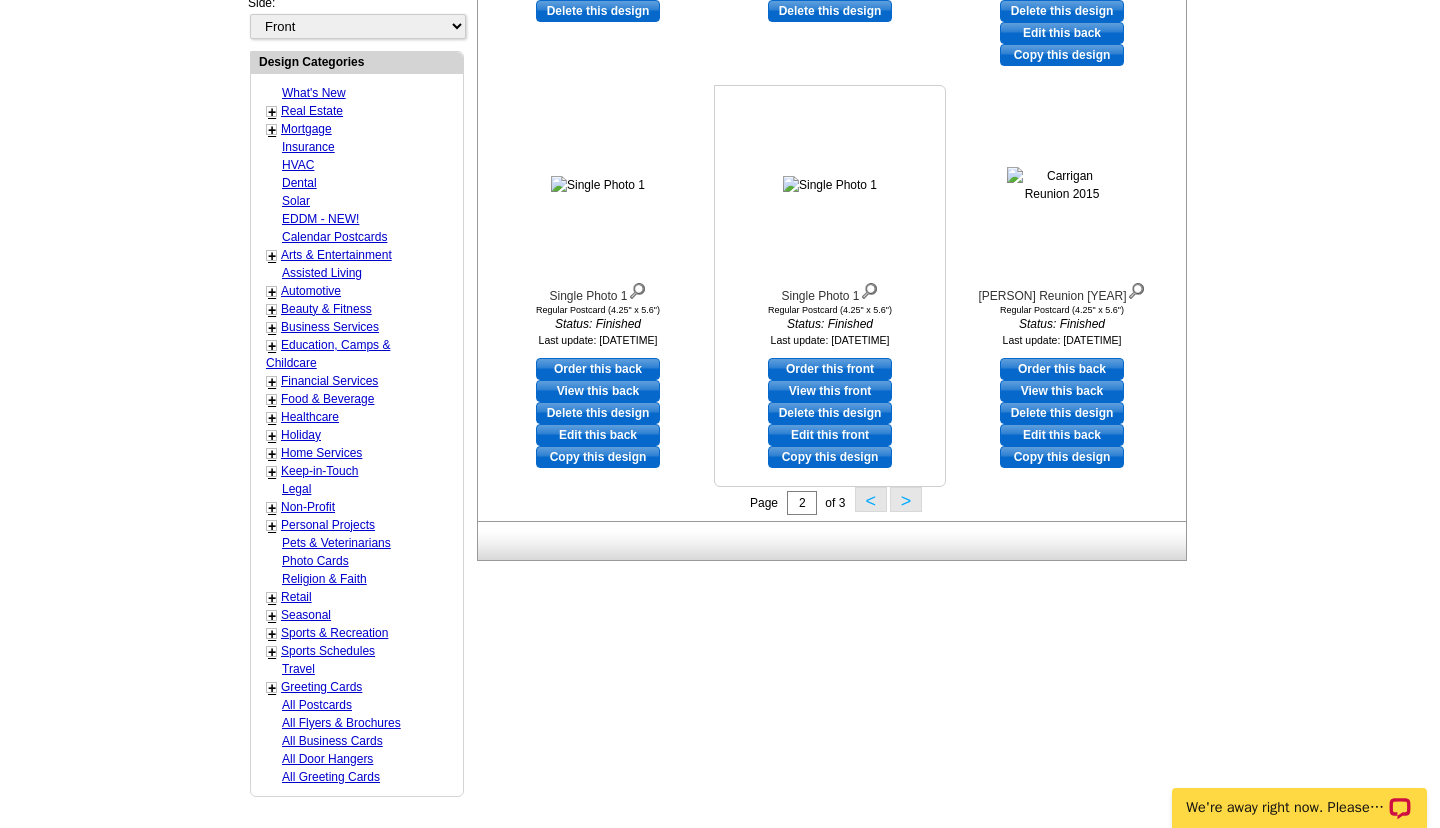 scroll, scrollTop: 836, scrollLeft: 0, axis: vertical 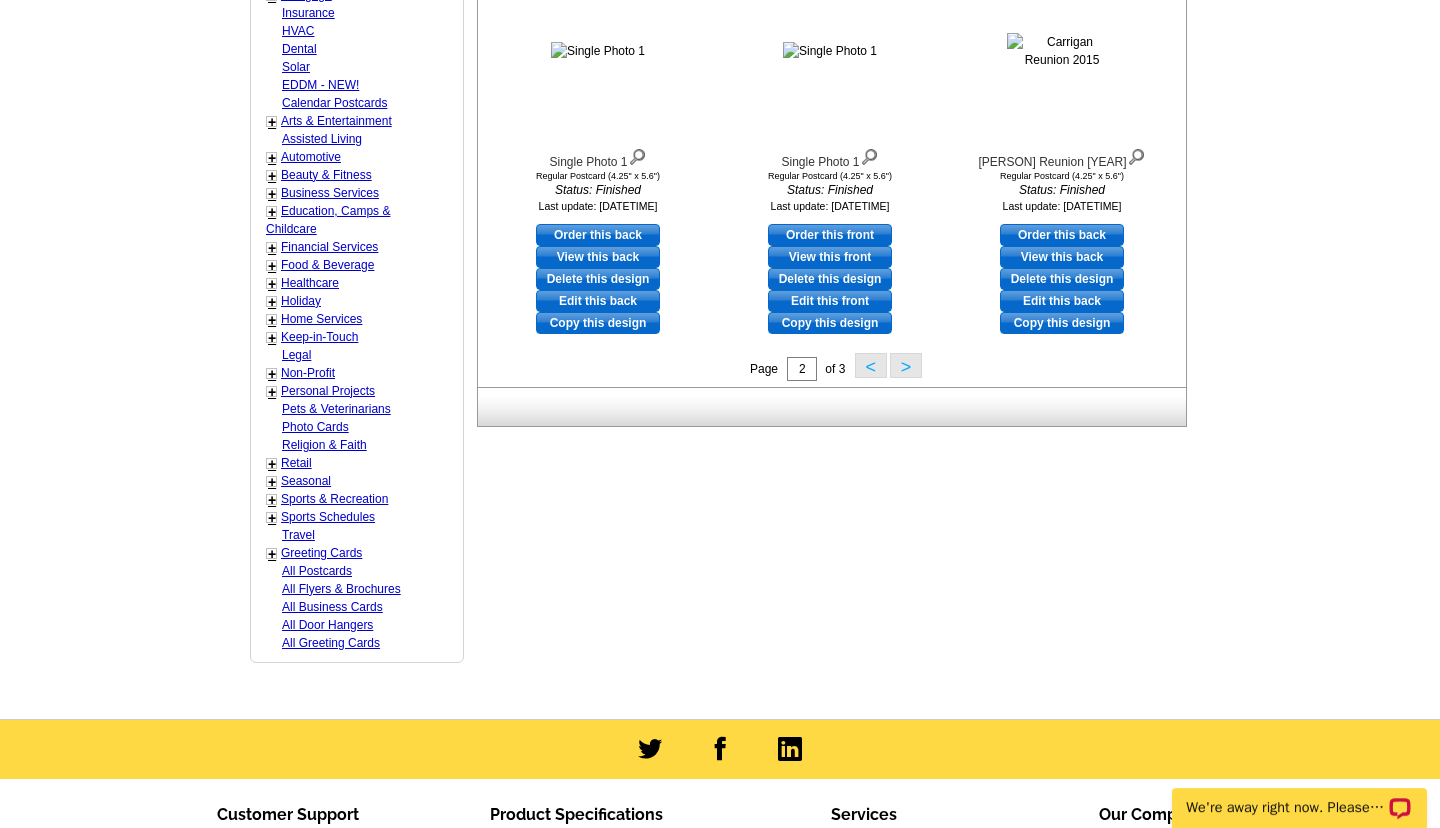 click on ">" at bounding box center (906, 365) 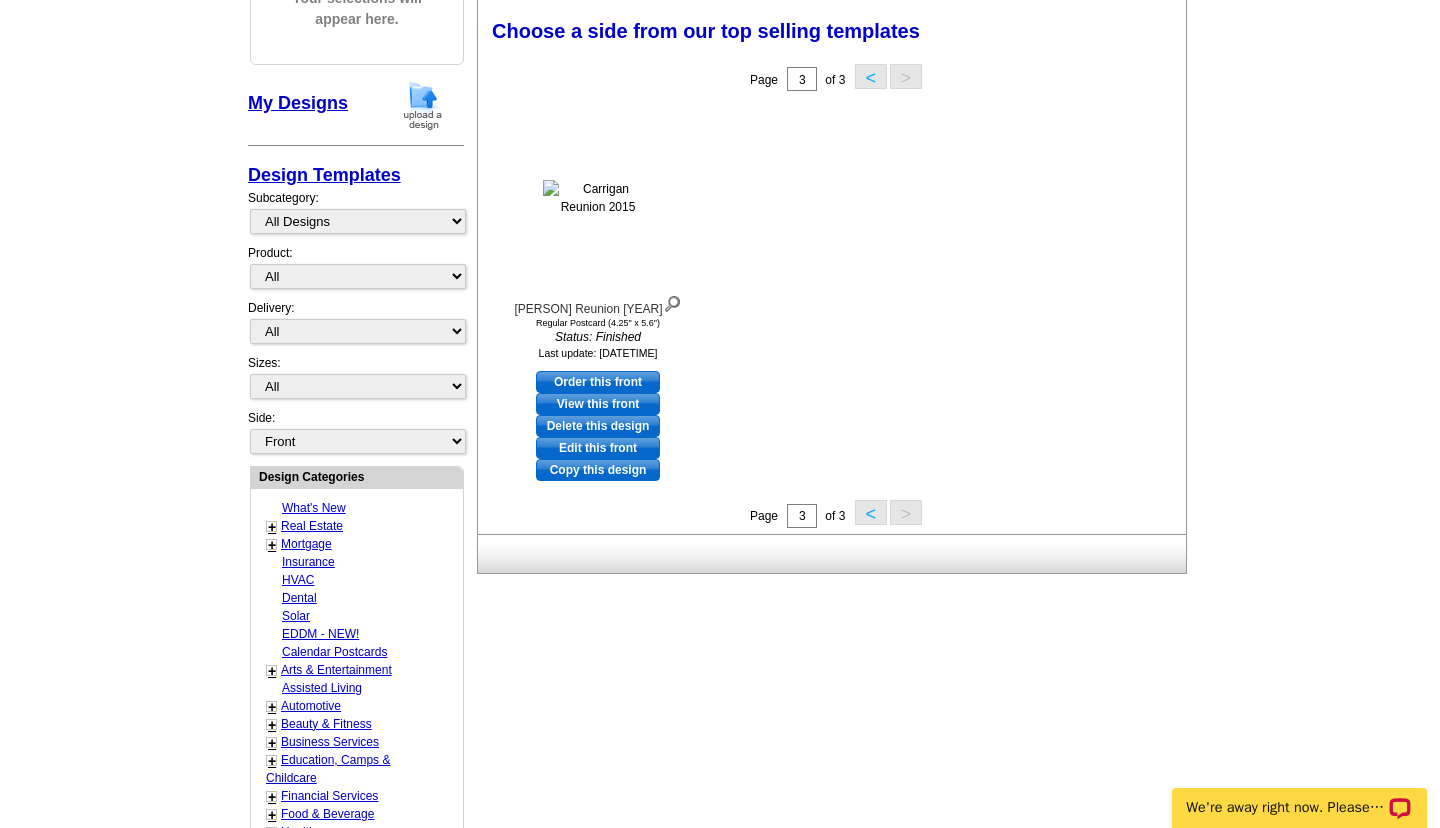 scroll, scrollTop: 296, scrollLeft: 0, axis: vertical 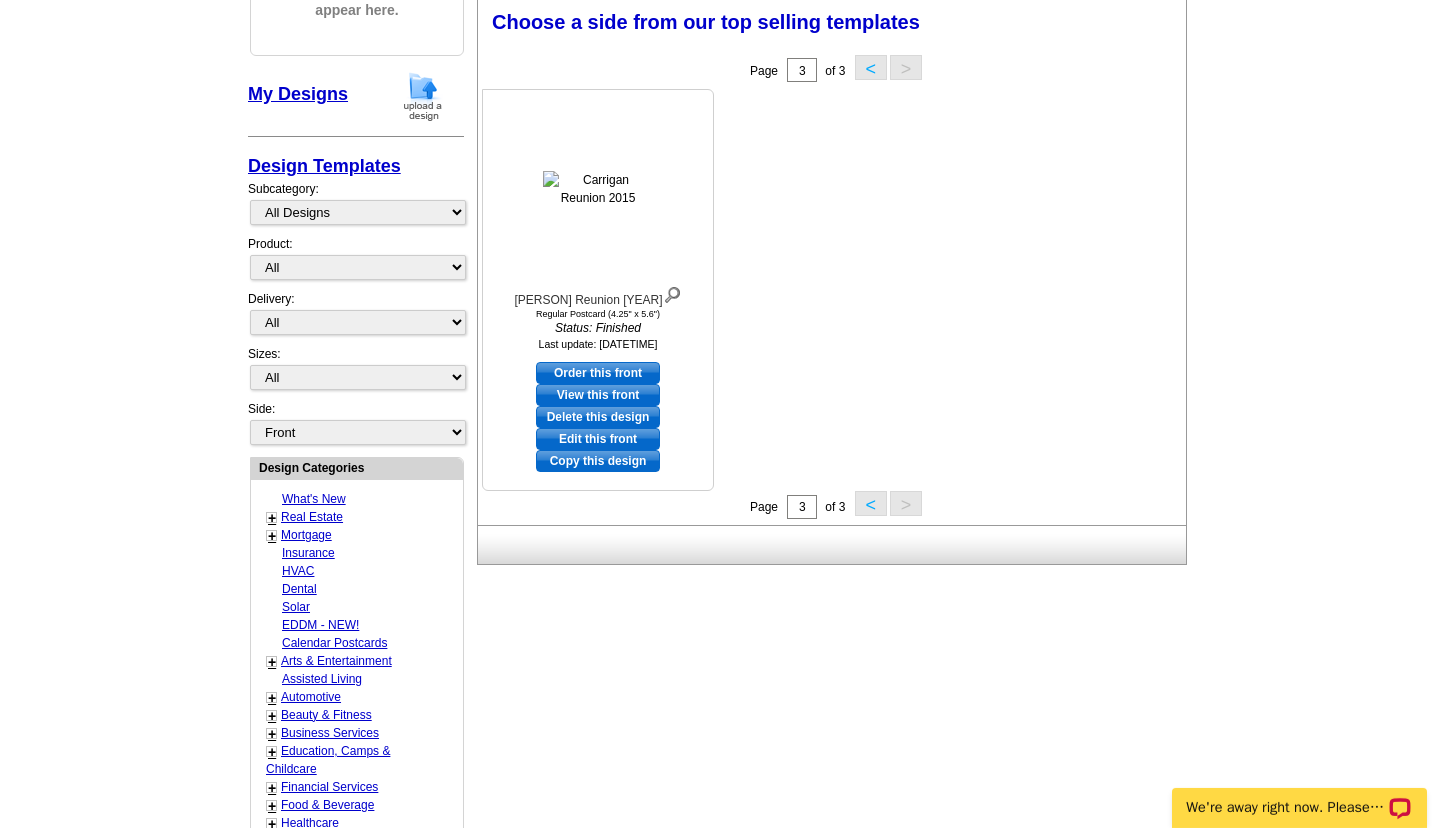 click on "Delete this design" at bounding box center [598, 417] 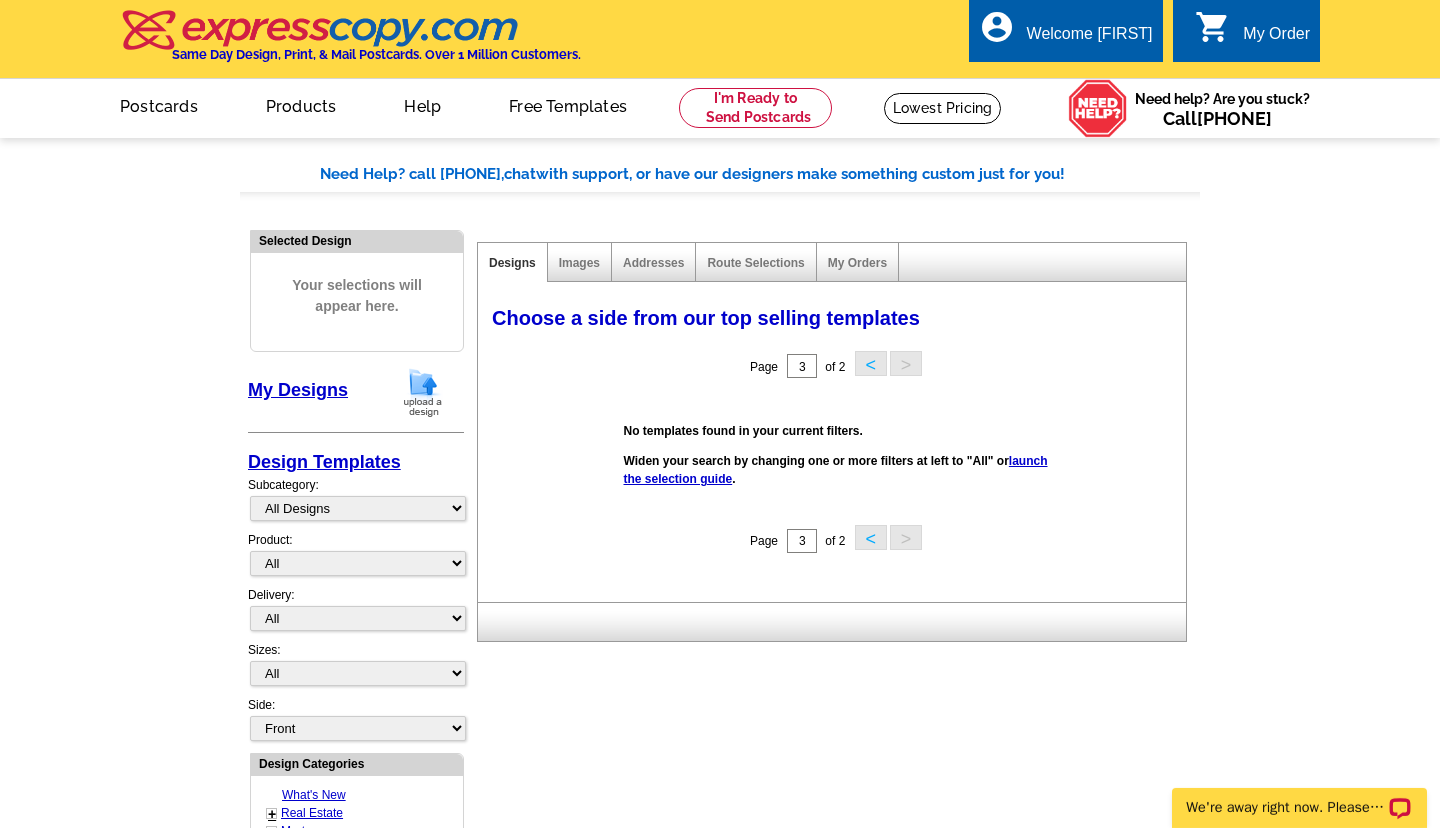 scroll, scrollTop: 216, scrollLeft: 0, axis: vertical 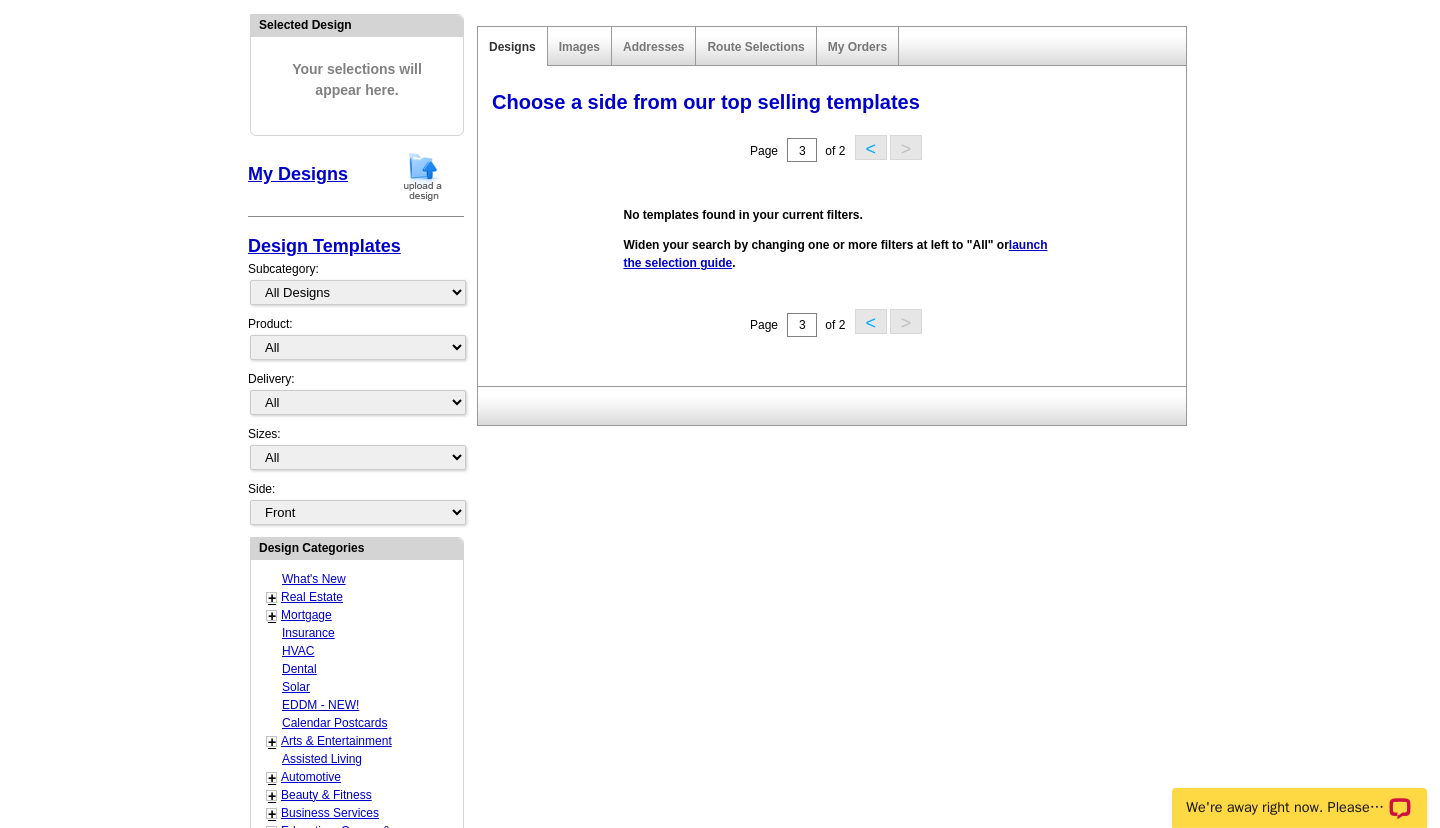 click on "<" at bounding box center (871, 321) 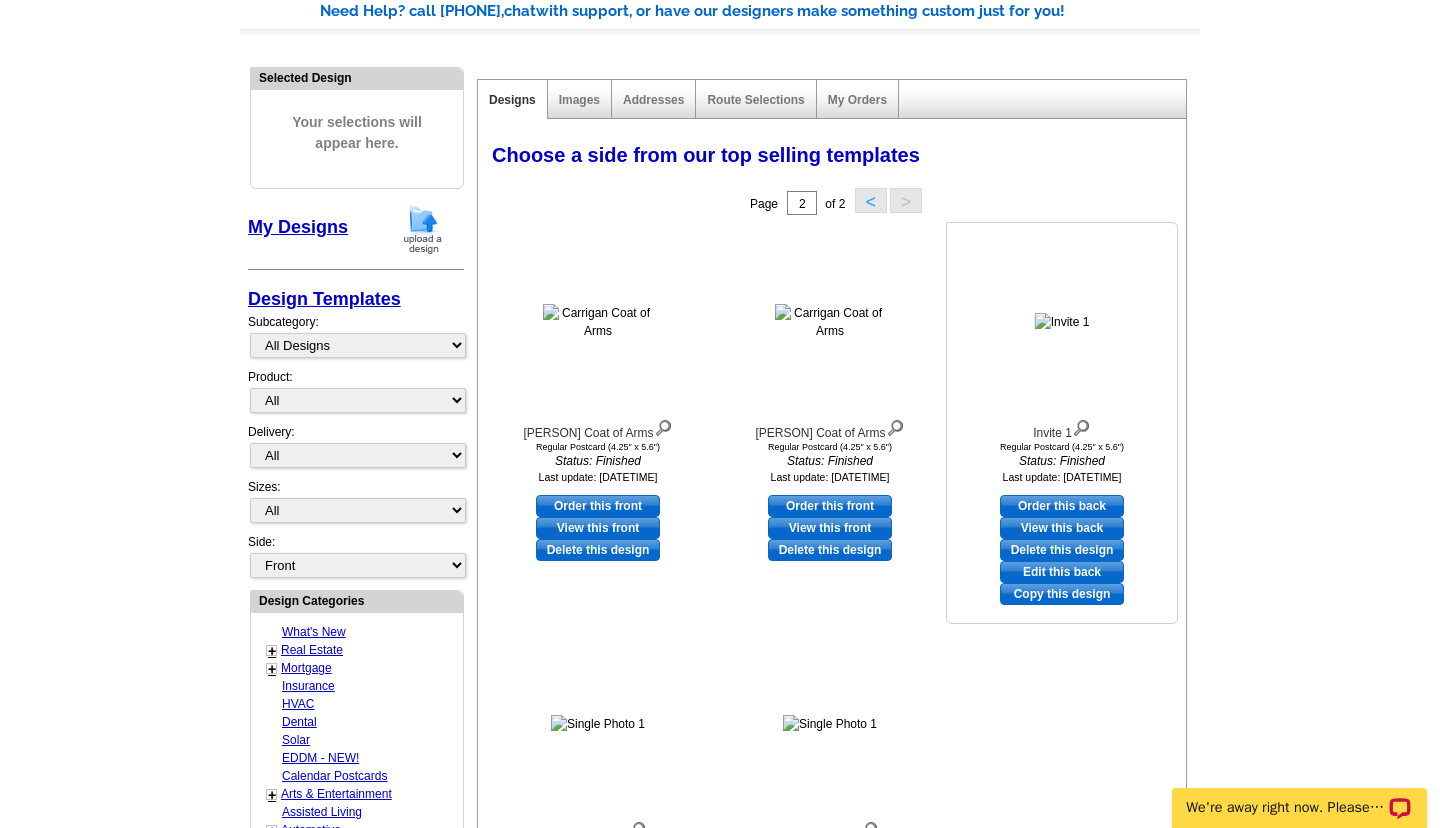 scroll, scrollTop: 108, scrollLeft: 0, axis: vertical 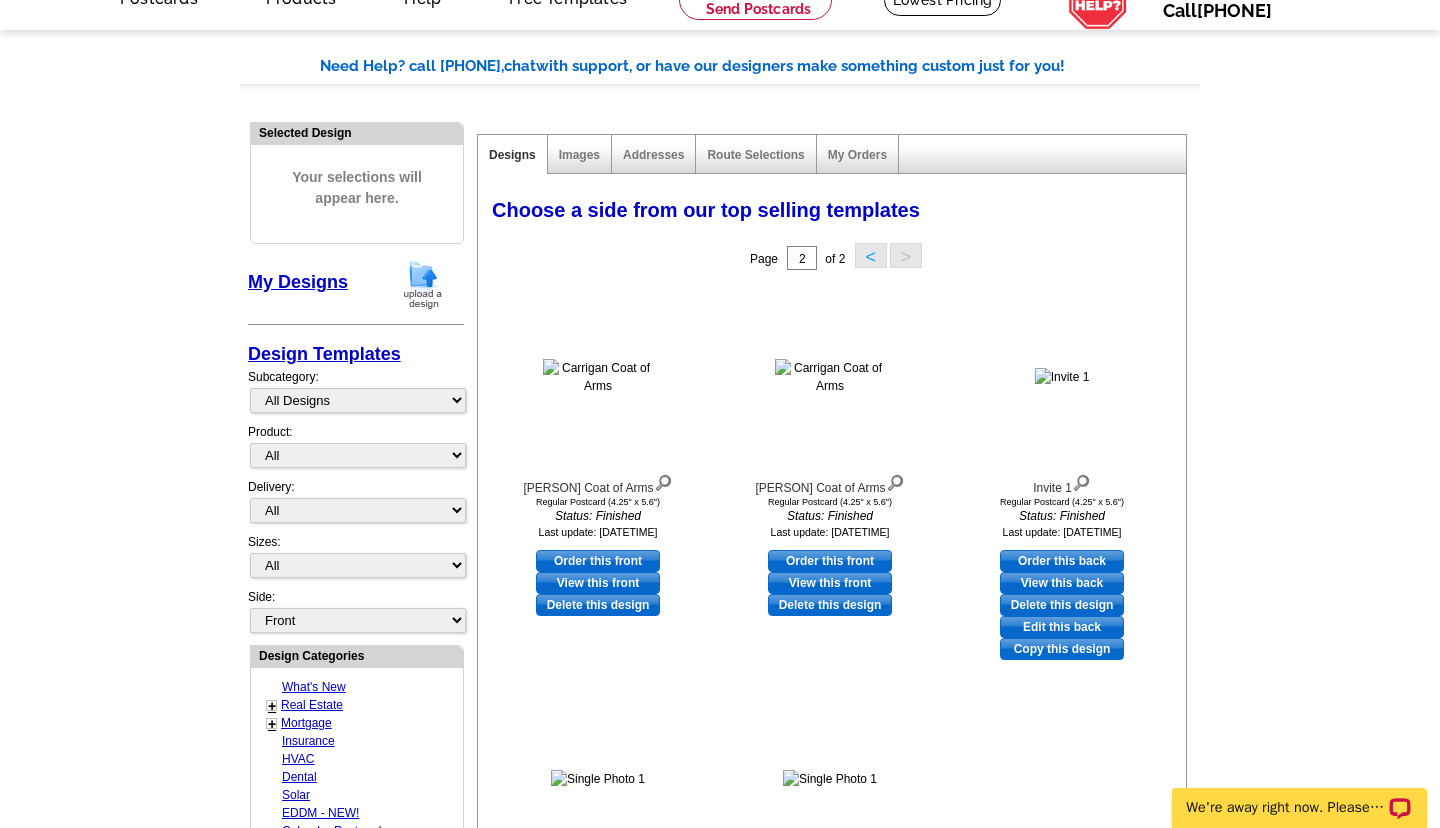 click on "<" at bounding box center (871, 255) 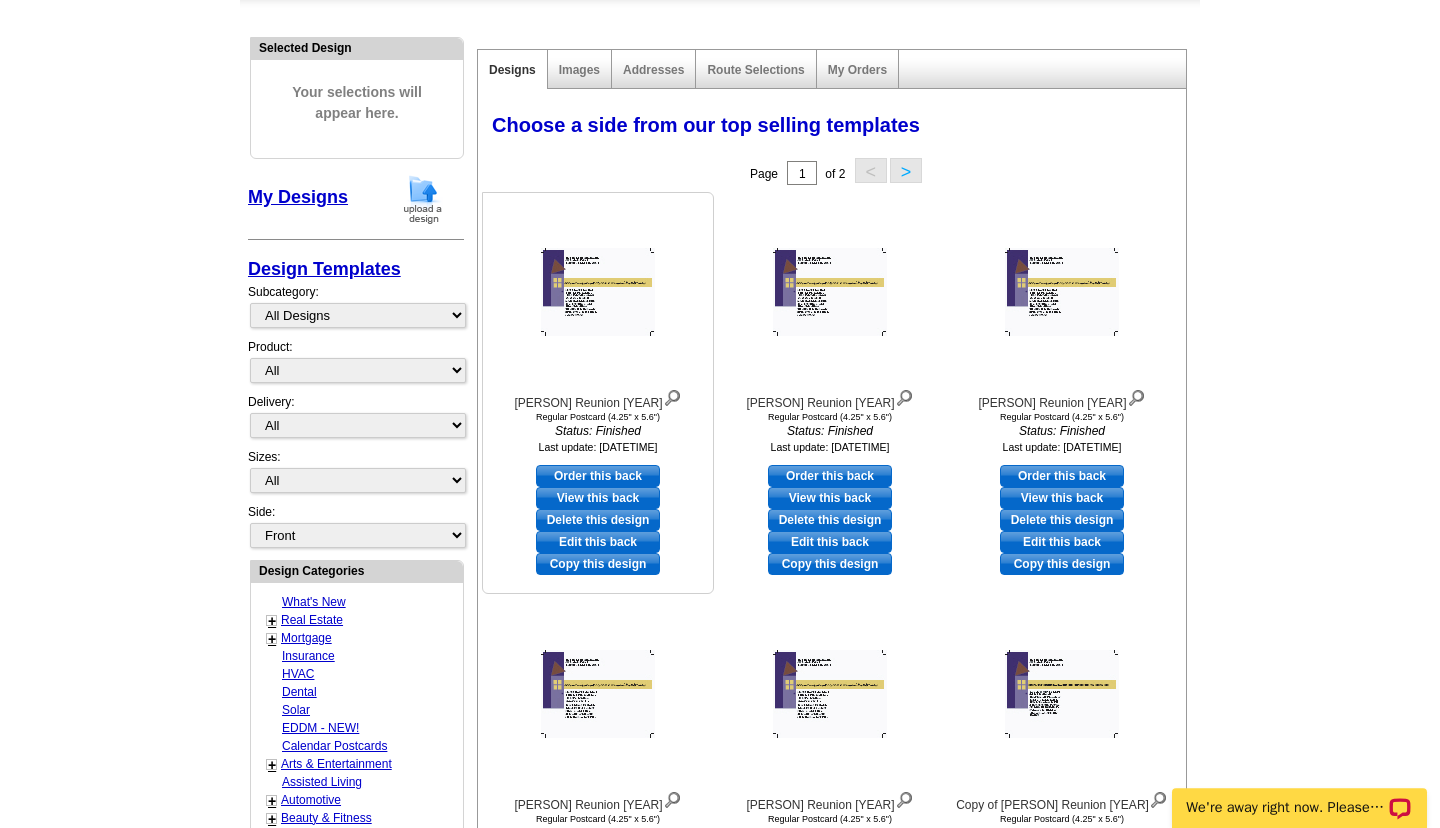 scroll, scrollTop: 216, scrollLeft: 0, axis: vertical 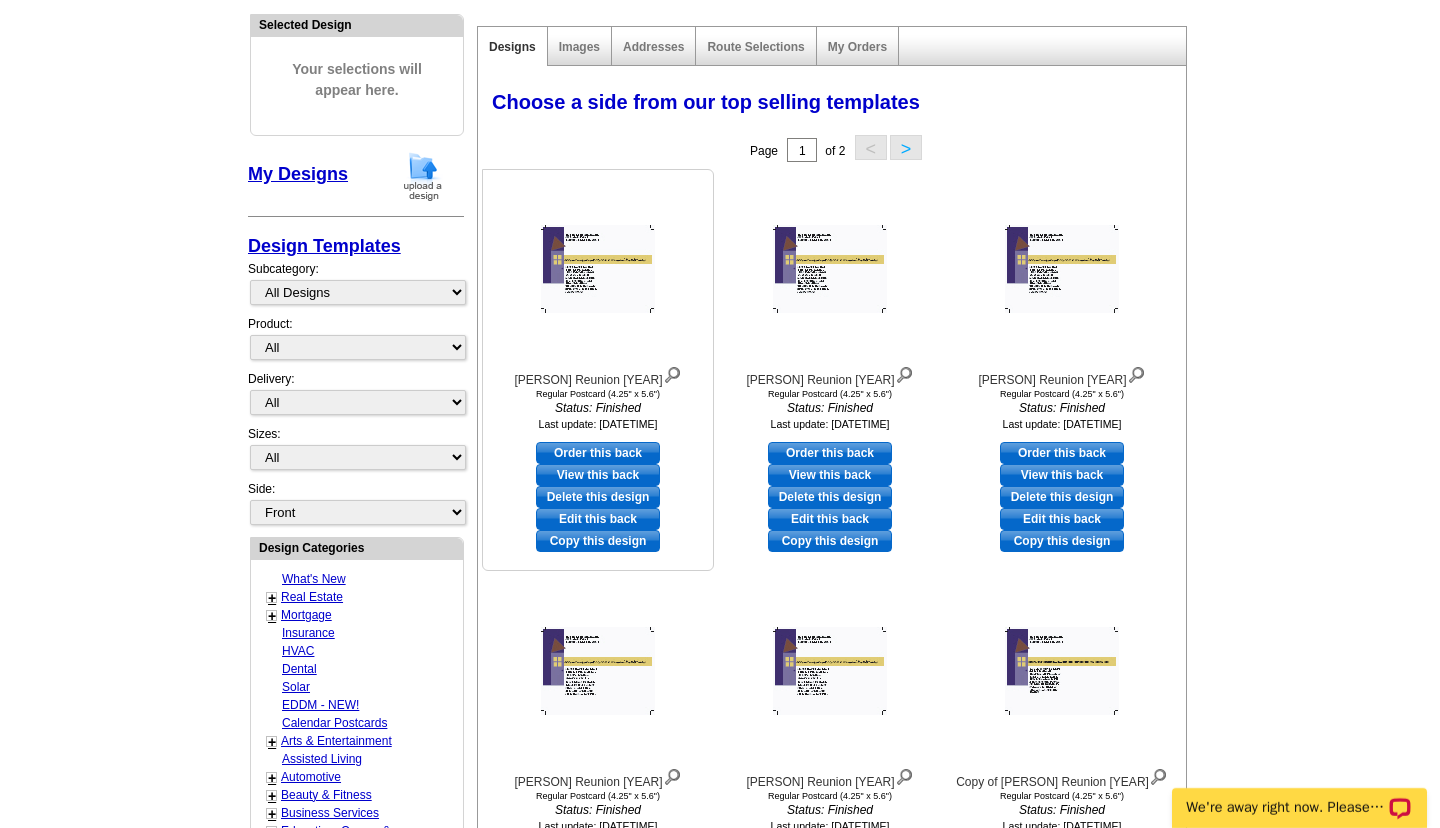 click on "Edit this back" at bounding box center (598, 519) 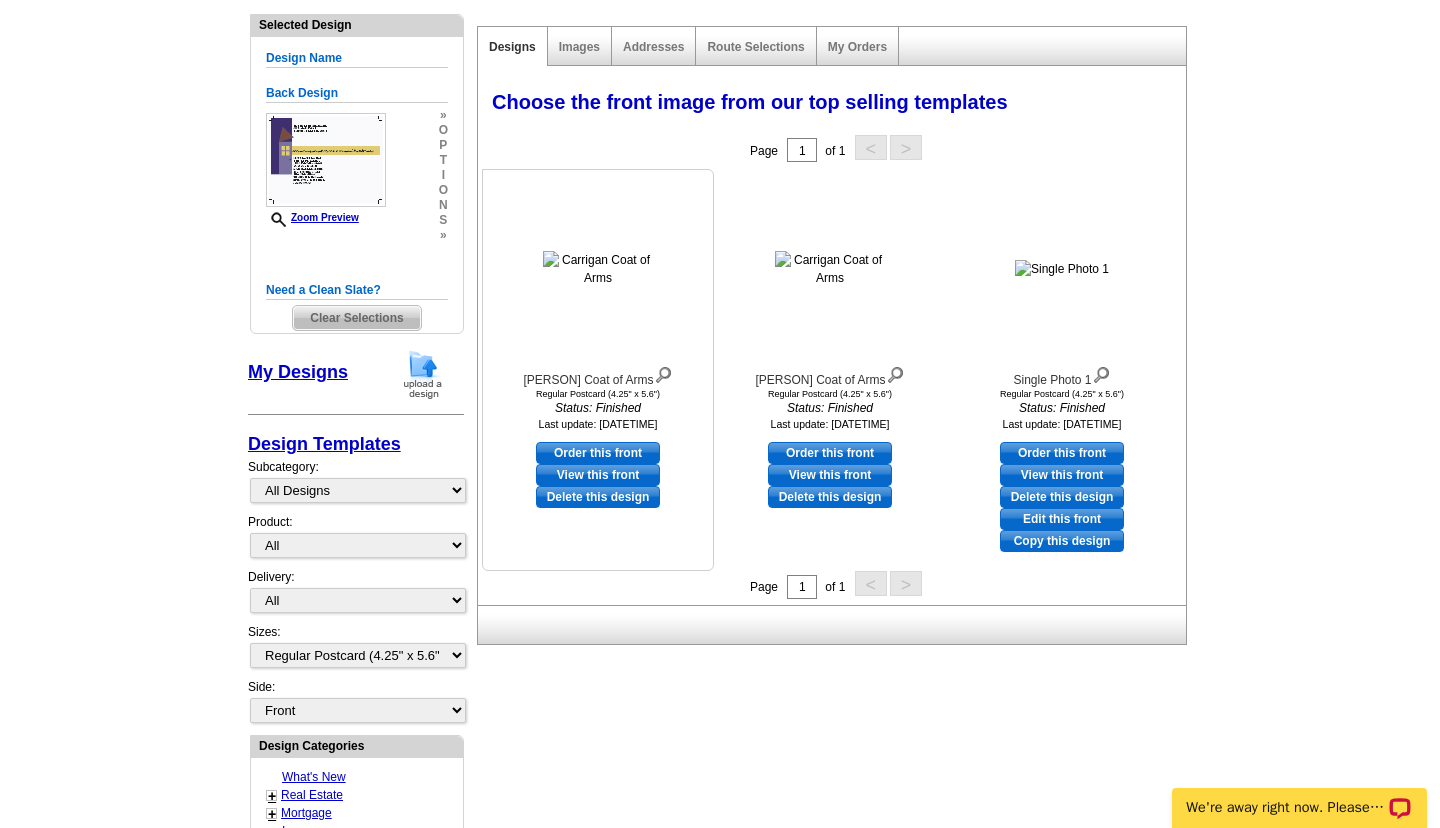 click on "View this front" at bounding box center (598, 475) 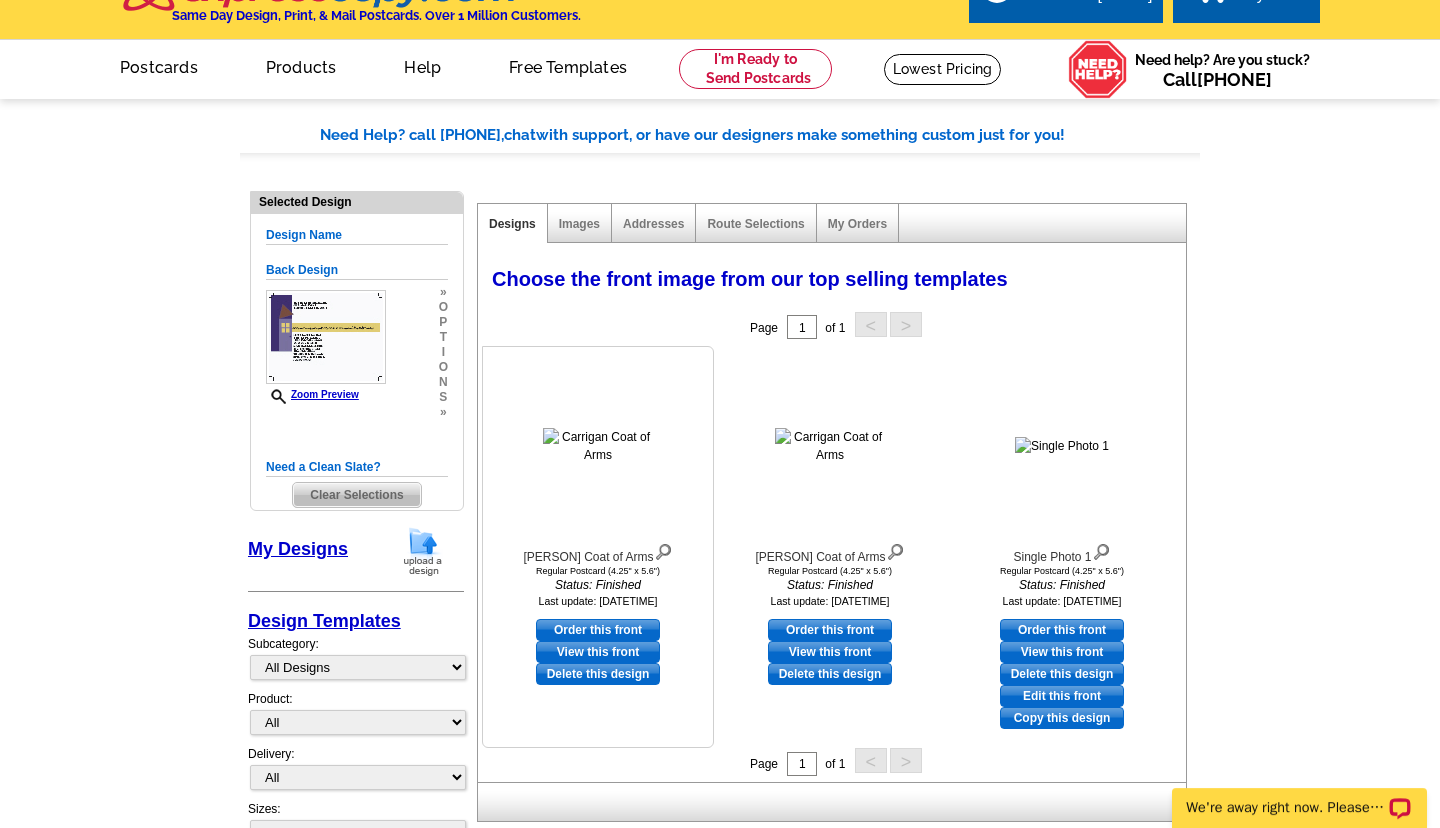 scroll, scrollTop: 0, scrollLeft: 0, axis: both 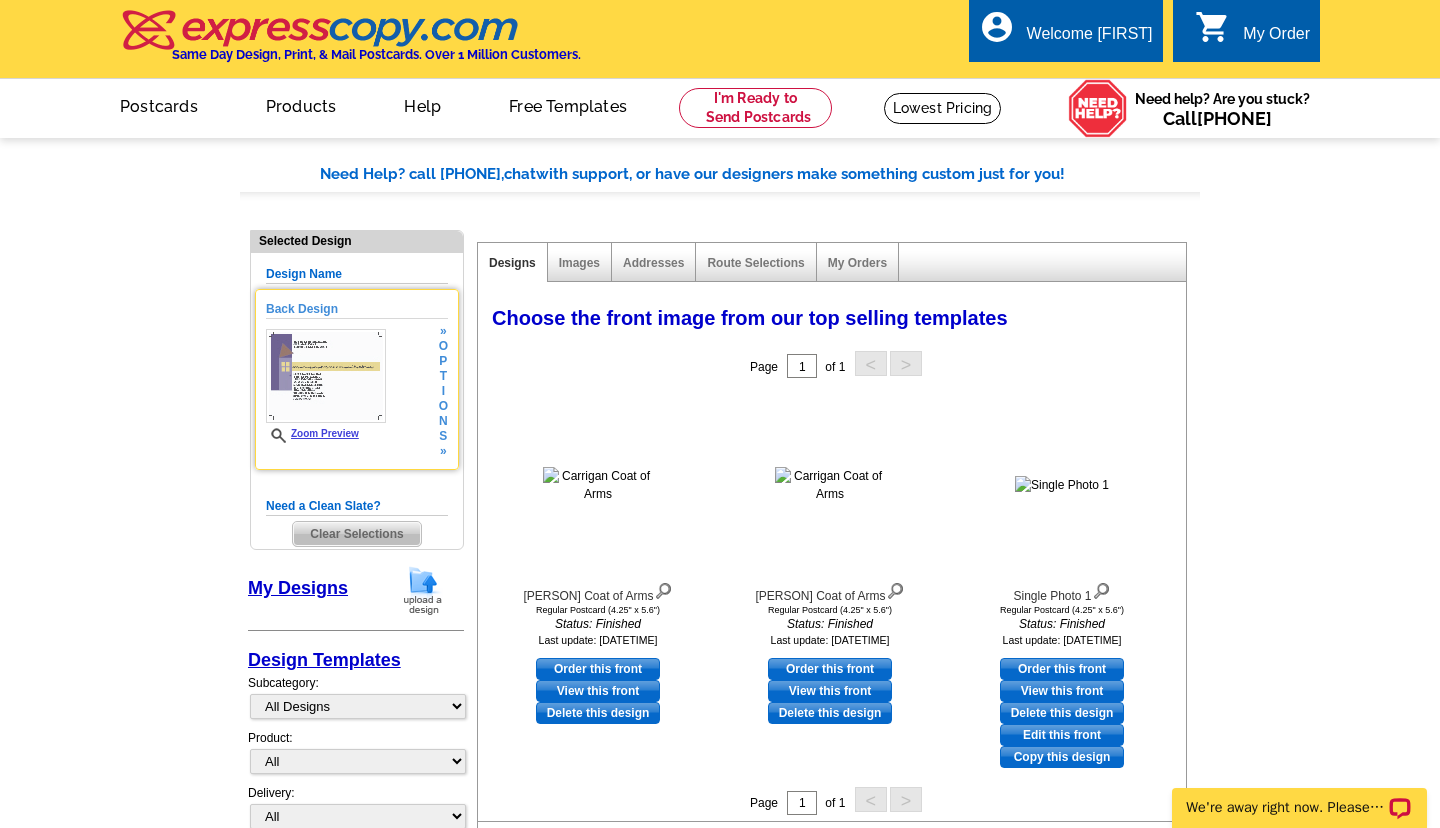 click at bounding box center [326, 376] 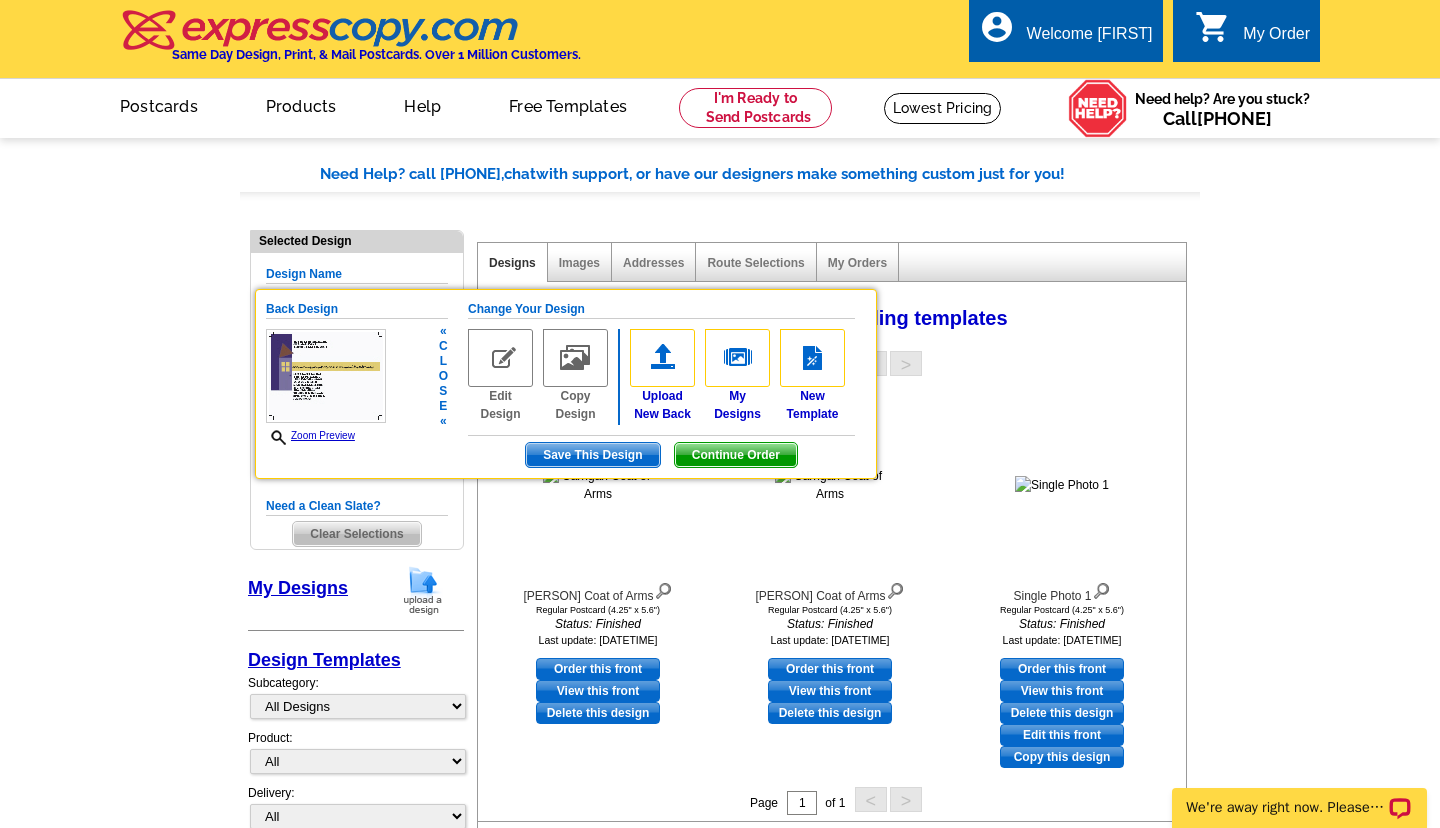 click at bounding box center [500, 358] 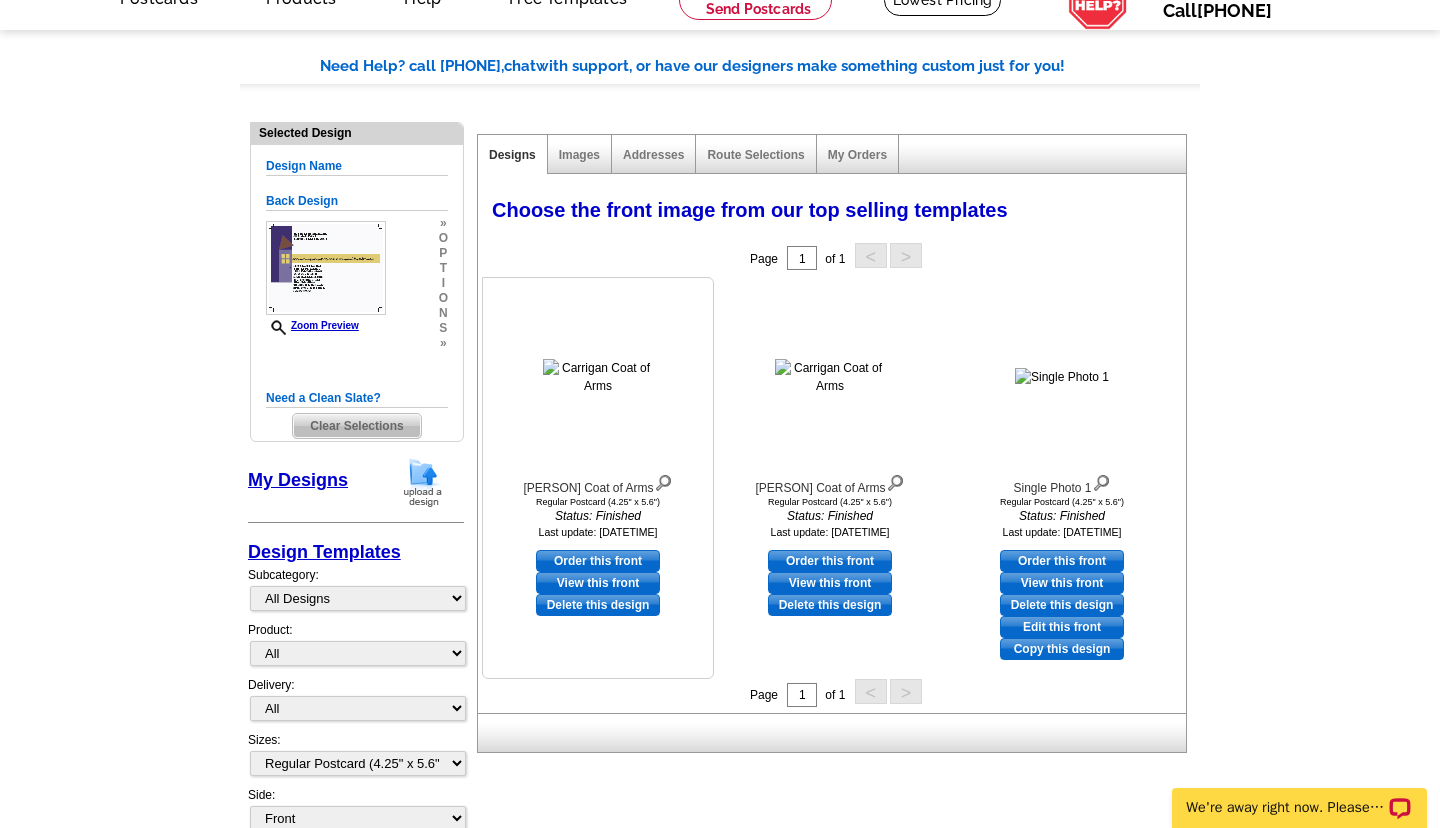 scroll, scrollTop: 0, scrollLeft: 0, axis: both 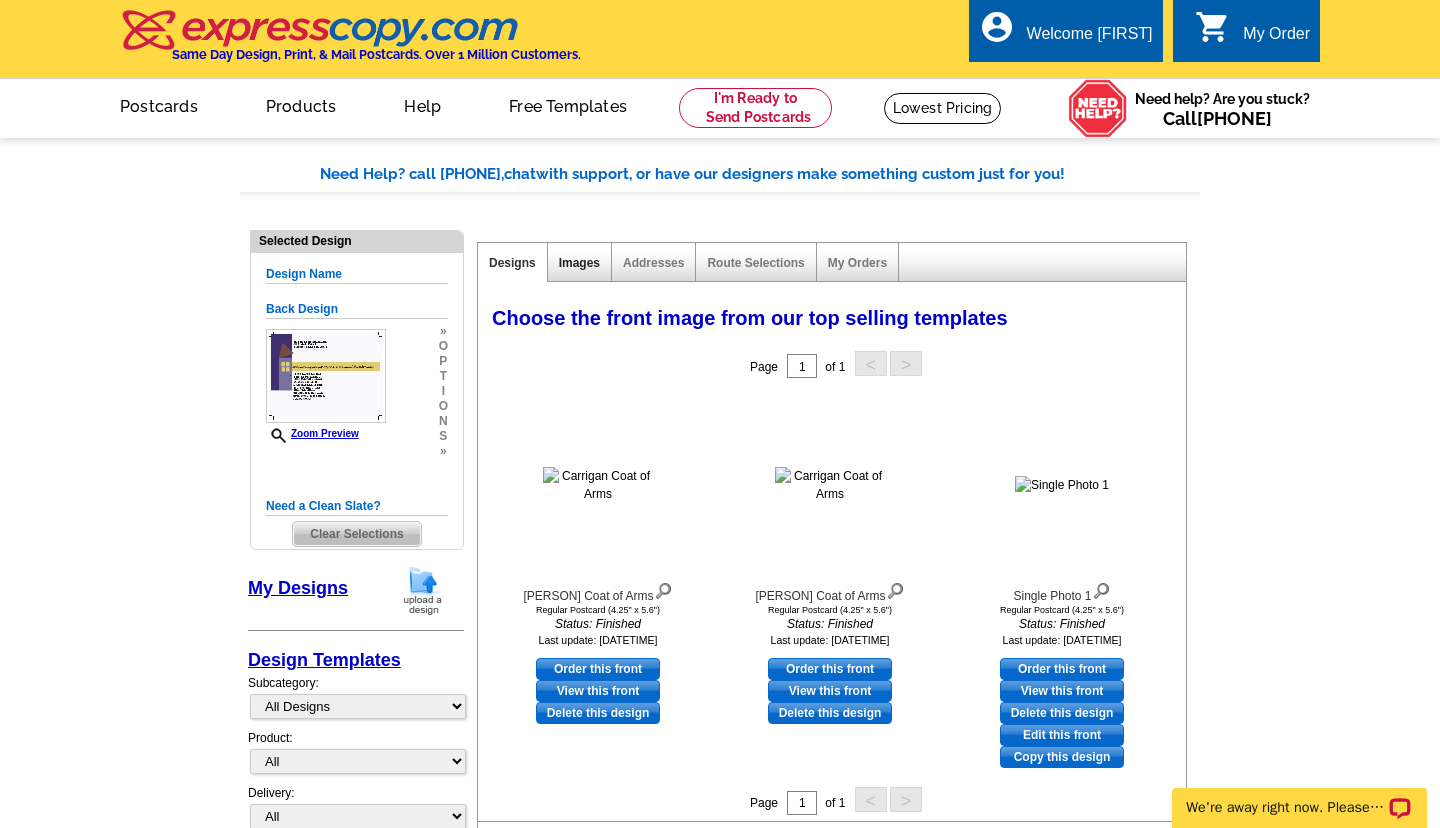 click on "Images" at bounding box center [579, 263] 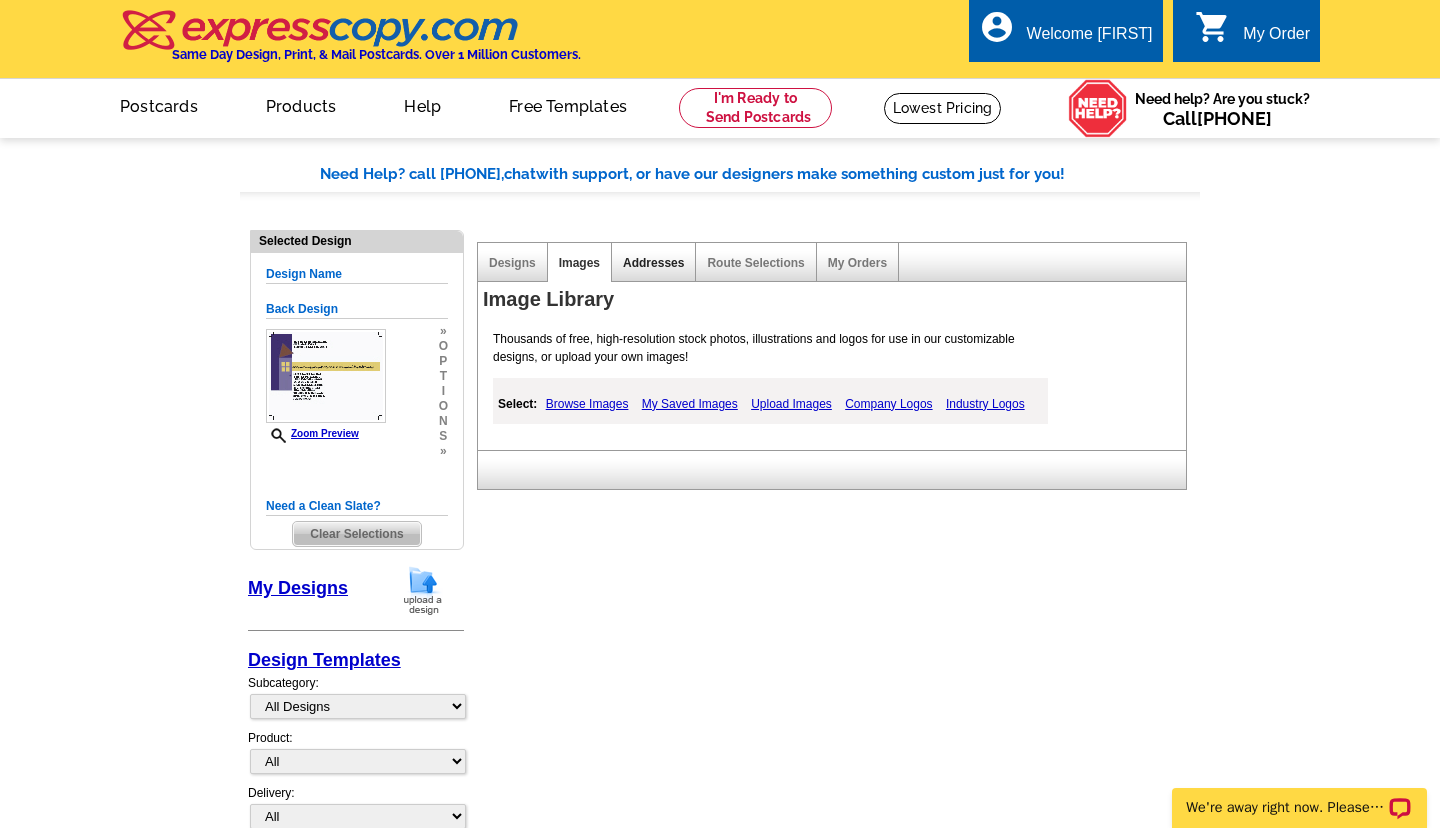 click on "Addresses" at bounding box center (653, 263) 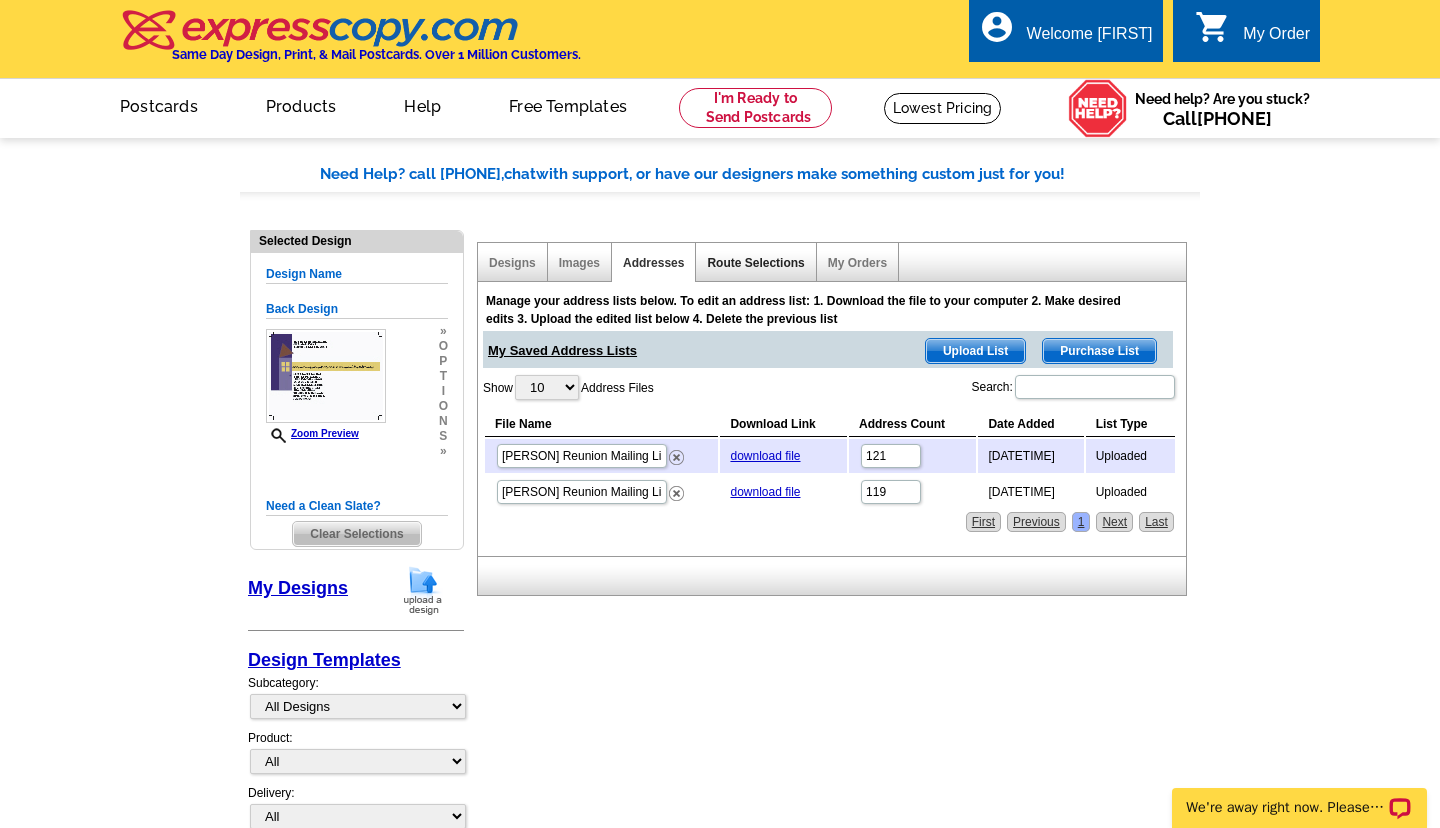 click on "Route Selections" at bounding box center (755, 263) 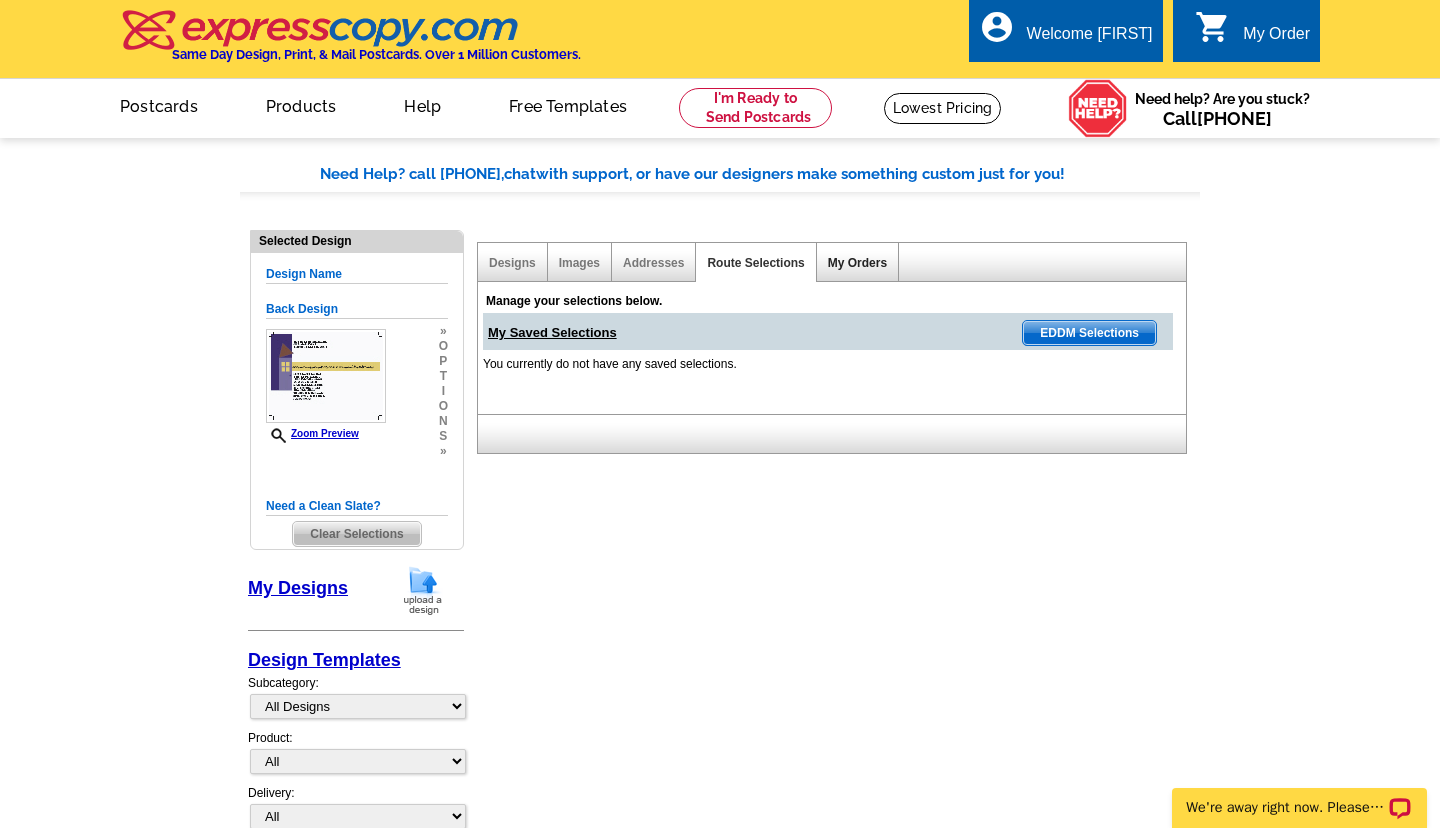 click on "My Orders" at bounding box center [857, 263] 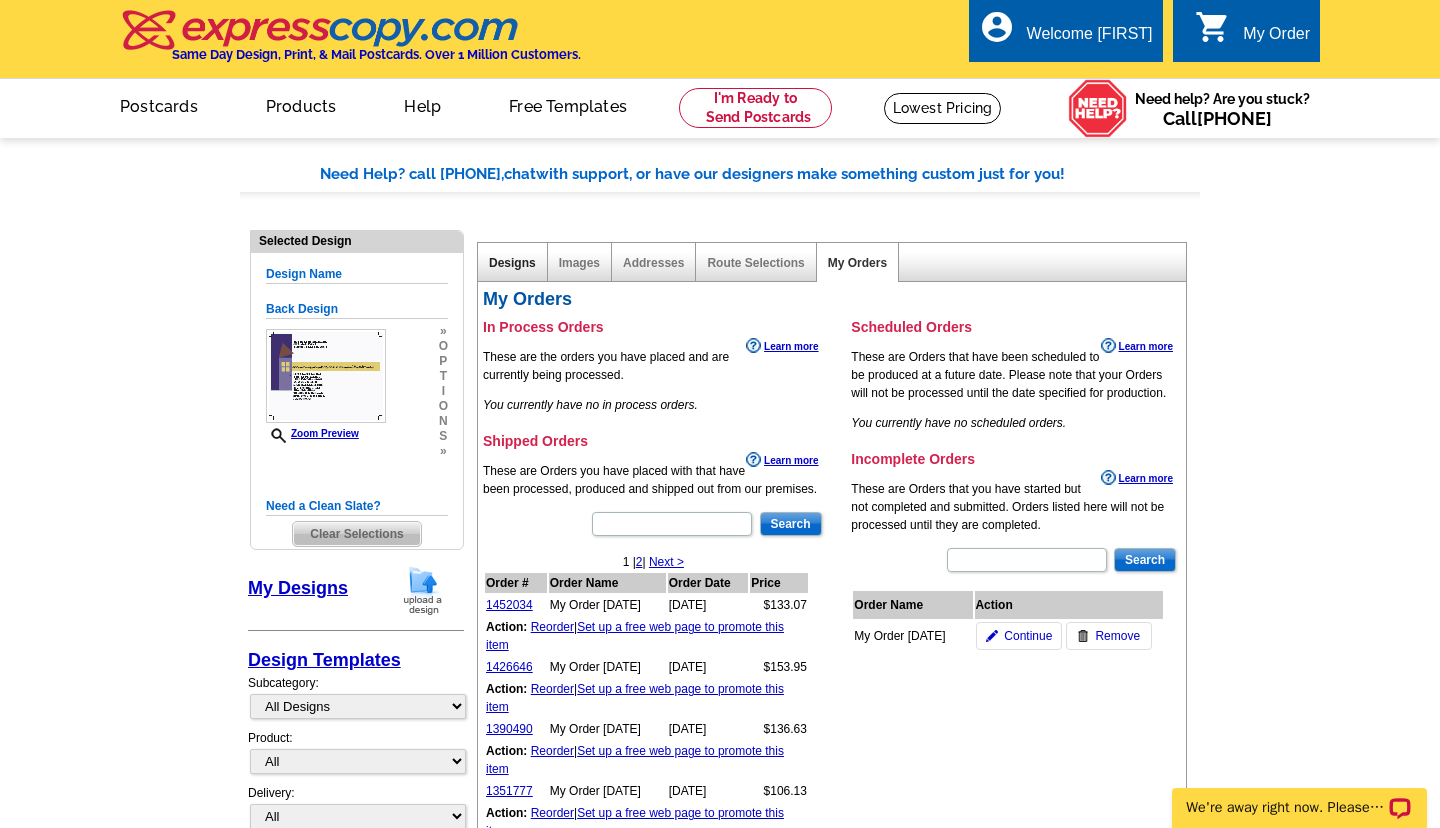 click on "Designs" at bounding box center [512, 263] 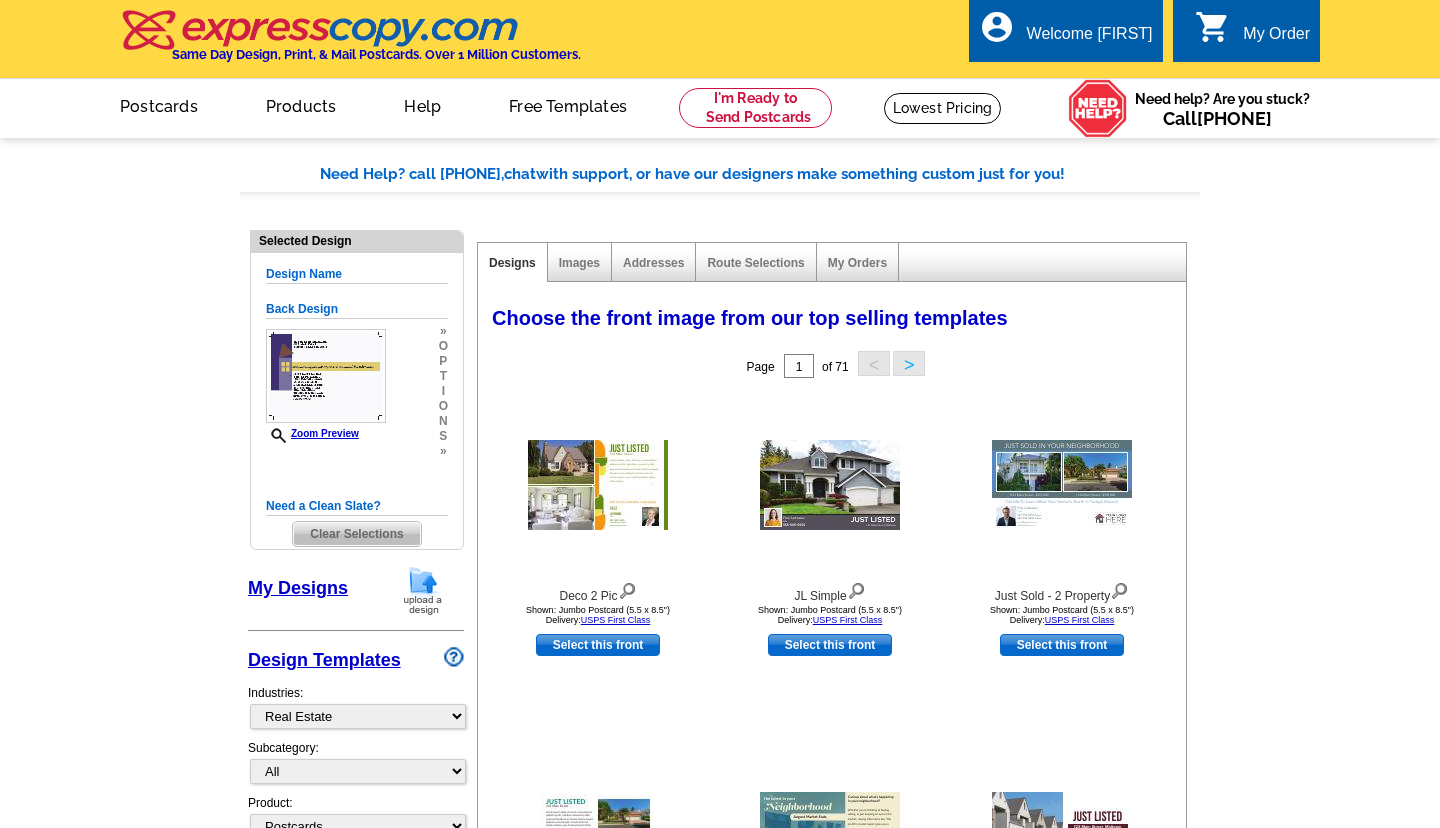 select on "785" 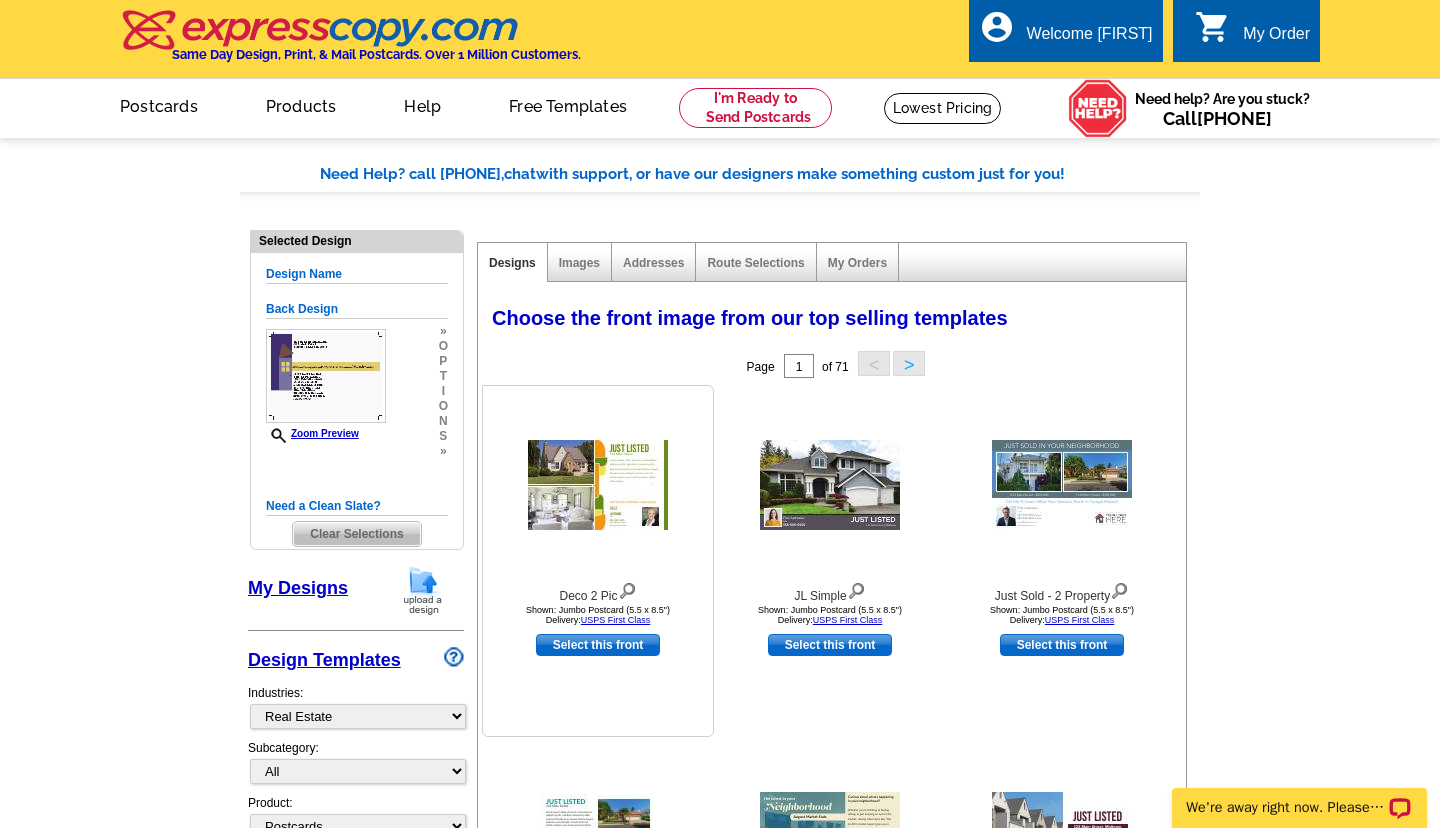 scroll, scrollTop: 0, scrollLeft: 0, axis: both 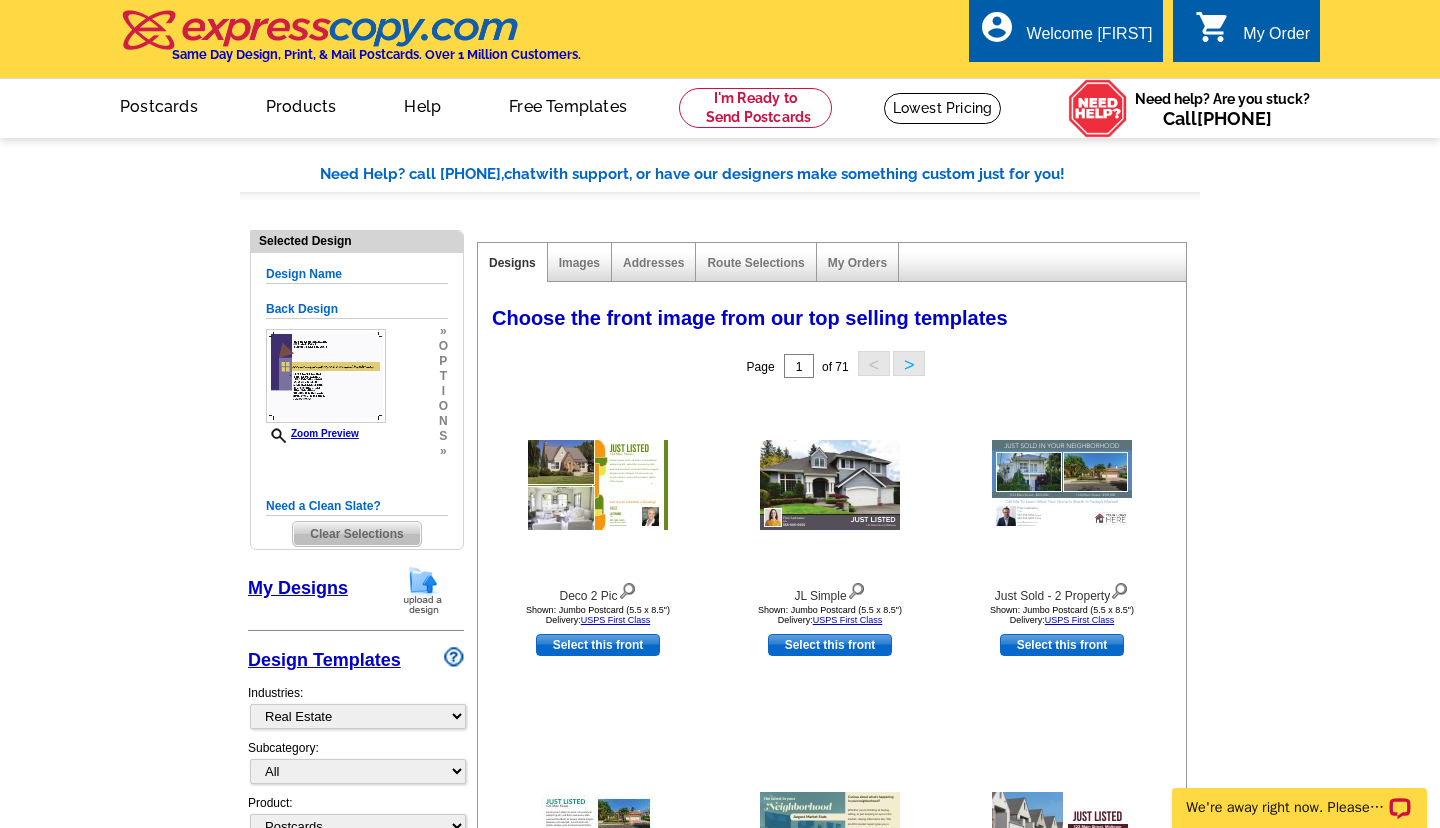 click on "My Designs" at bounding box center (298, 588) 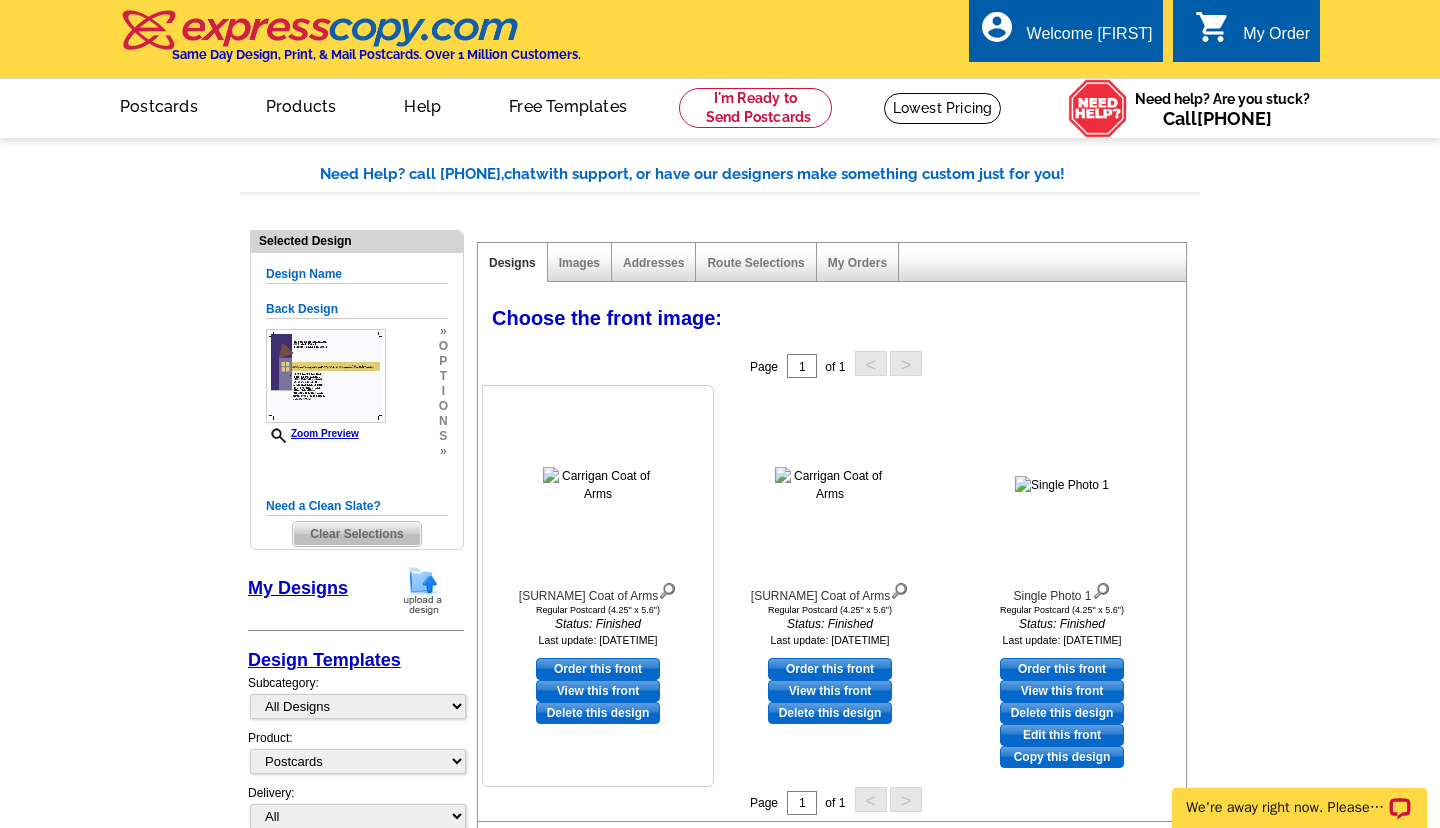 click on "View this front" at bounding box center [598, 691] 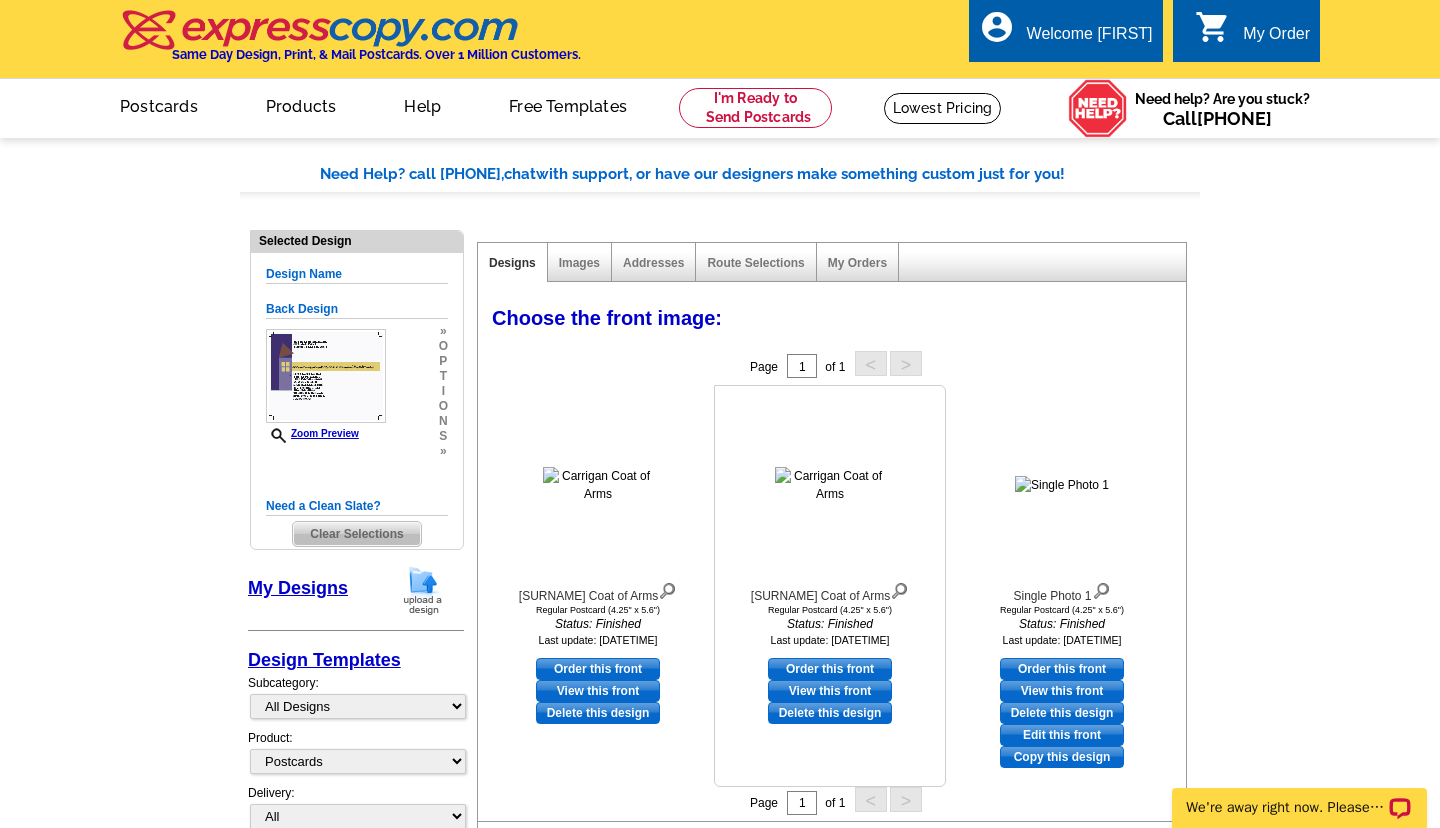 click on "View this front" at bounding box center [830, 691] 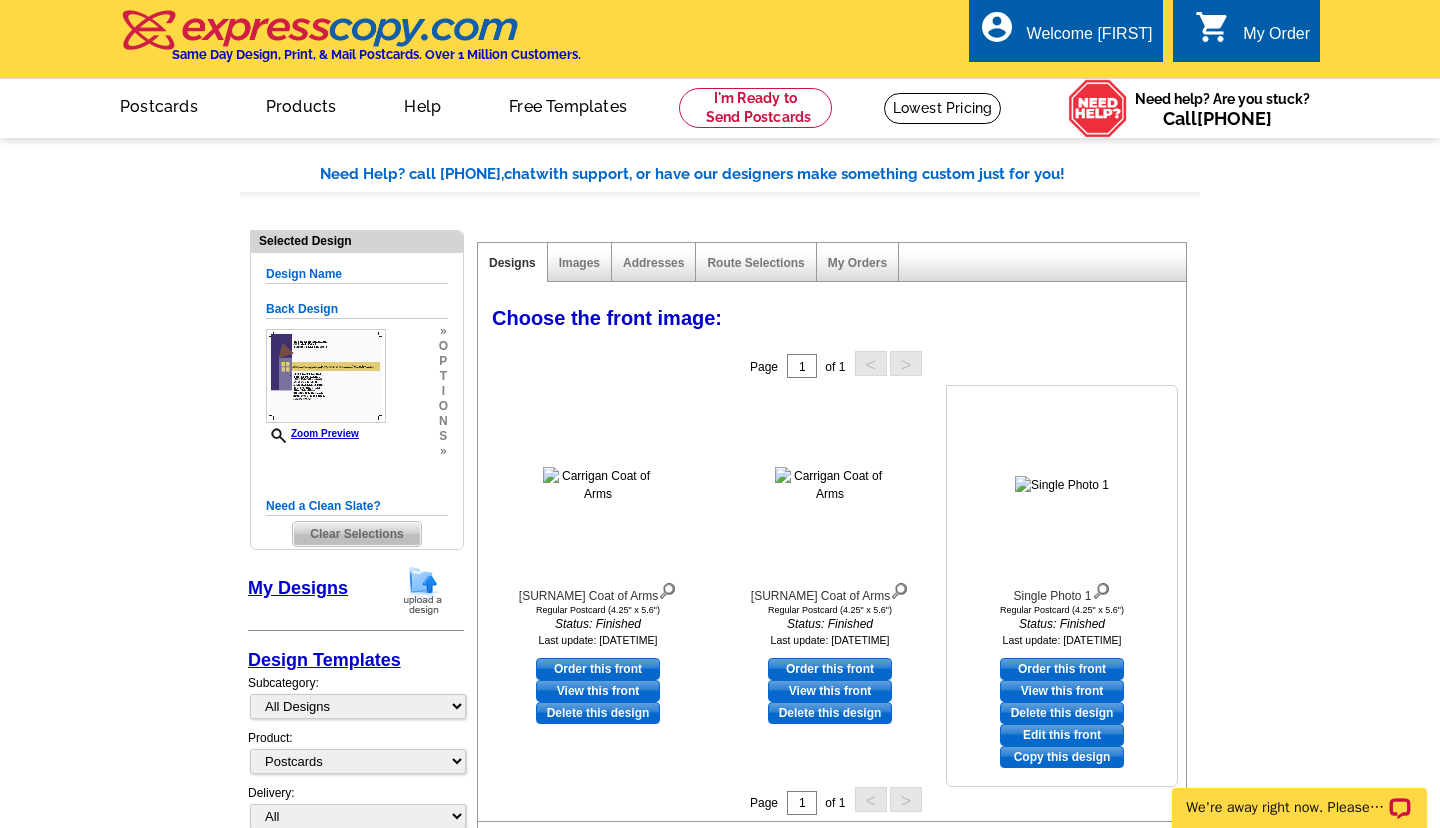 click on "View this front" at bounding box center (1062, 691) 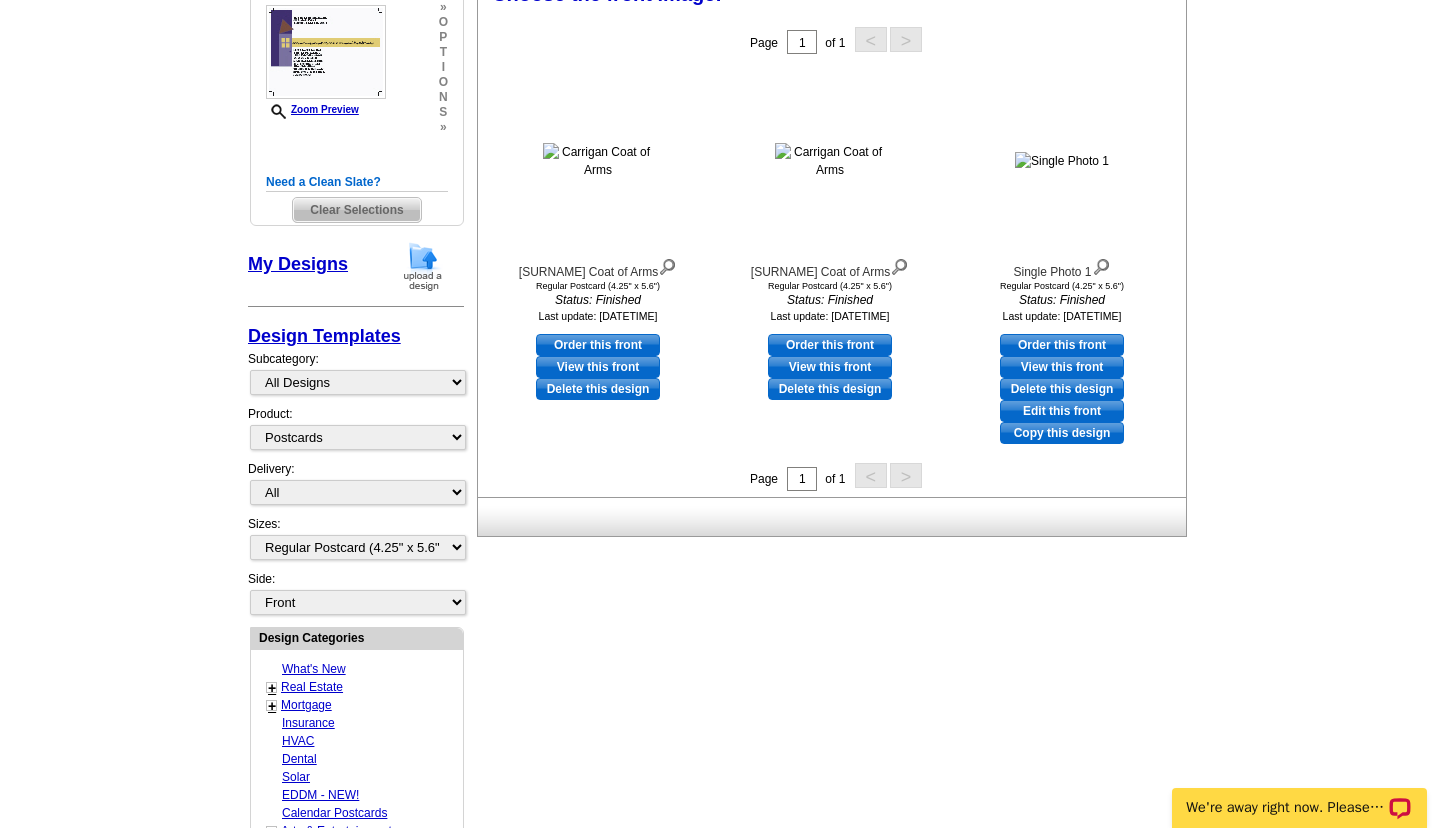 scroll, scrollTop: 0, scrollLeft: 0, axis: both 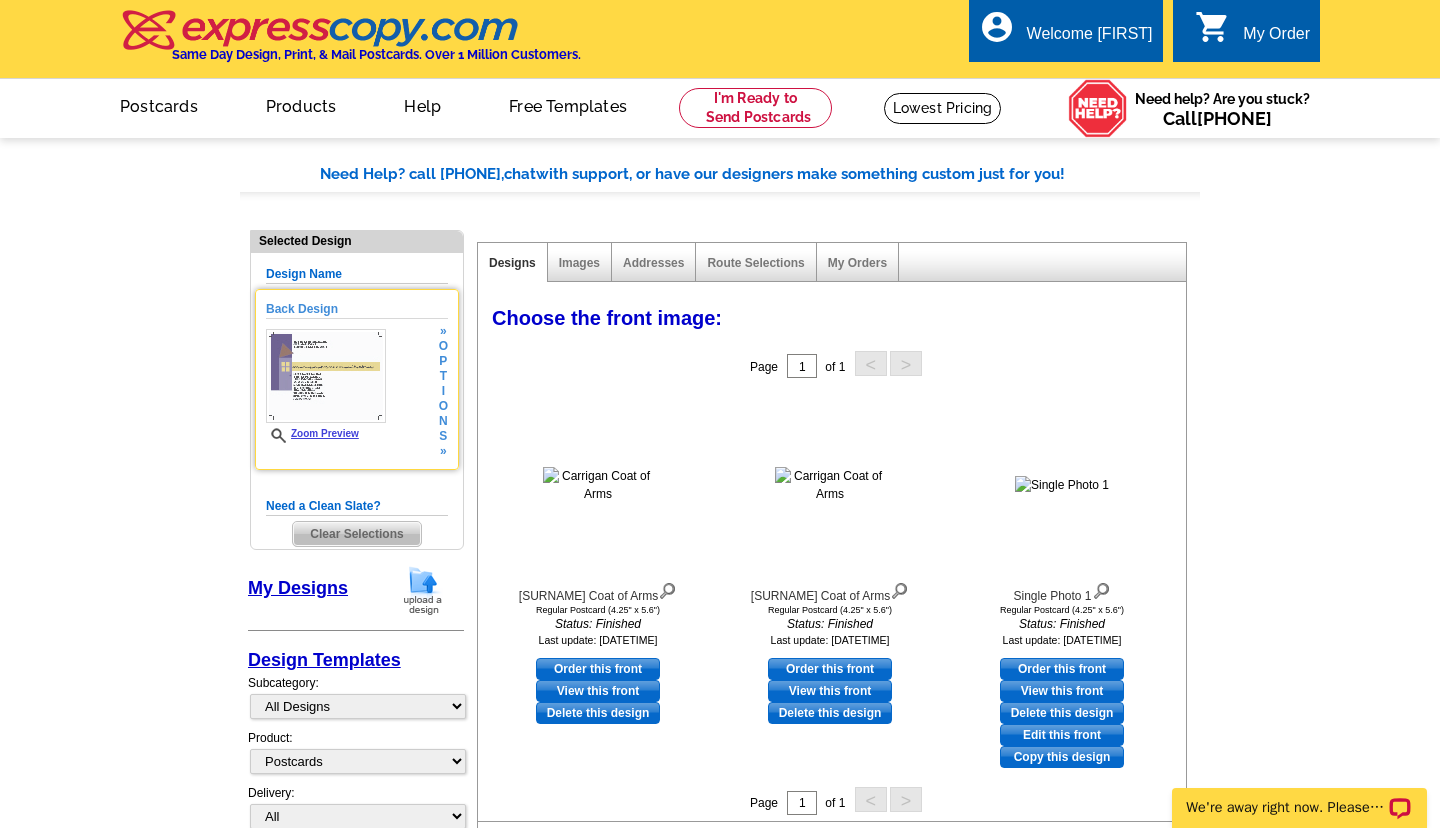 click at bounding box center (326, 376) 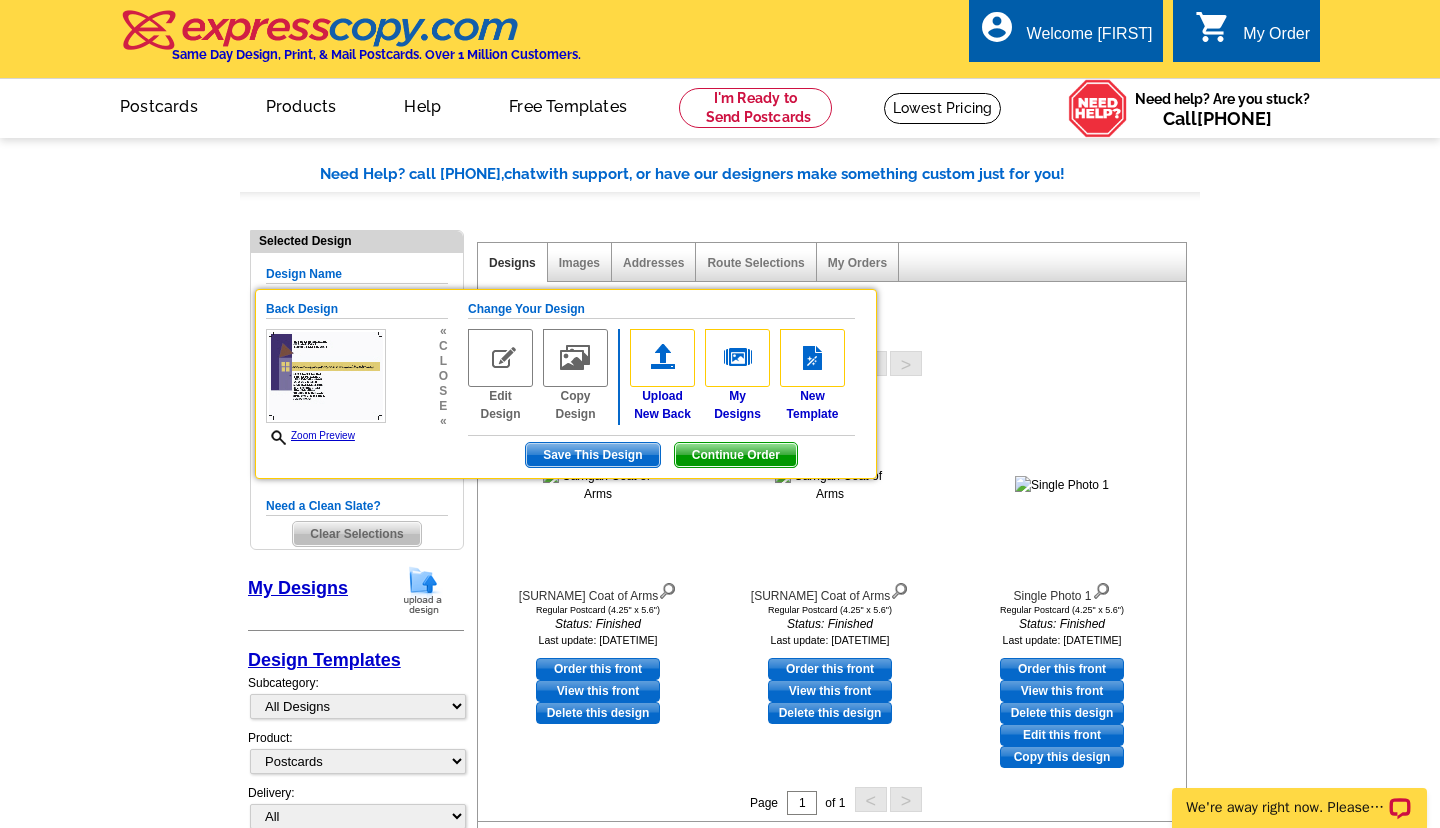 click on "Page
1 of 1
<
>" at bounding box center (836, 366) 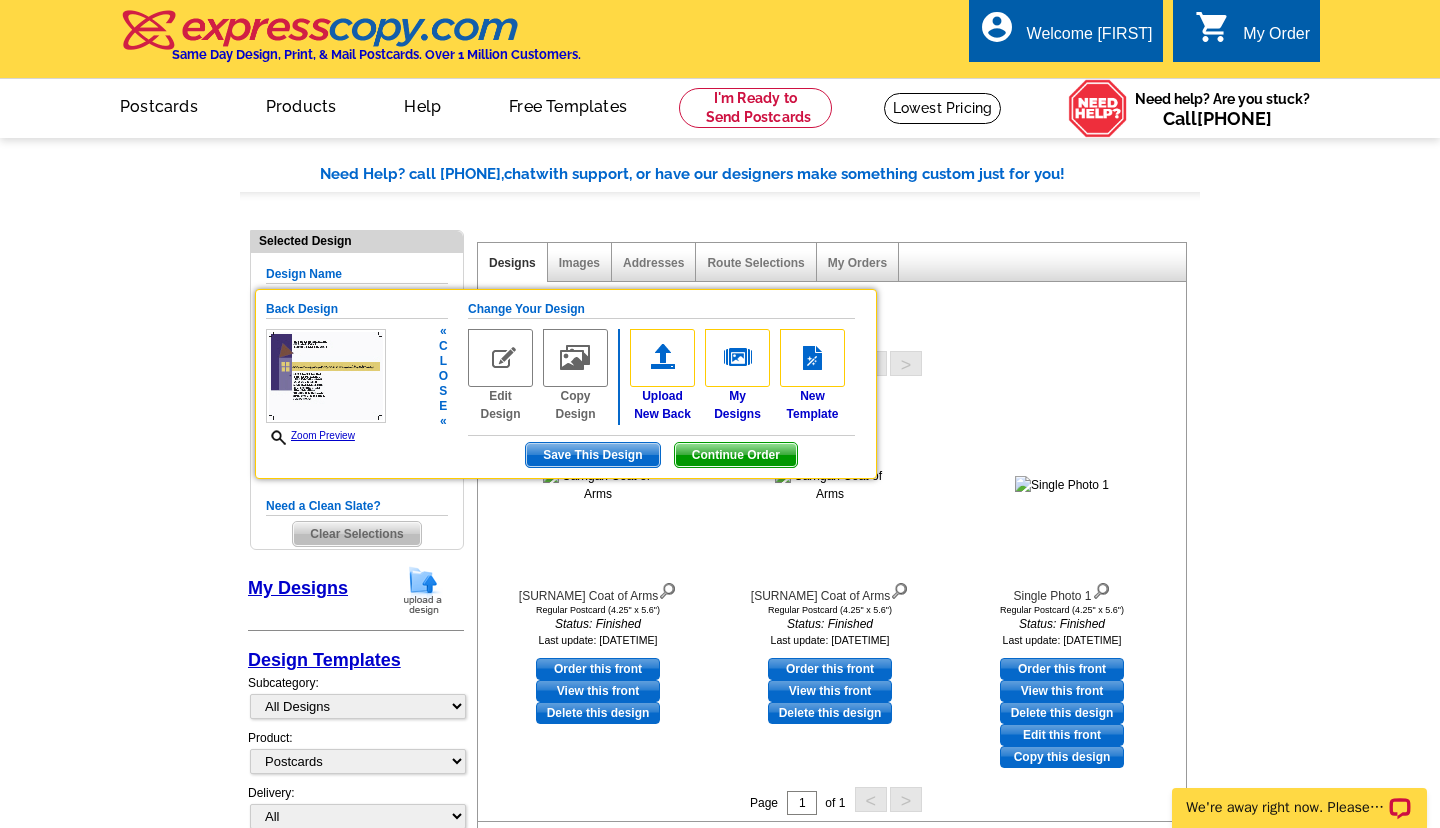 click on "Zoom Preview" at bounding box center (310, 435) 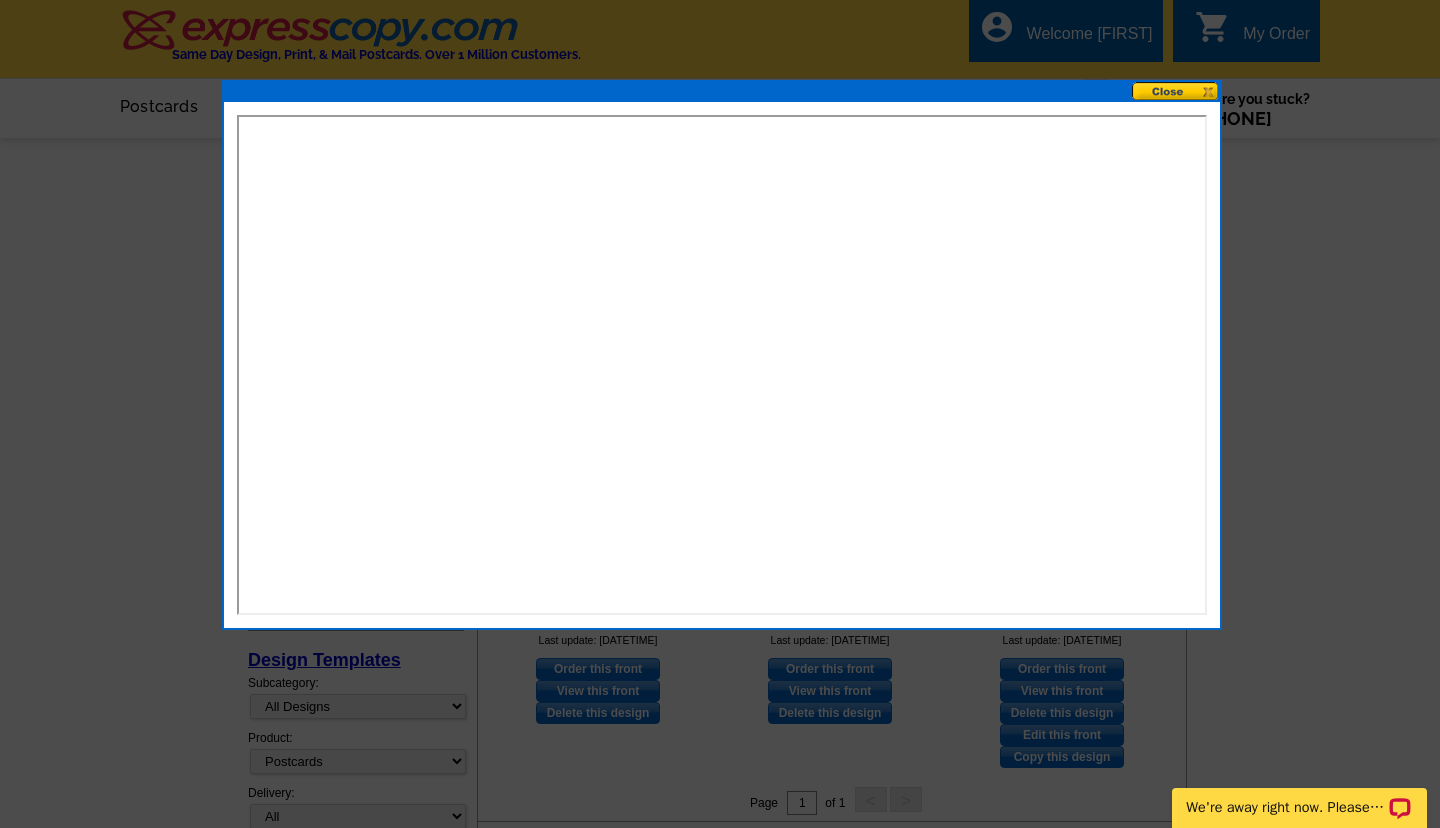 click at bounding box center [1176, 91] 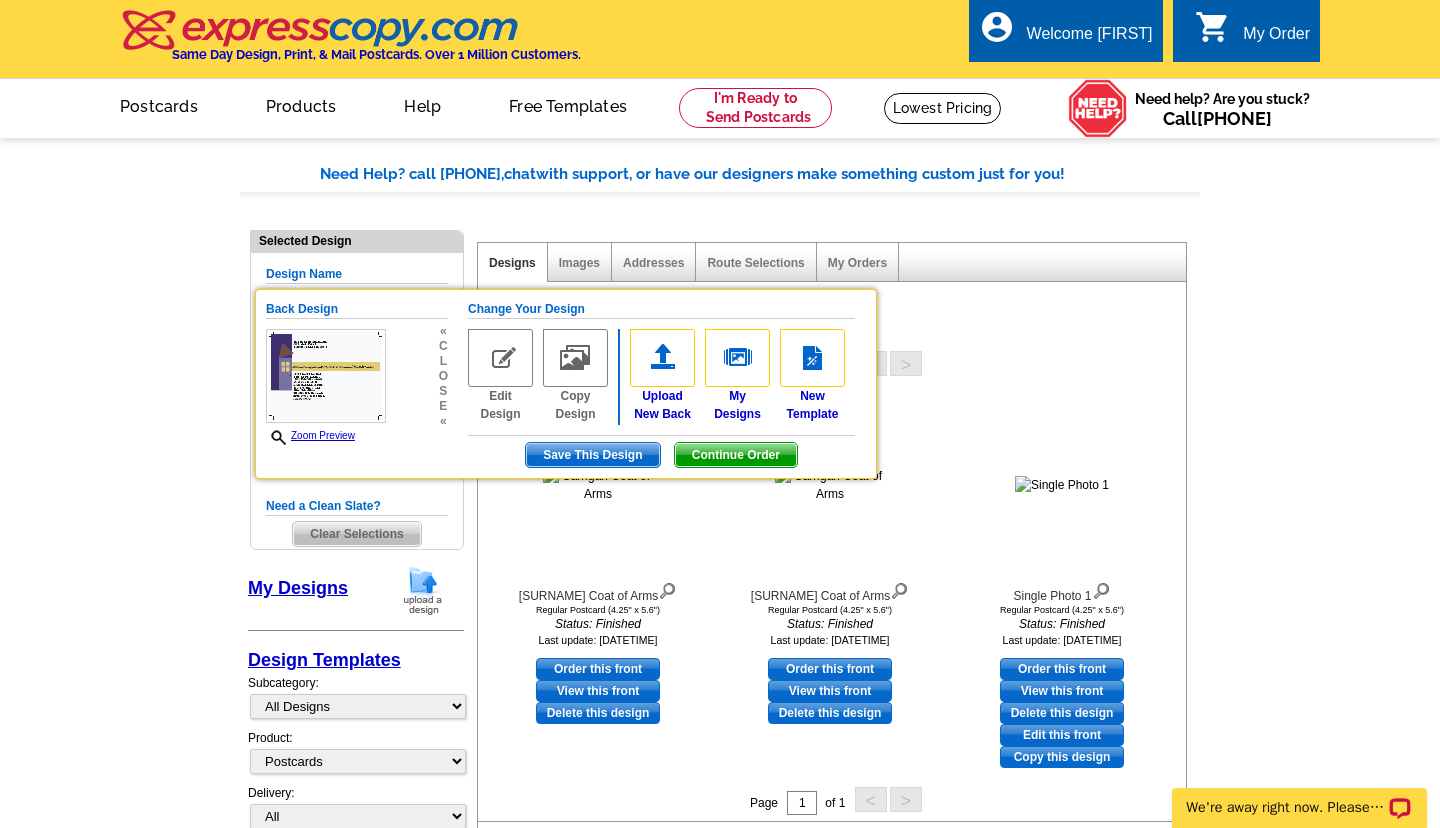 click on "Need Help? call 800-260-5887,  chat  with support, or have our designers make something custom just for you!
Got it, no need for the selection guide next time.
Show Results
Selected Design
Design Name
Back Design
Zoom Preview
« c l o s e «
Change Your Design
Edit Design
All" at bounding box center (720, 943) 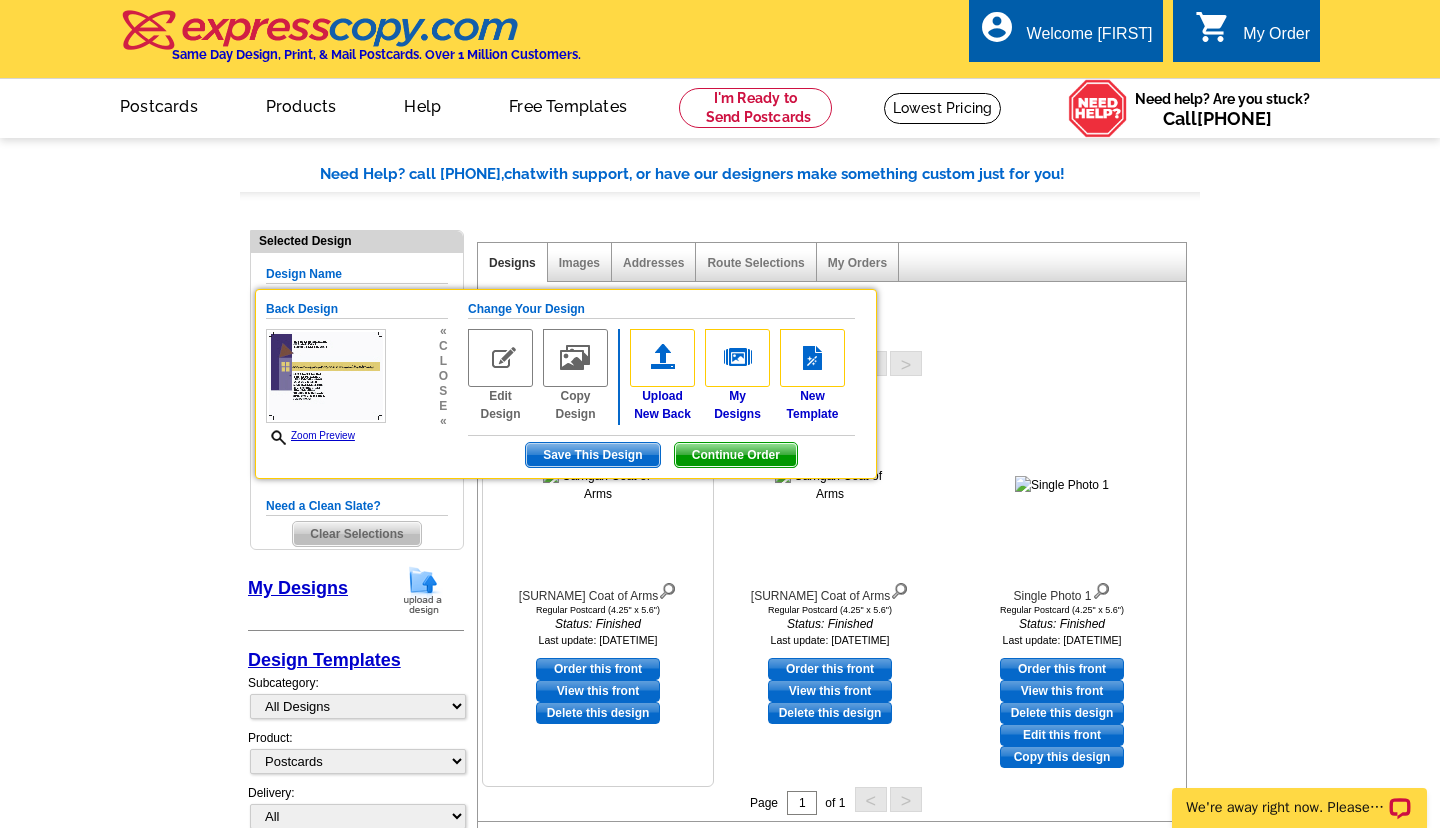 click on "View this front" at bounding box center (598, 691) 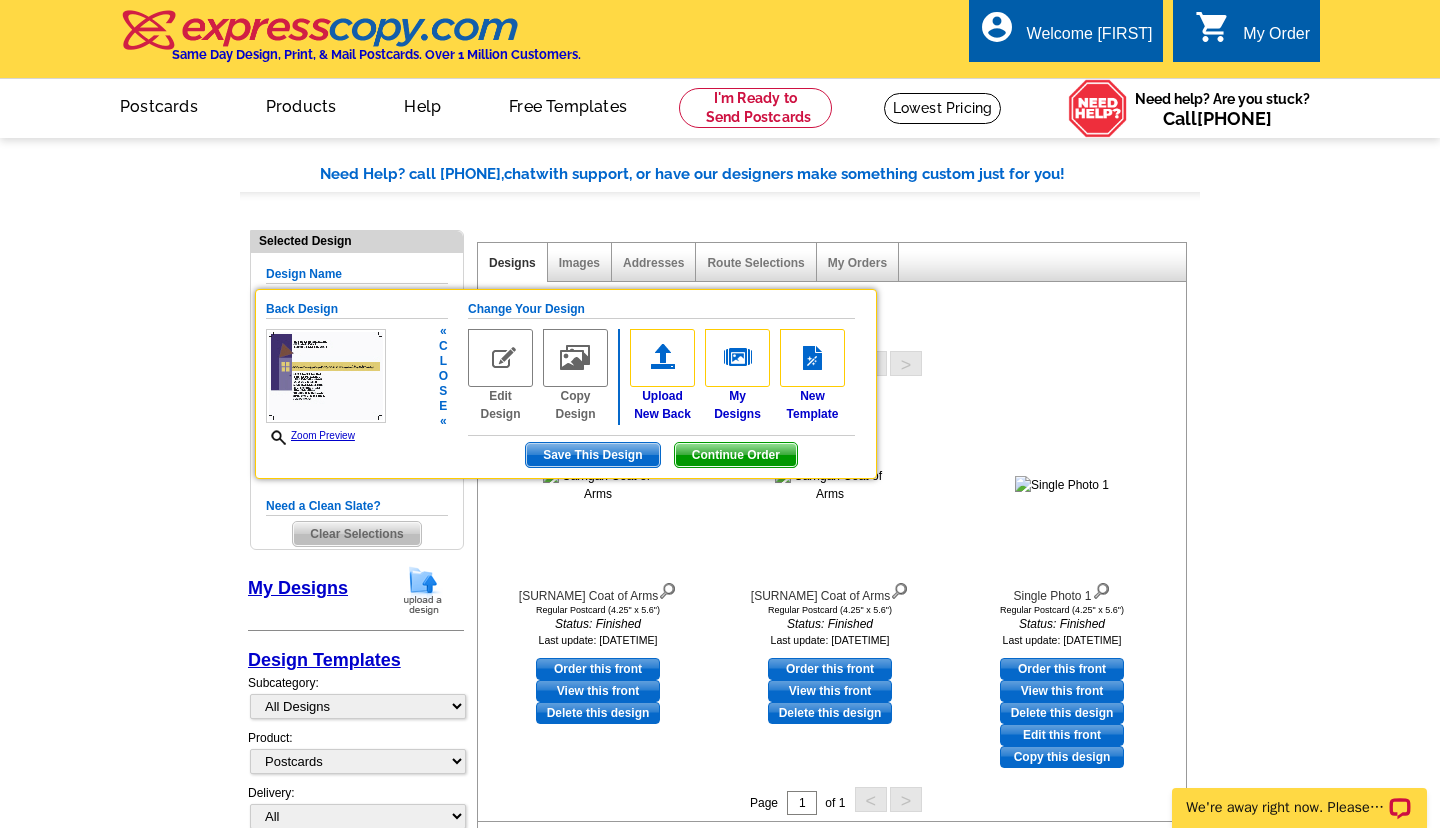 click on "Zoom Preview" at bounding box center (310, 435) 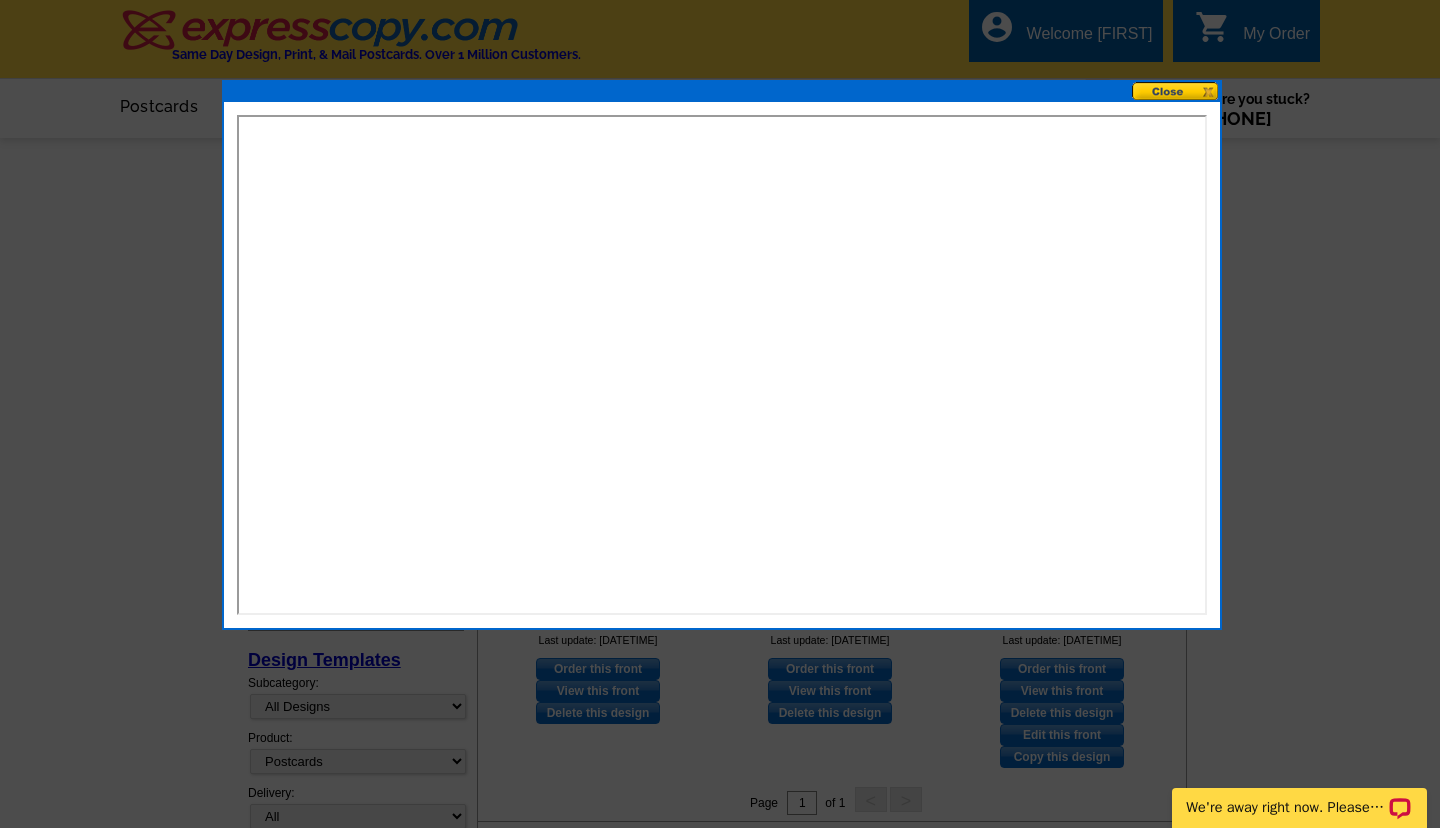 click at bounding box center [1176, 91] 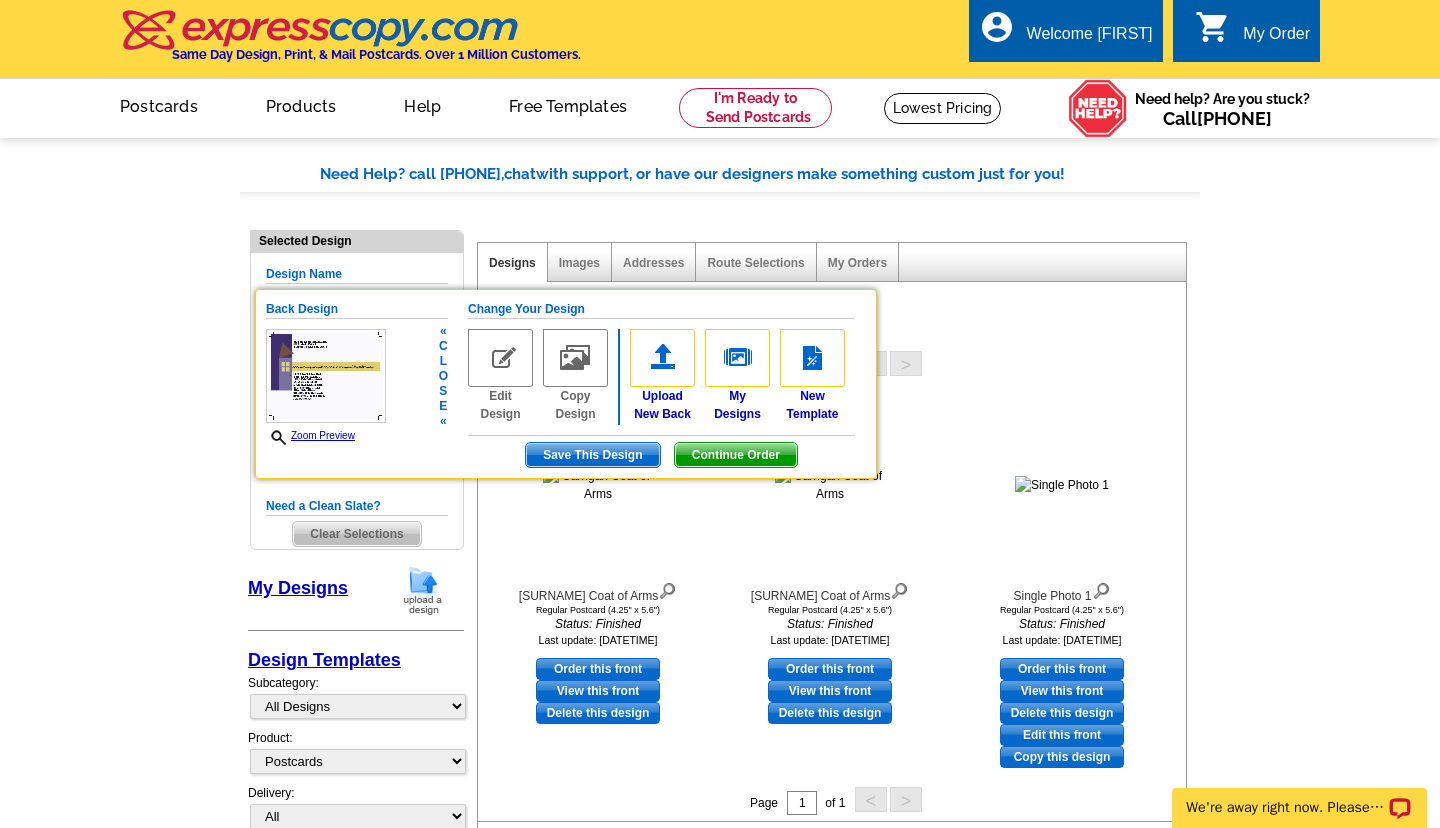 click on "o" at bounding box center (443, 376) 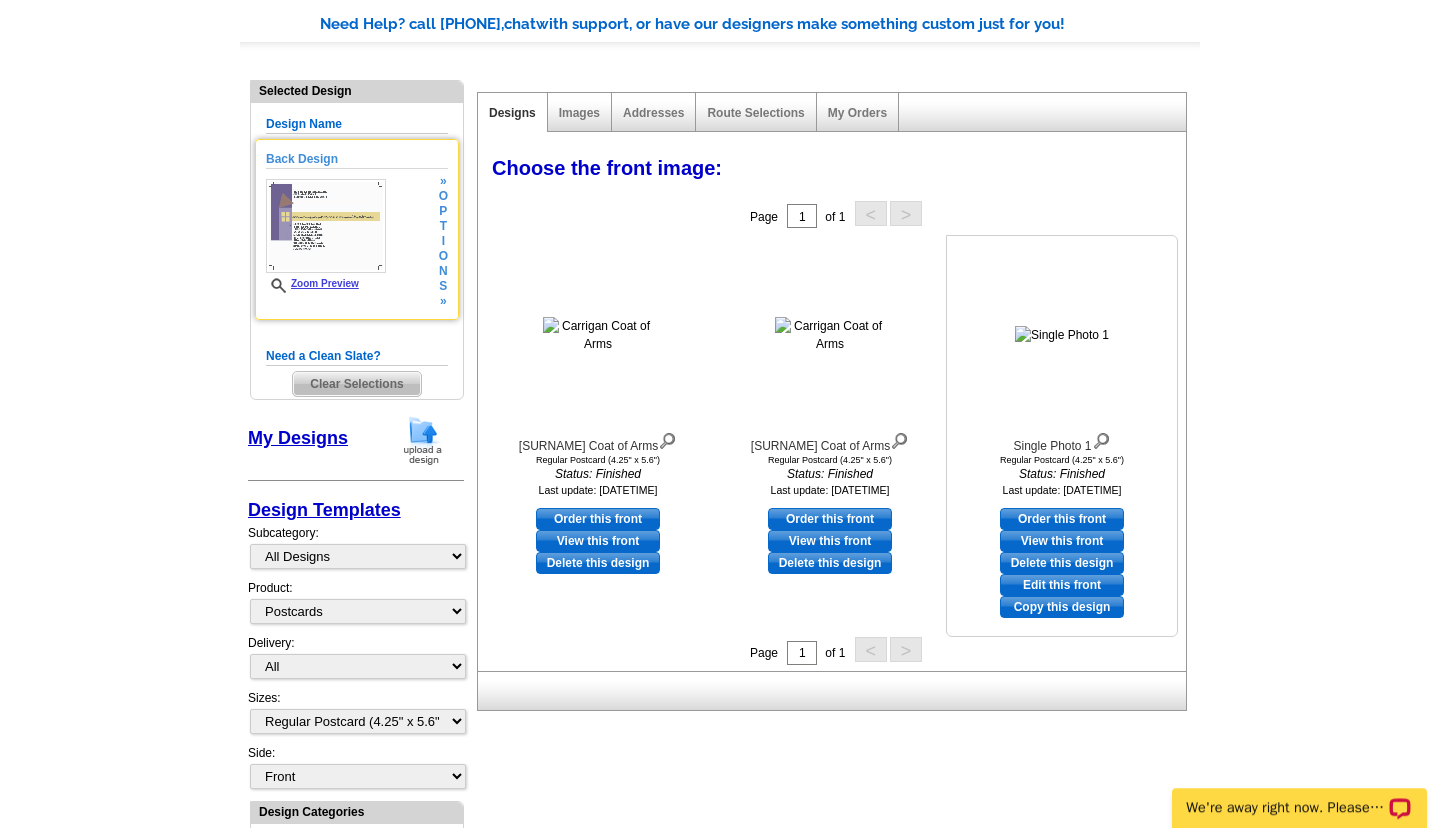 scroll, scrollTop: 0, scrollLeft: 0, axis: both 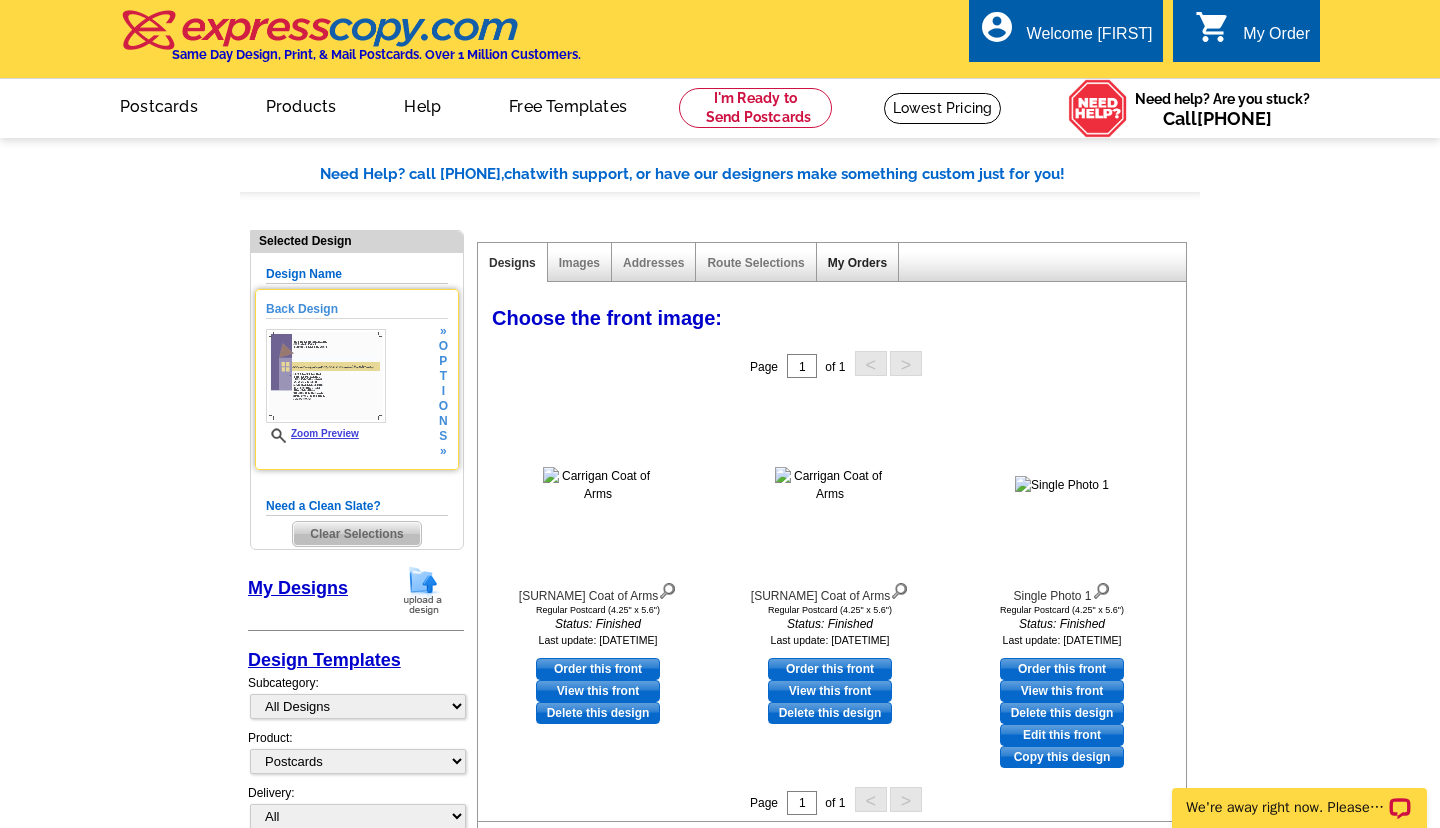 click on "My Orders" at bounding box center [857, 263] 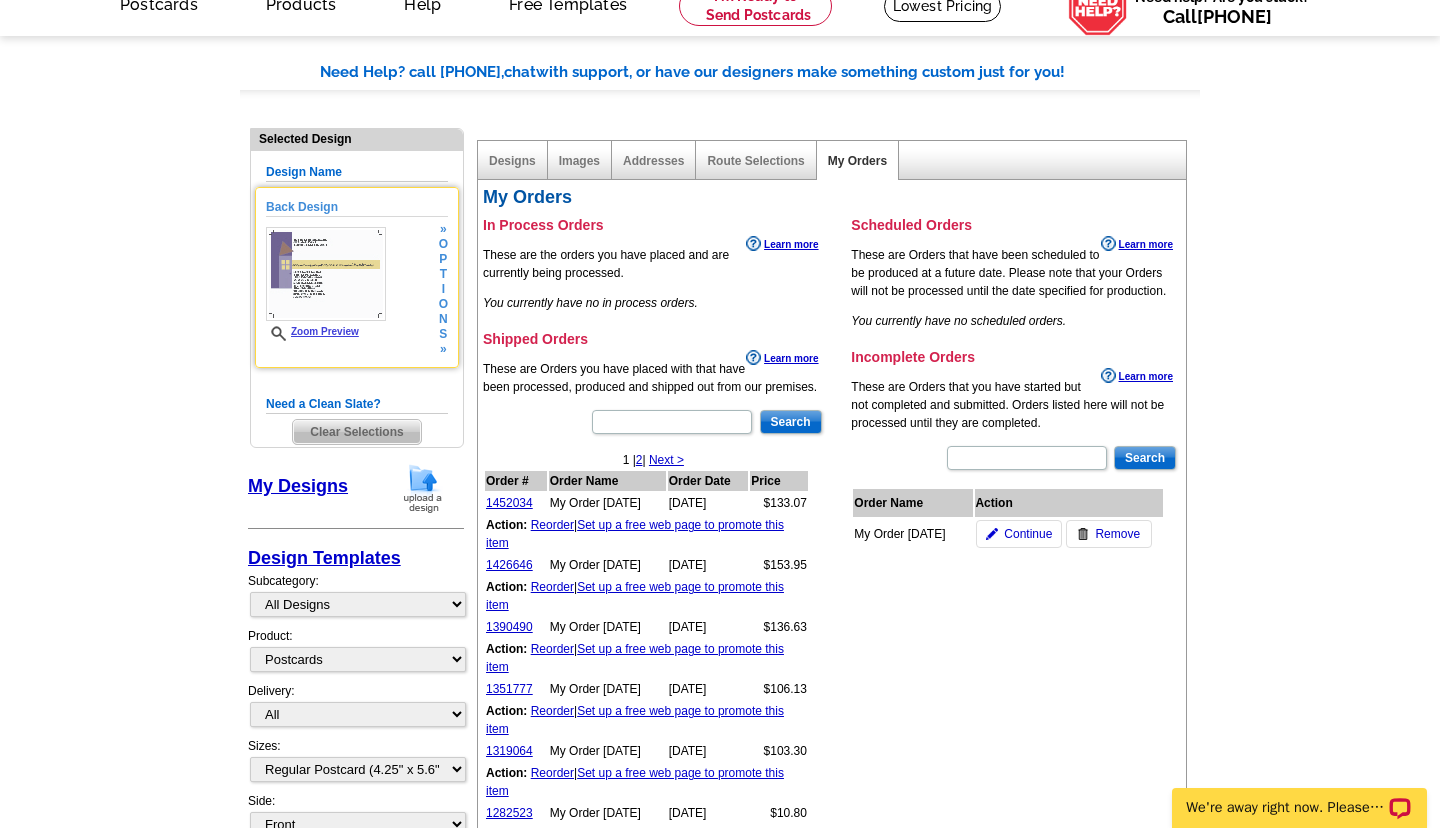 scroll, scrollTop: 108, scrollLeft: 0, axis: vertical 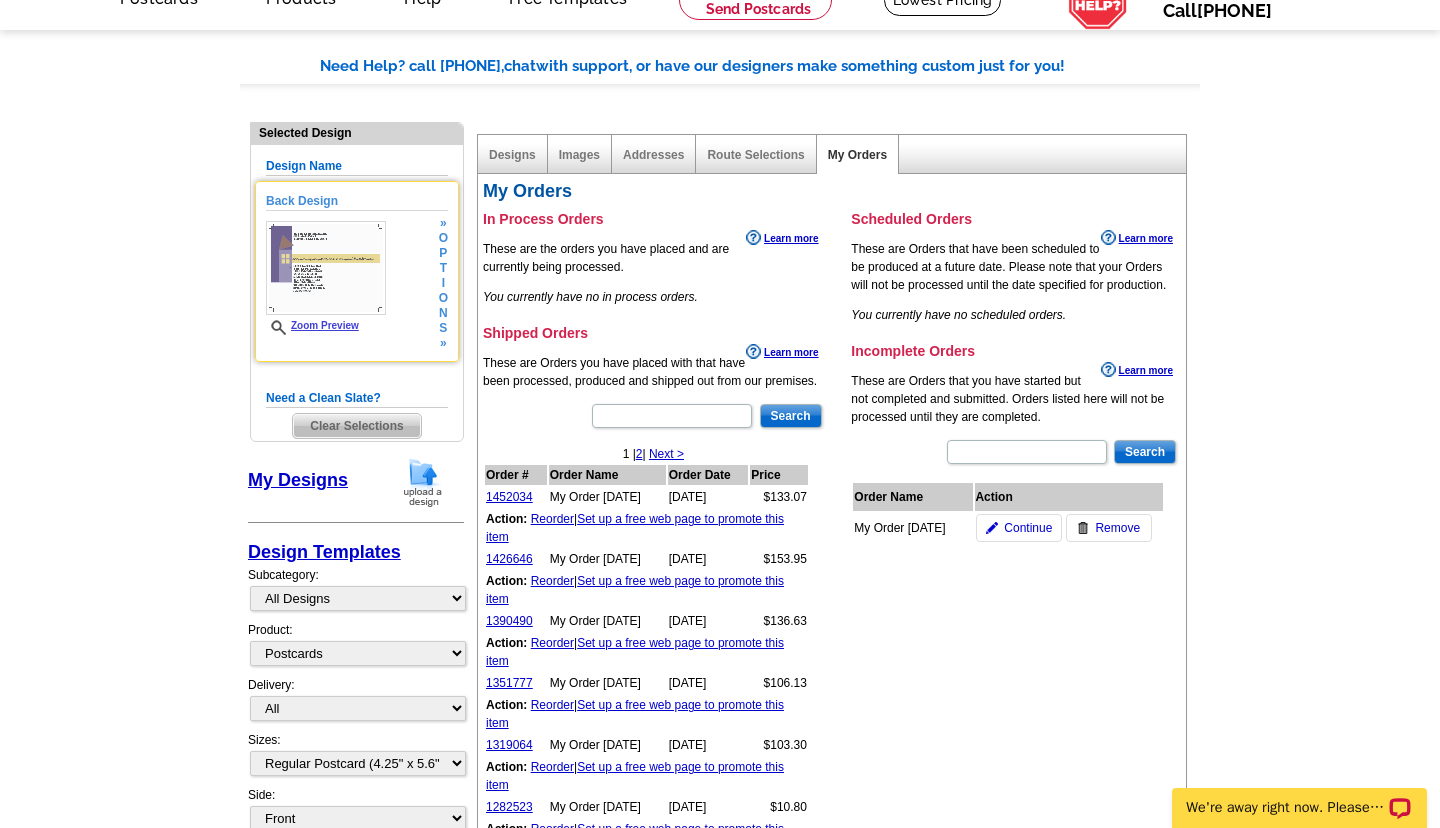 click on "Set up a free web page to promote this item" at bounding box center [635, 528] 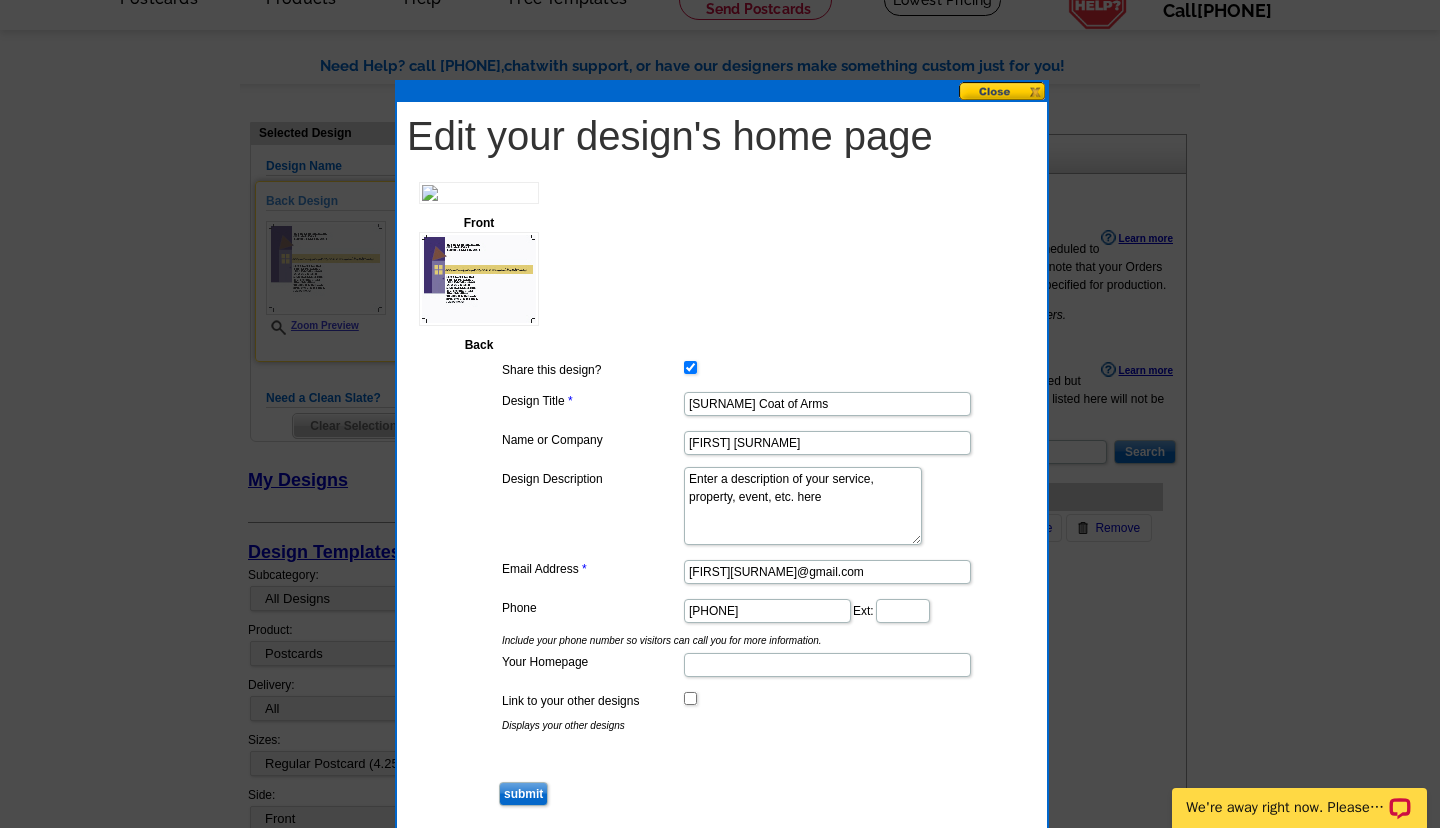 click on "Back" at bounding box center [479, 345] 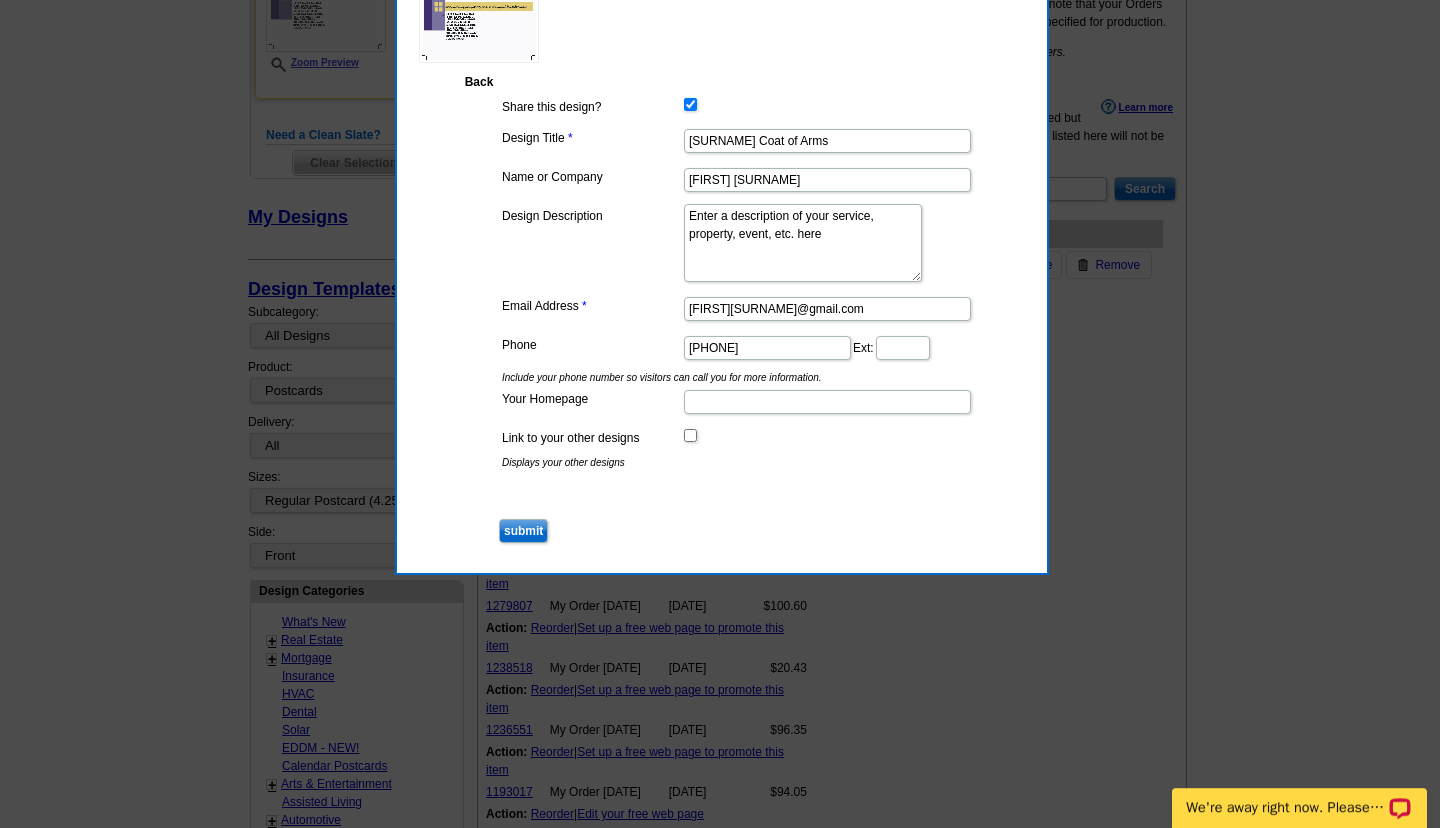 scroll, scrollTop: 0, scrollLeft: 0, axis: both 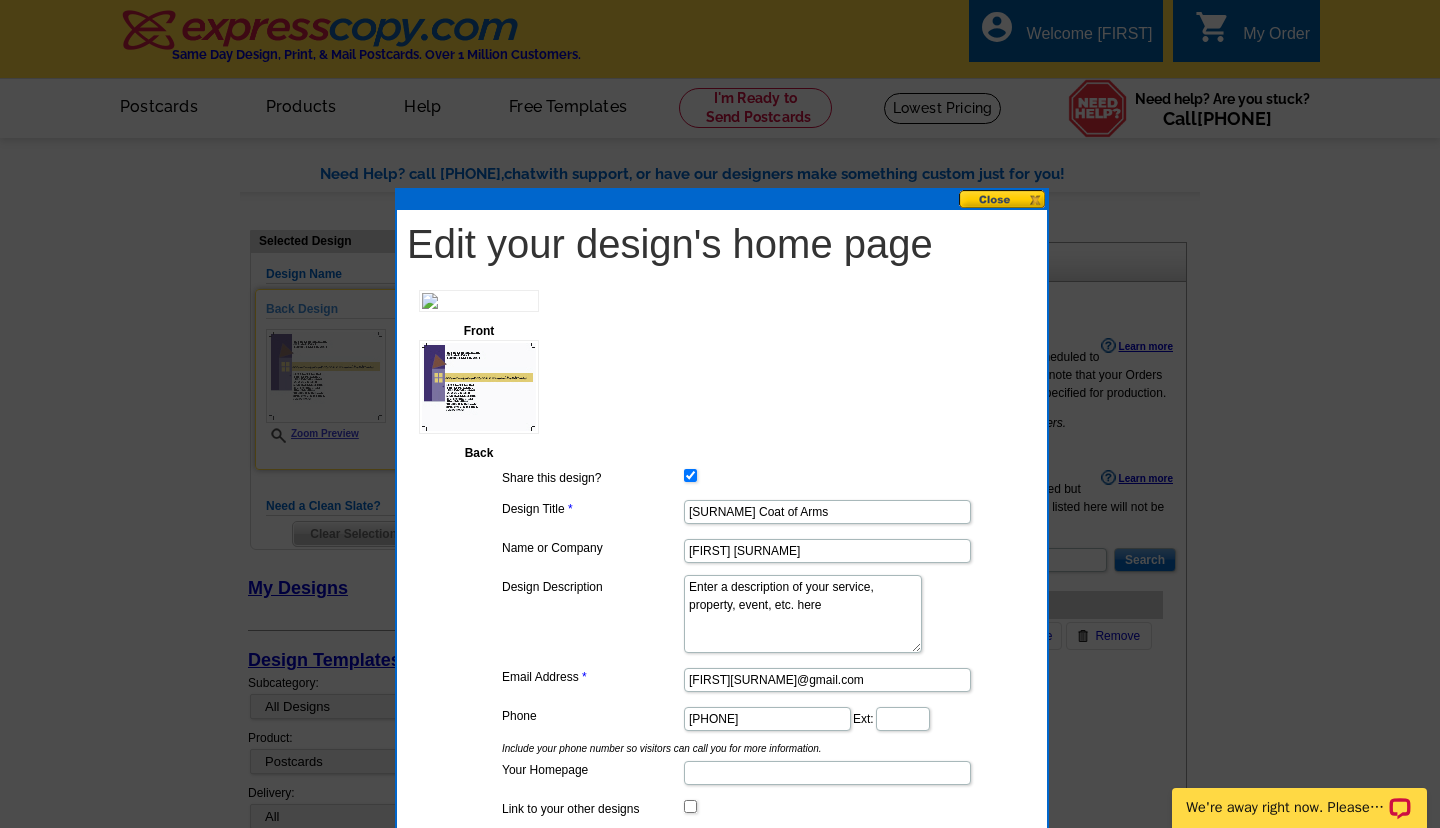 click at bounding box center (1003, 199) 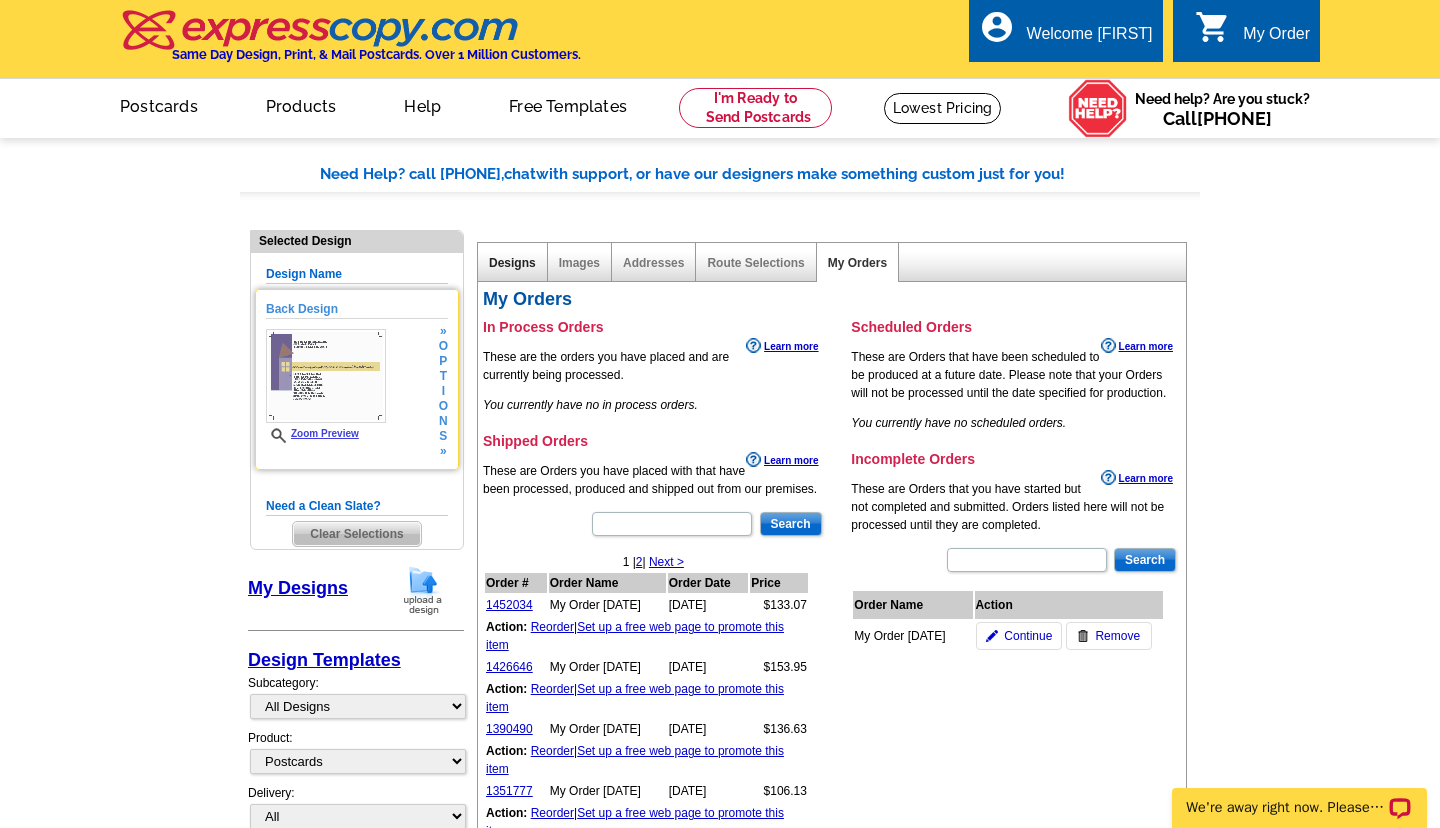 click on "Designs" at bounding box center [512, 263] 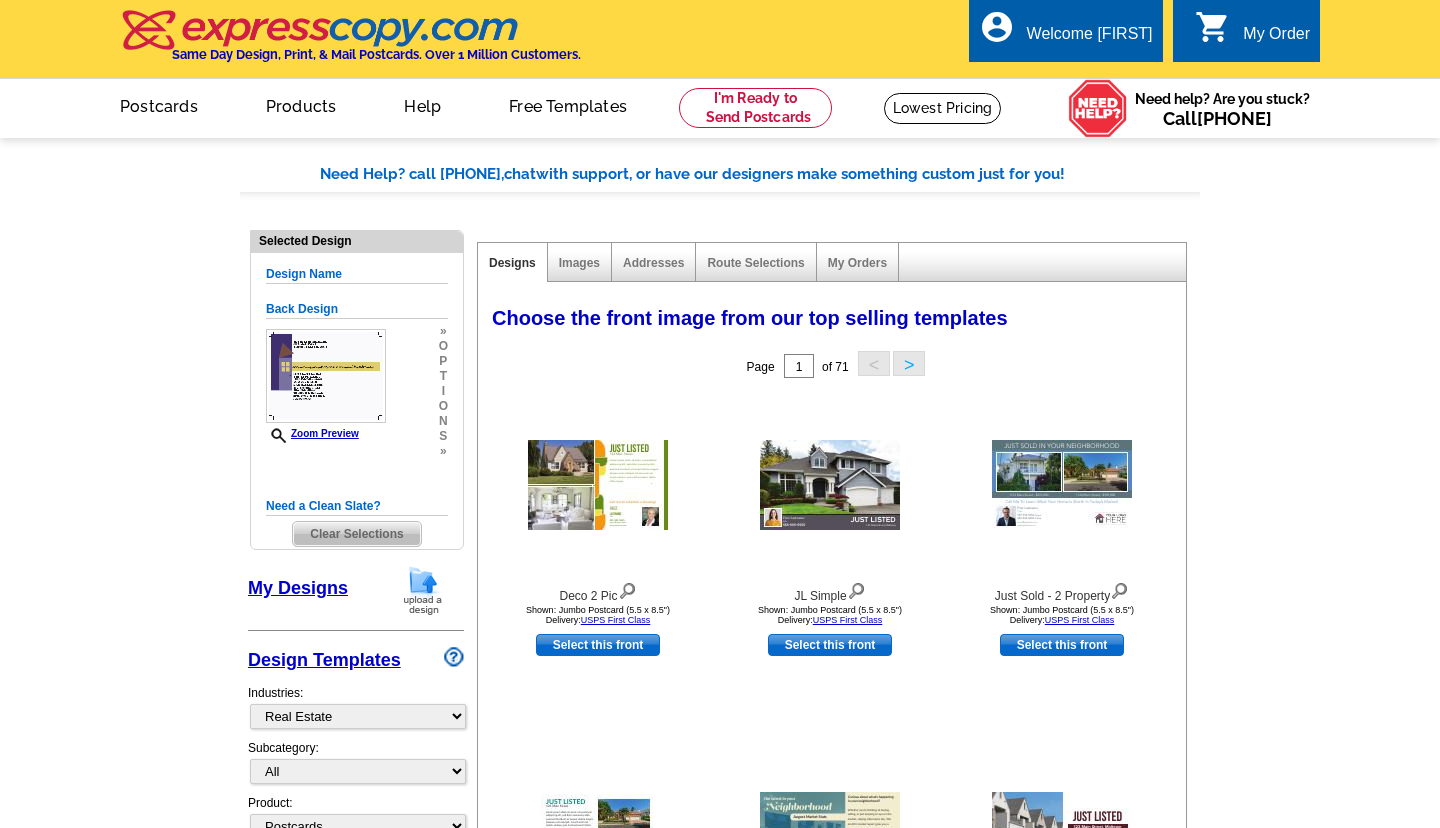 select on "785" 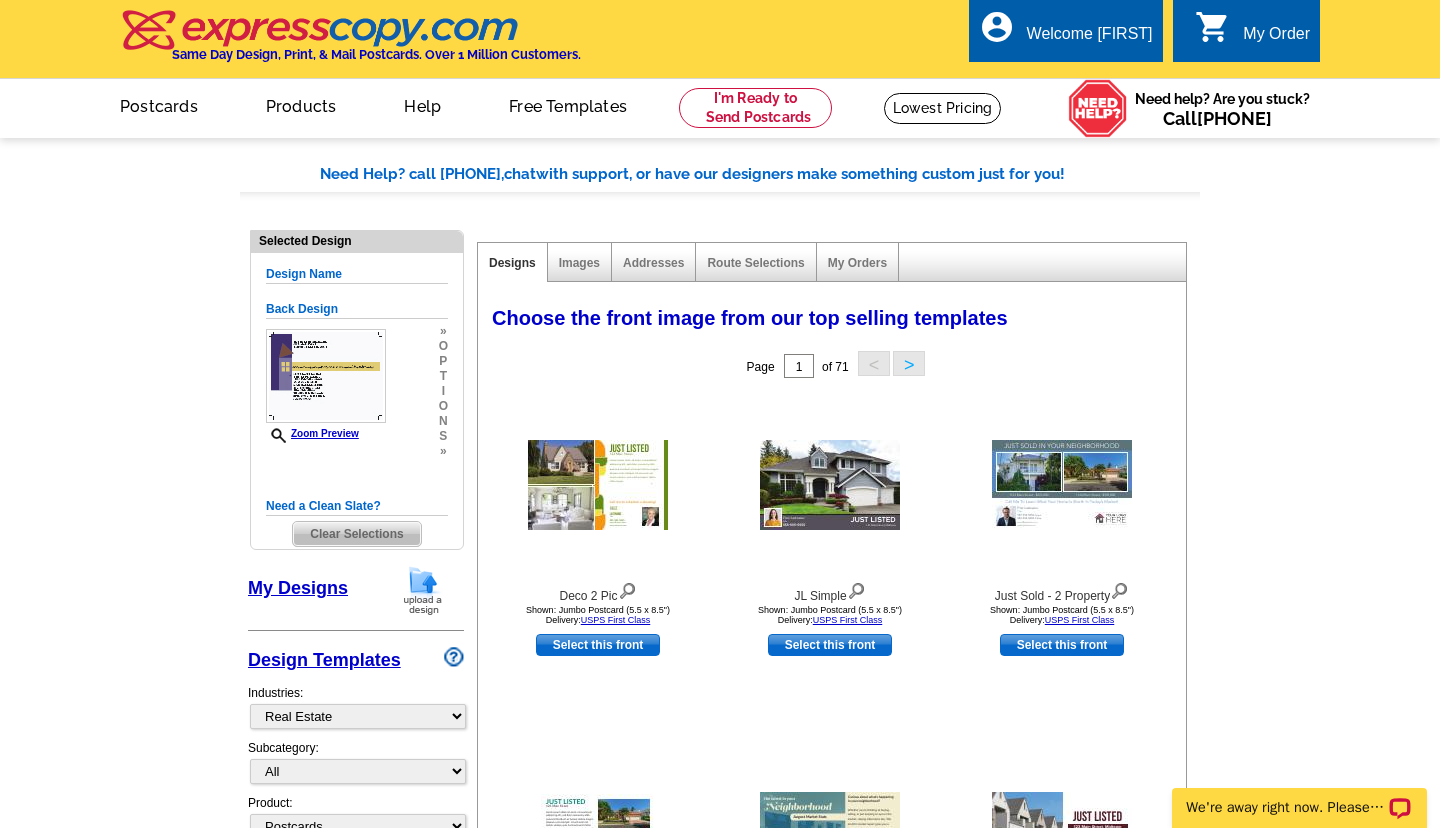 scroll, scrollTop: 0, scrollLeft: 0, axis: both 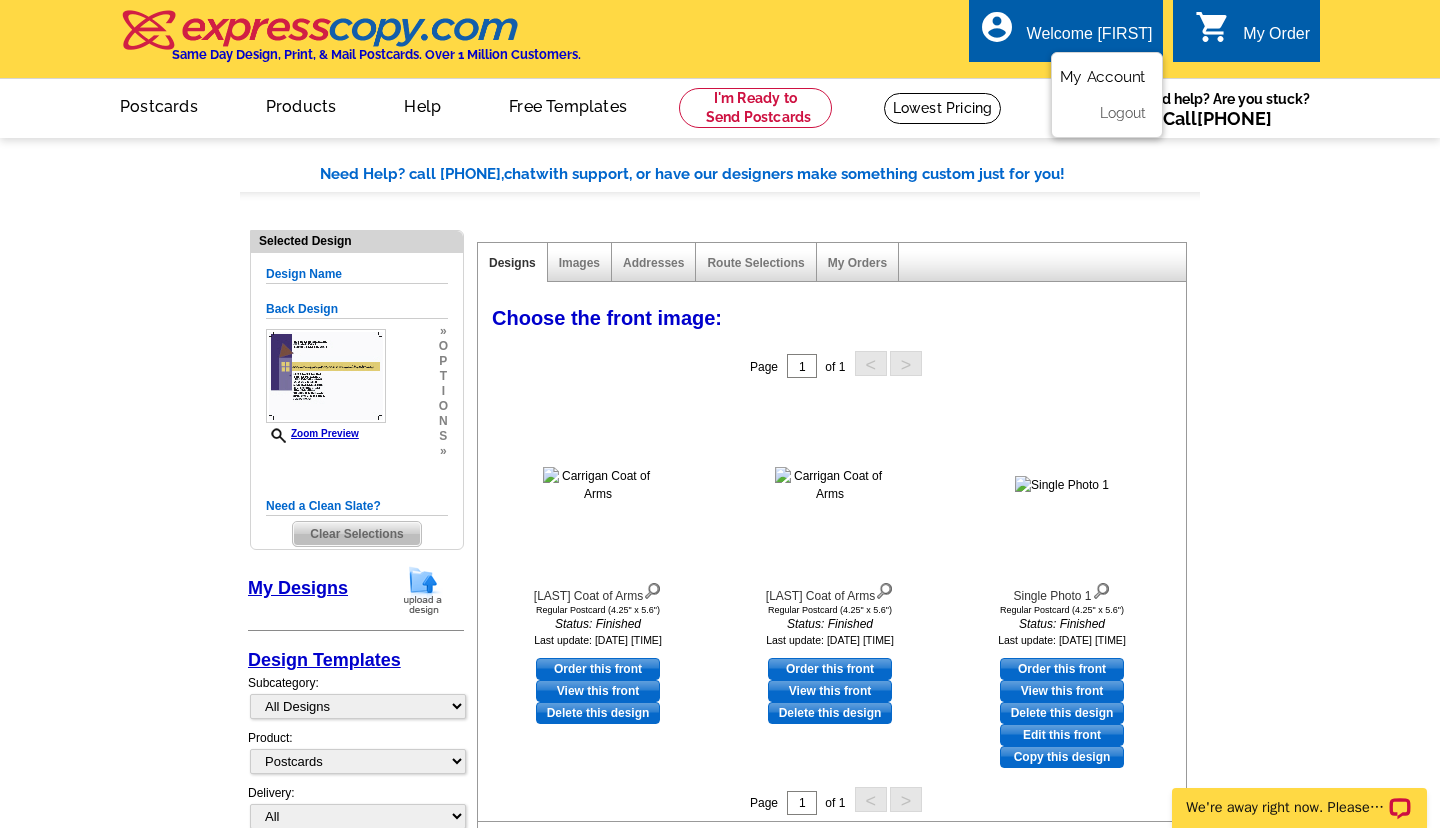 click on "My Account" at bounding box center [1103, 77] 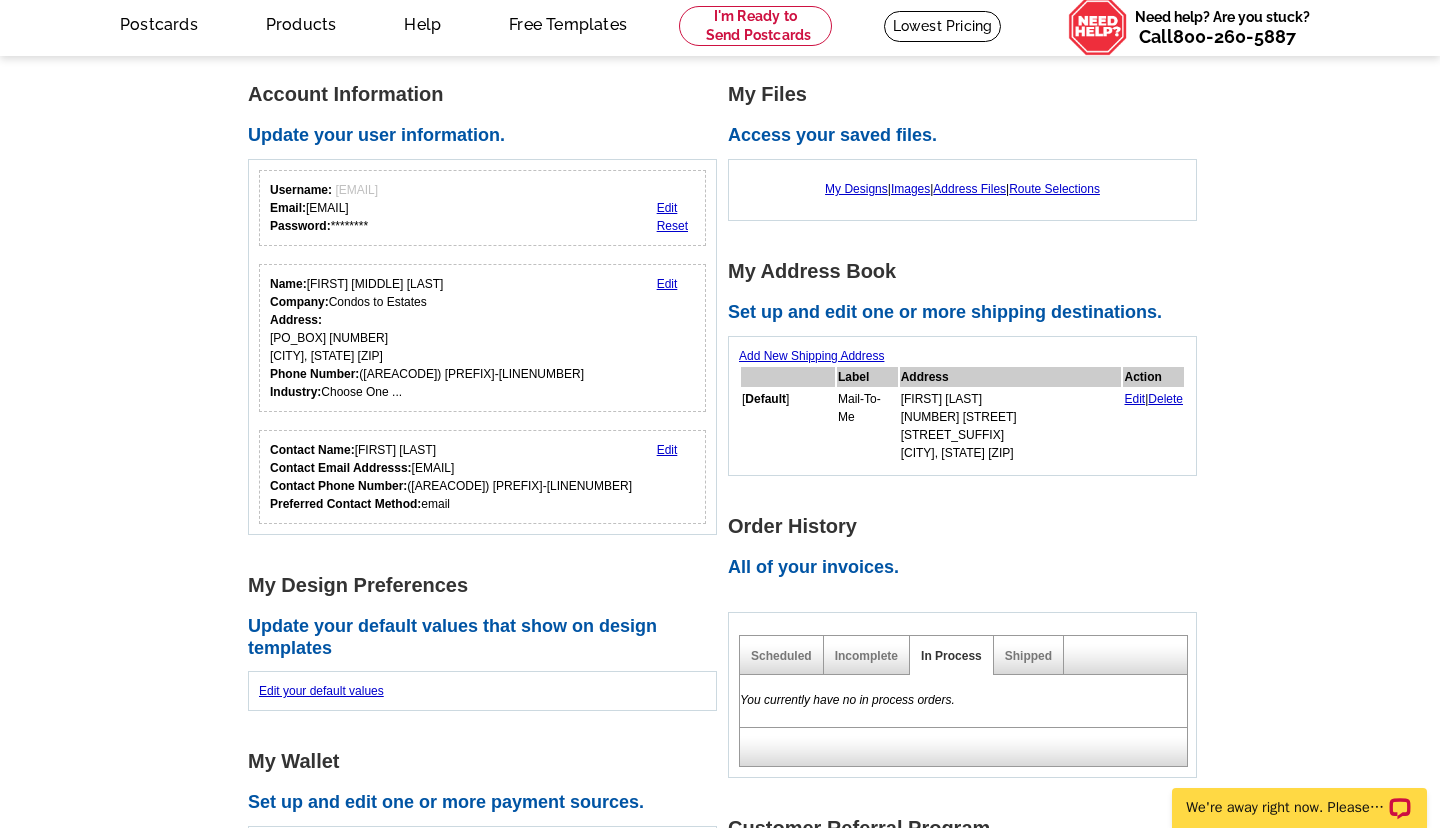 scroll, scrollTop: 0, scrollLeft: 0, axis: both 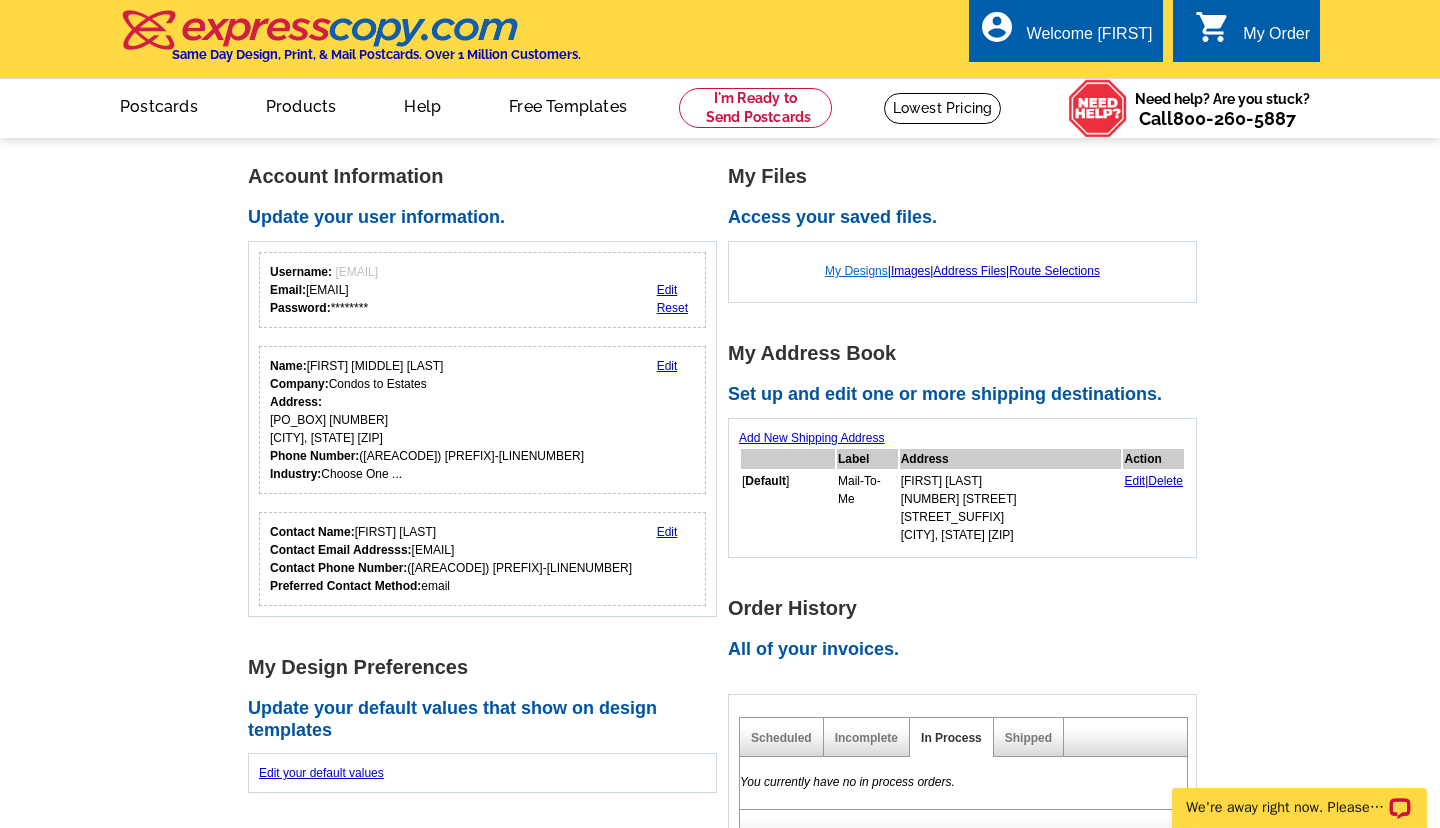 click on "My Designs" at bounding box center (856, 271) 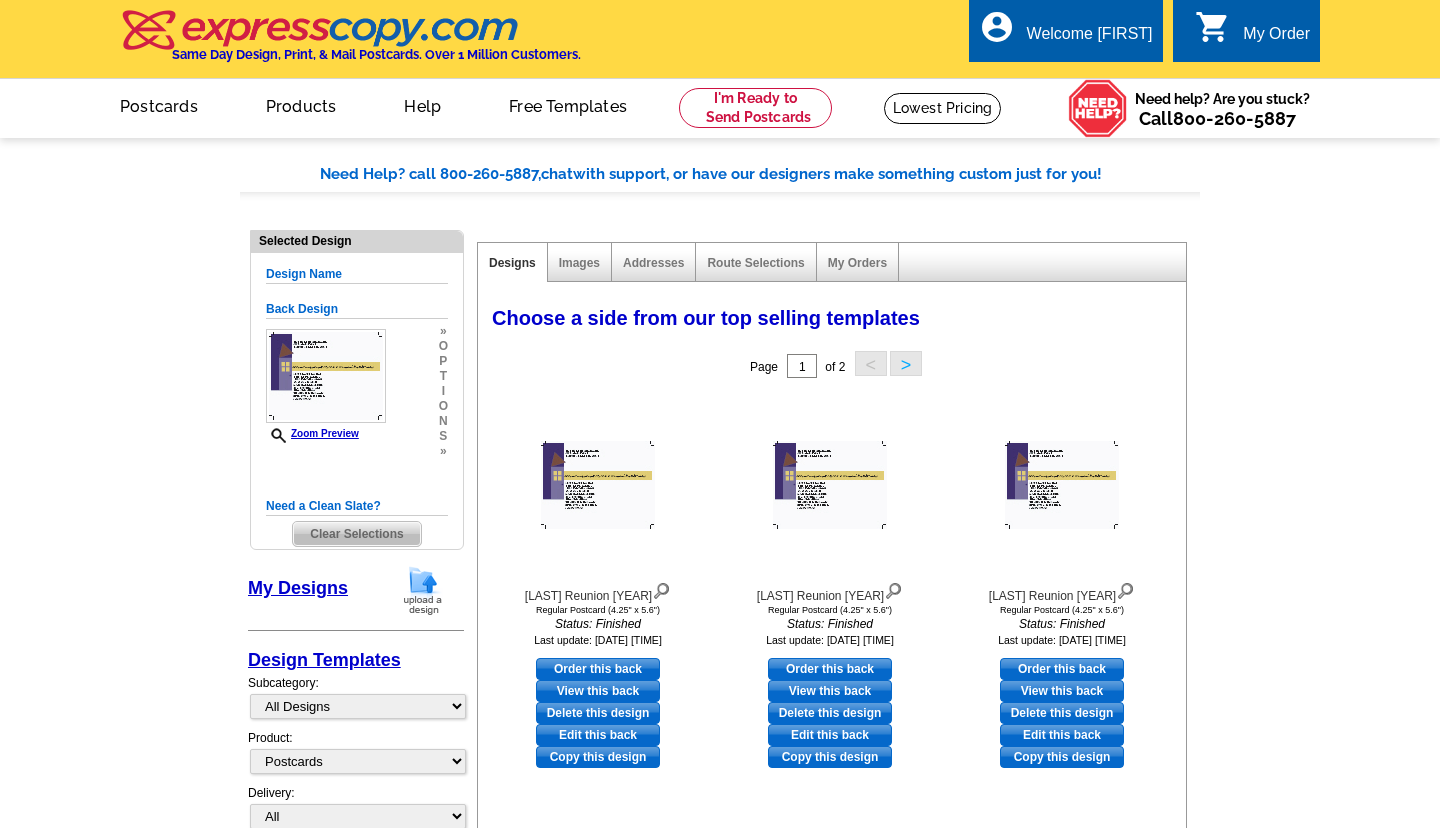select on "1" 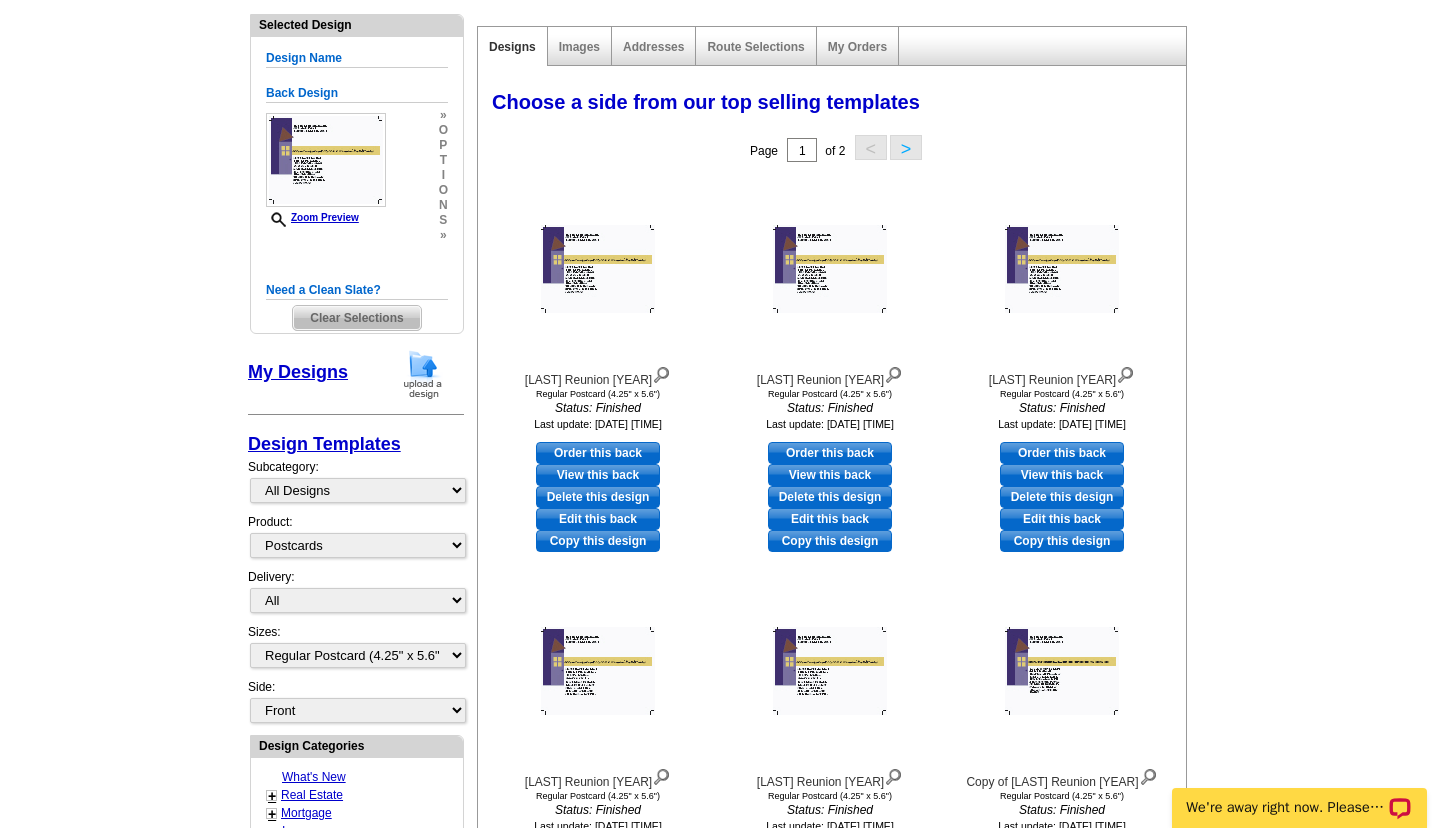 scroll, scrollTop: 324, scrollLeft: 0, axis: vertical 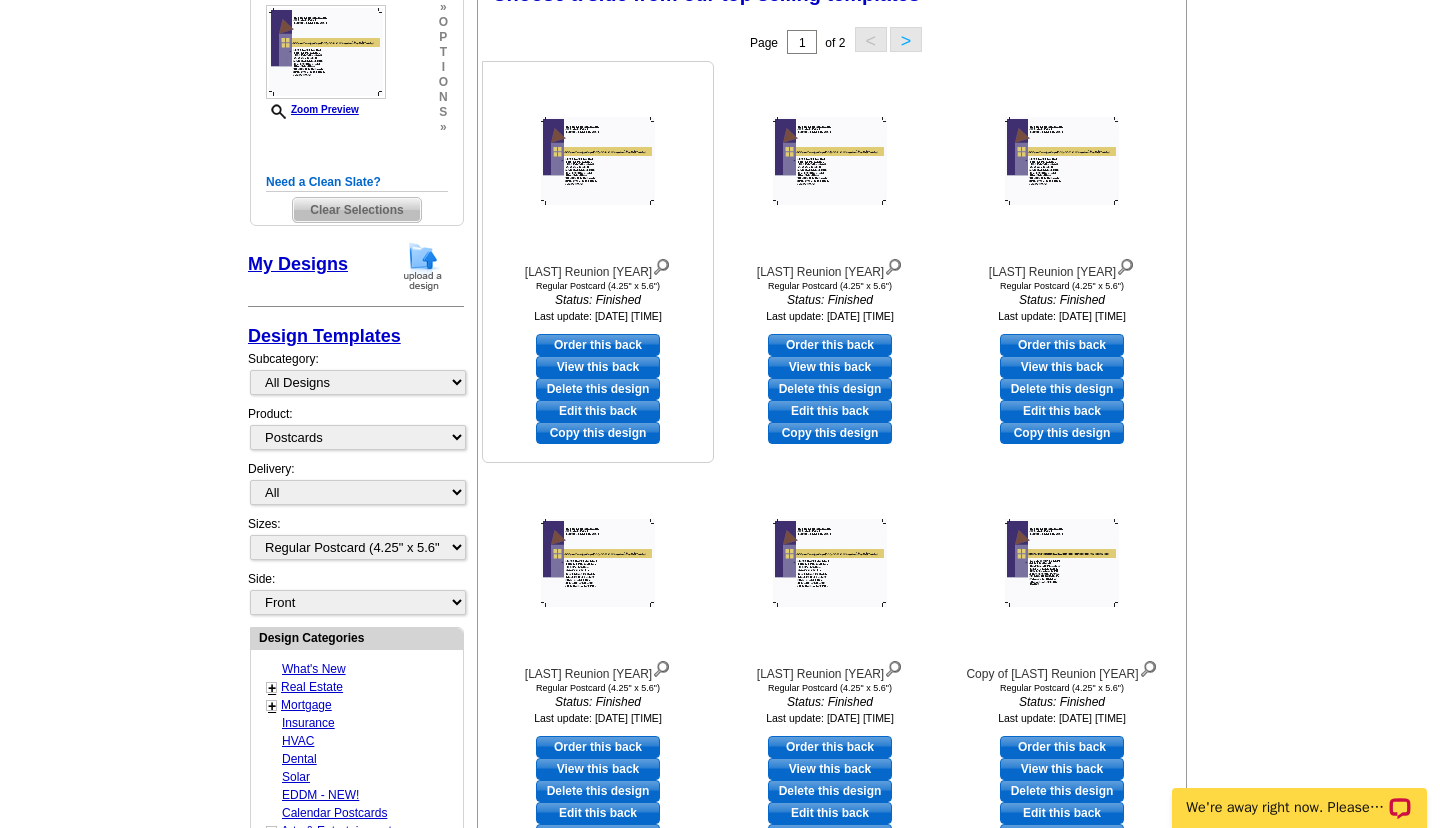 click on "Edit this back" at bounding box center (598, 411) 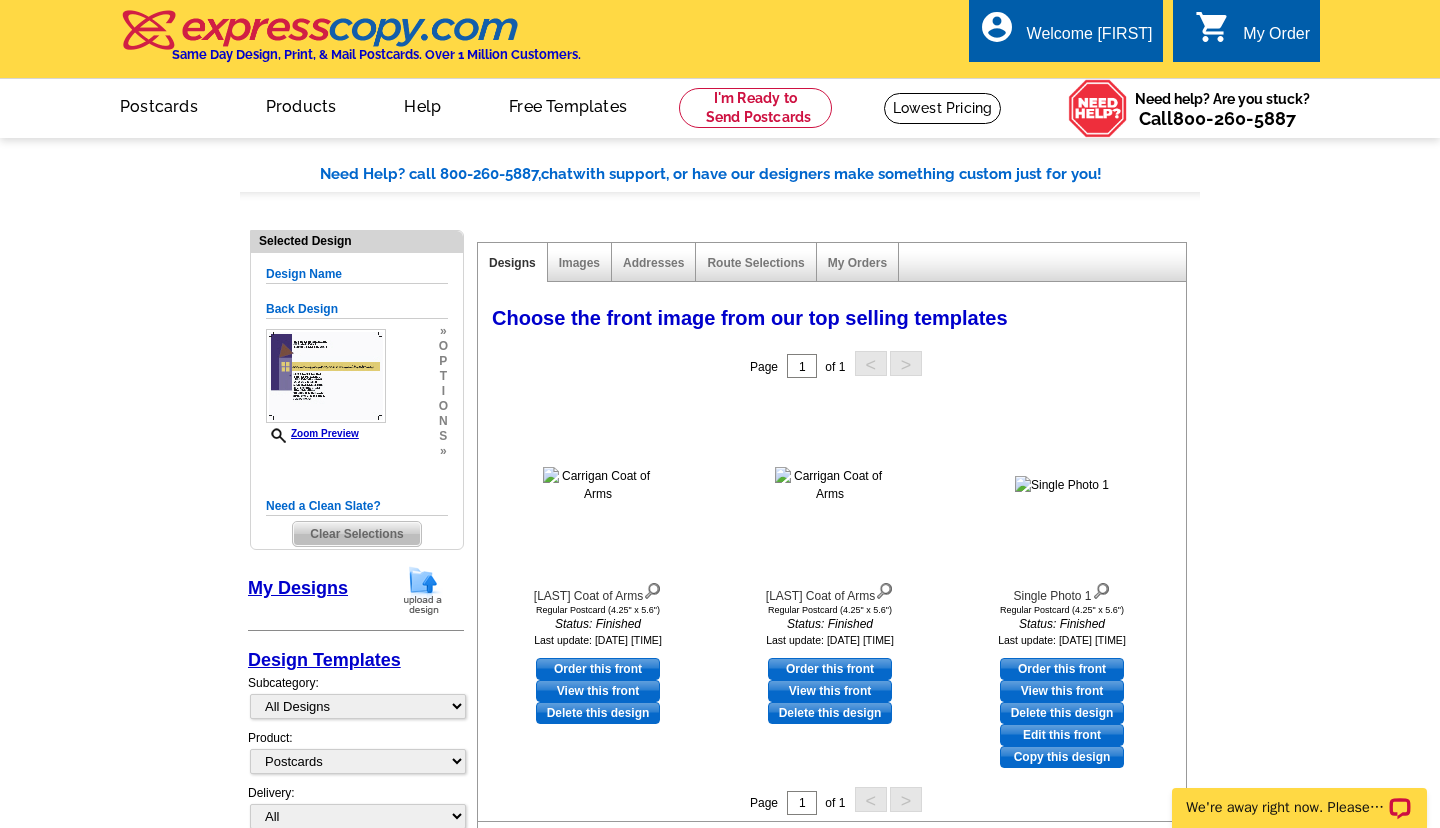 scroll, scrollTop: 108, scrollLeft: 0, axis: vertical 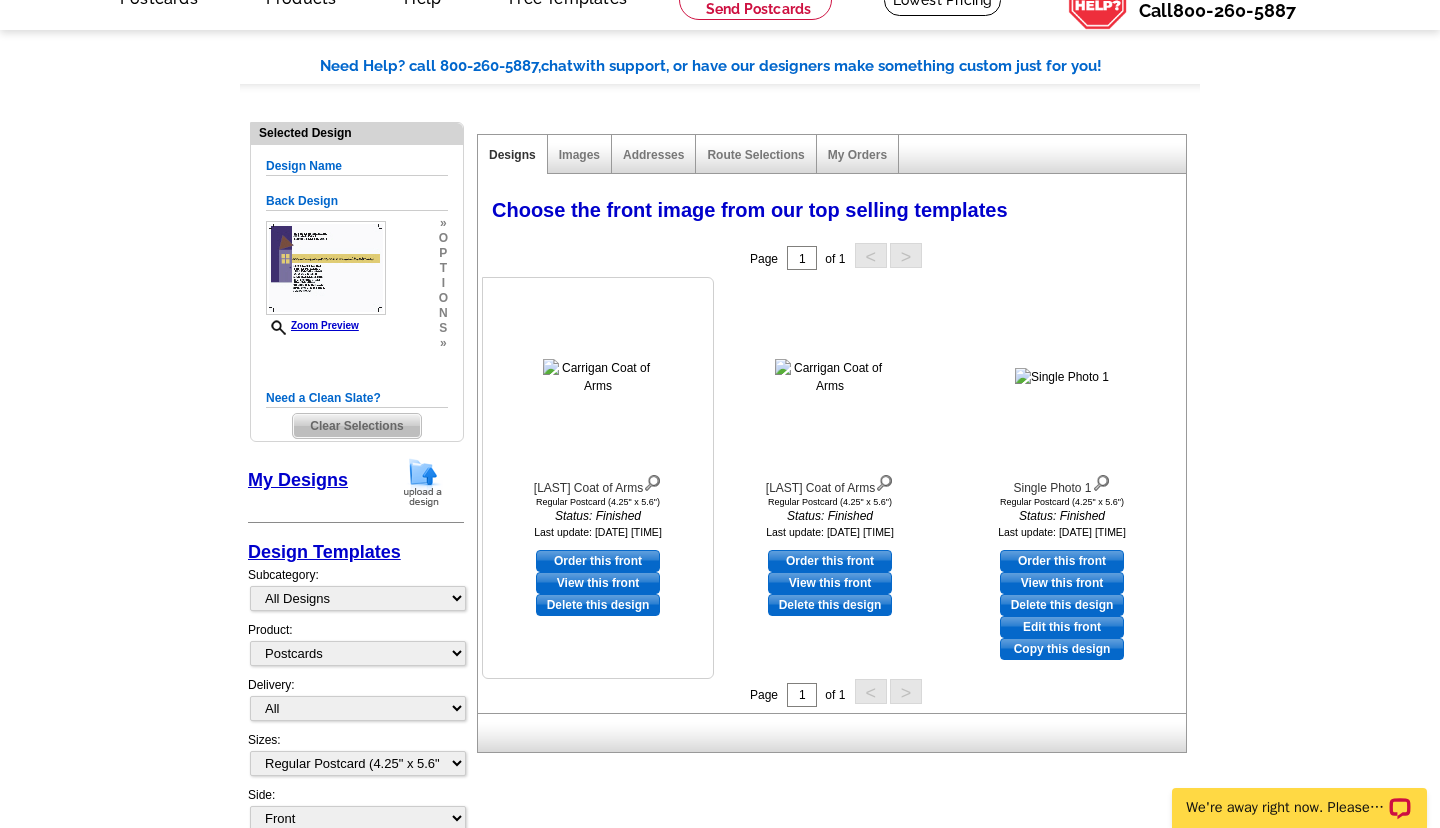 click on "Order this front" at bounding box center (598, 561) 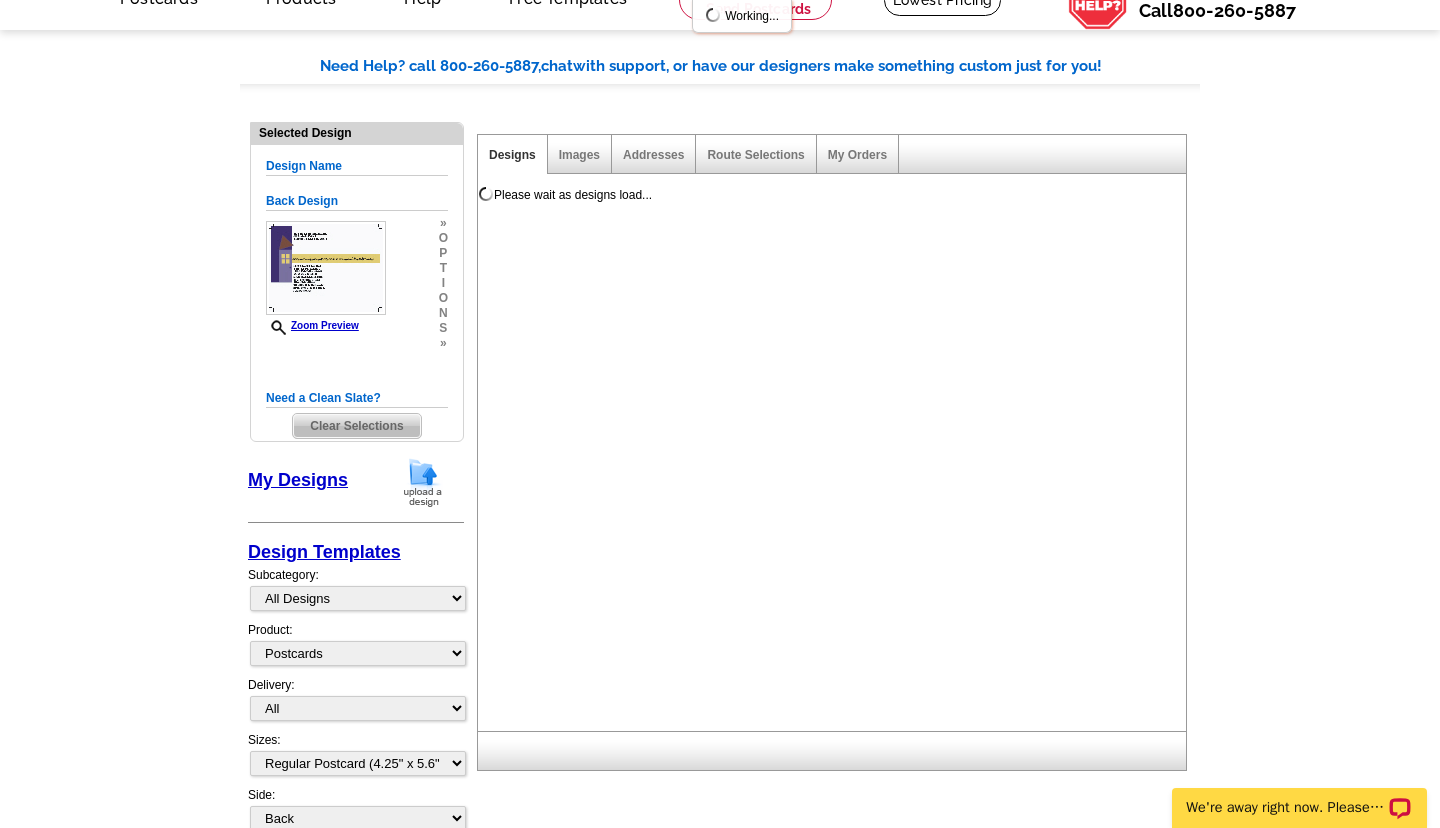 scroll, scrollTop: 0, scrollLeft: 0, axis: both 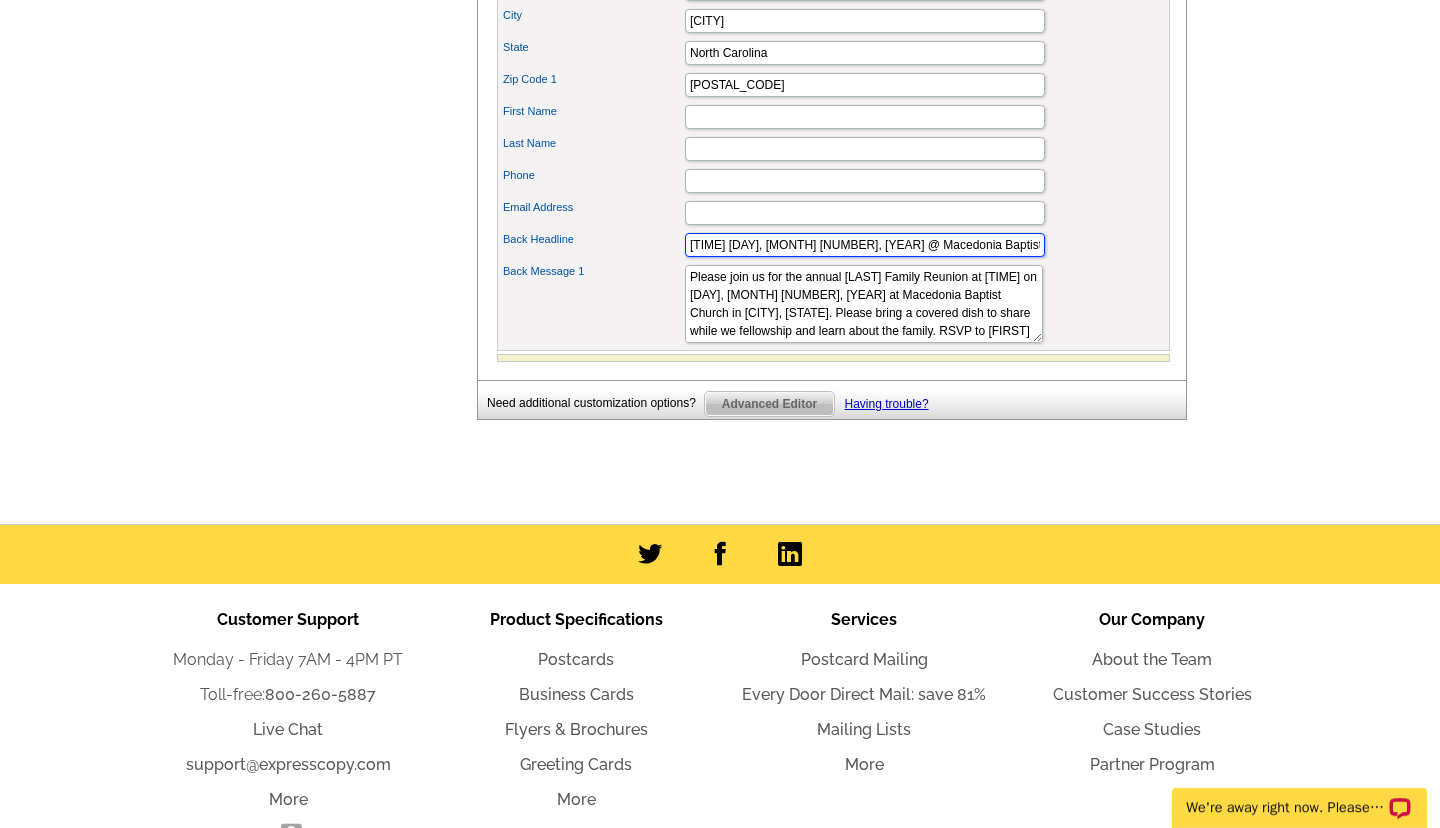 click on "[TIME] [DAY], [MONTH] [NUMBER], [YEAR] @ Macedonia Baptist Church" at bounding box center (865, 245) 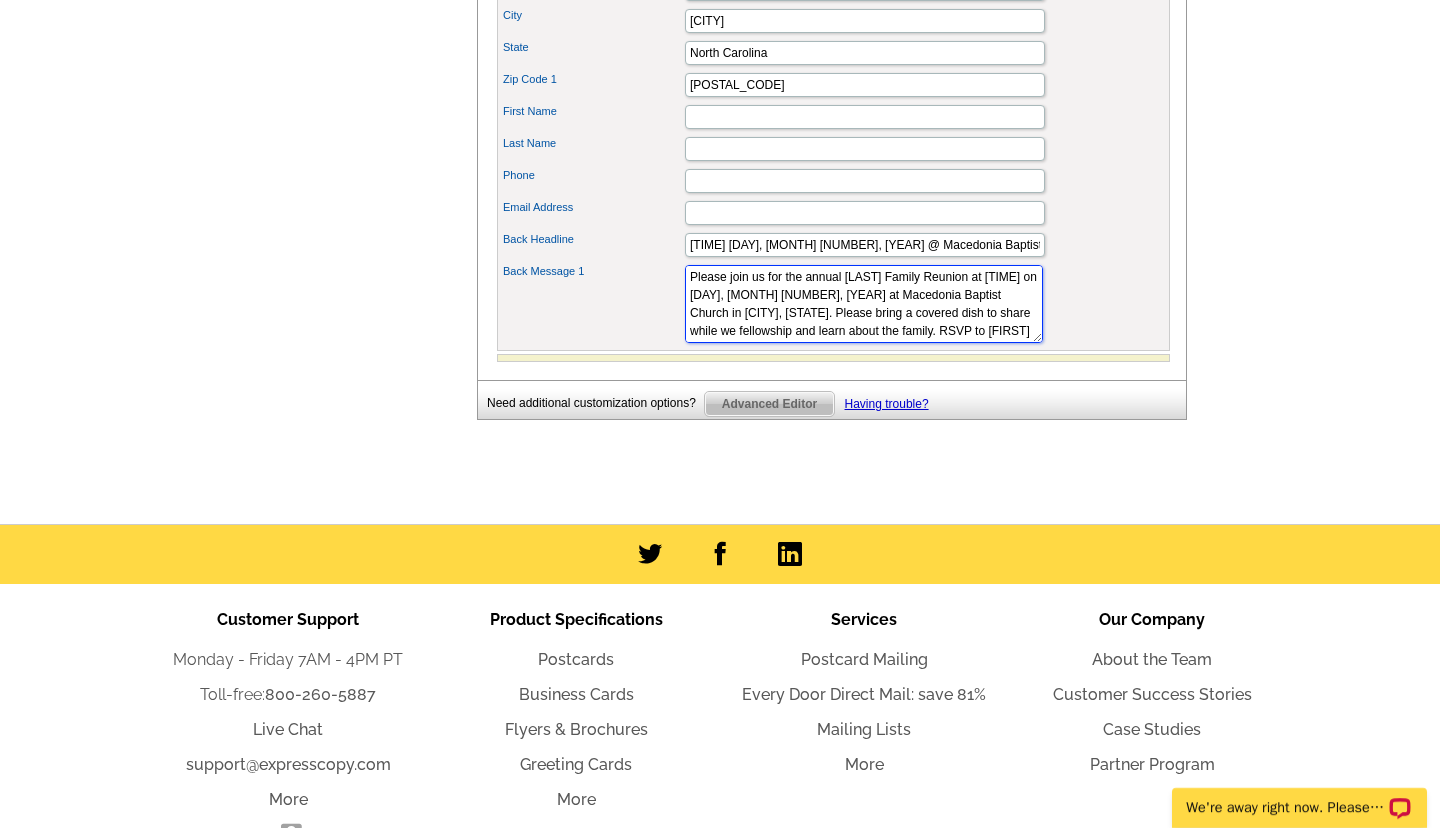 click on "Please join us for the annual [LAST] Family Reunion at [TIME] on [DAY], [MONTH] [NUMBER], [YEAR] at Macedonia Baptist Church in [CITY], [STATE]. Please bring a covered dish to share while we fellowship and learn about the family. RSVP to [FIRST] [LAST] at [PHONE]" at bounding box center (864, 304) 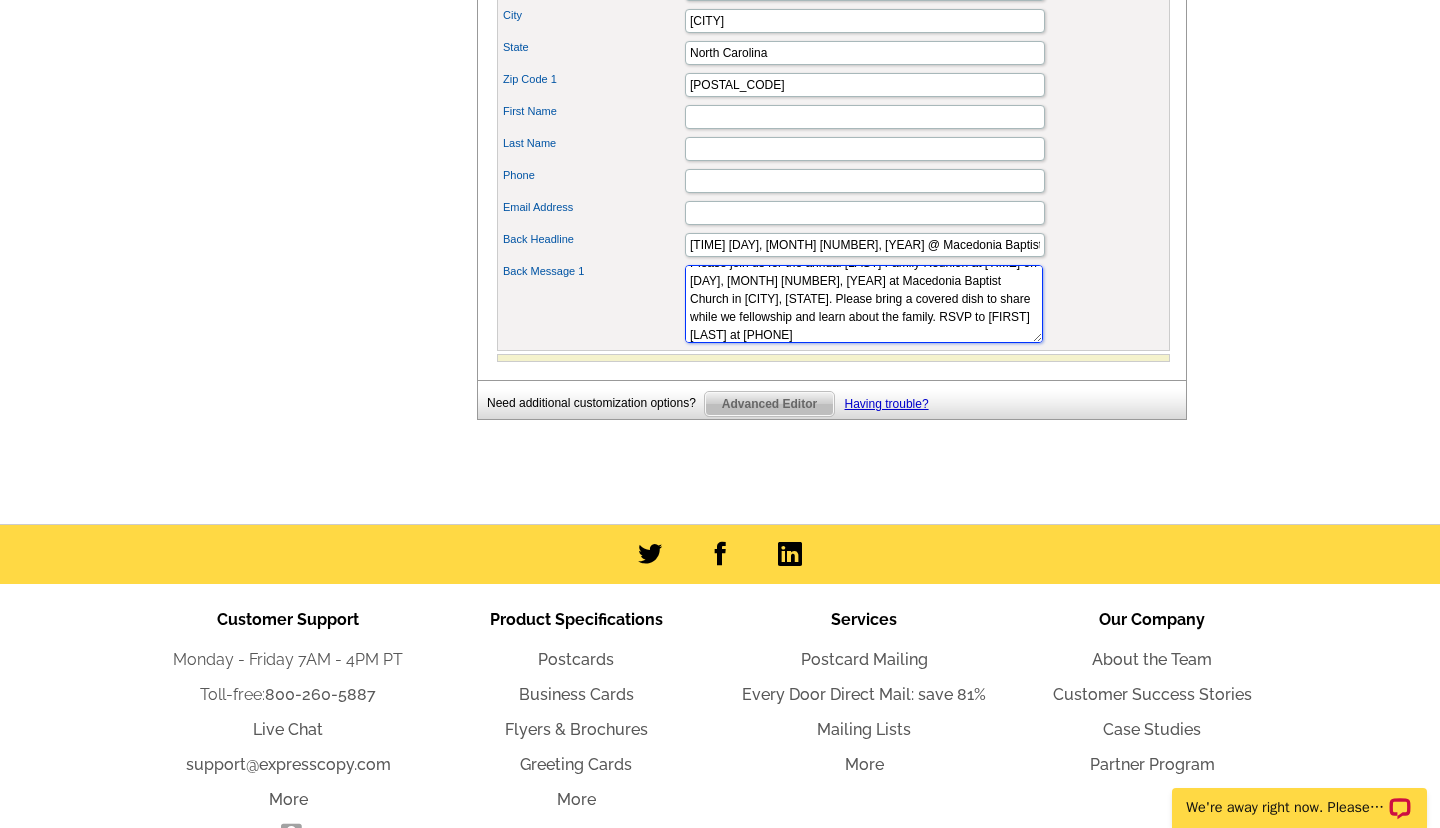 scroll, scrollTop: 0, scrollLeft: 0, axis: both 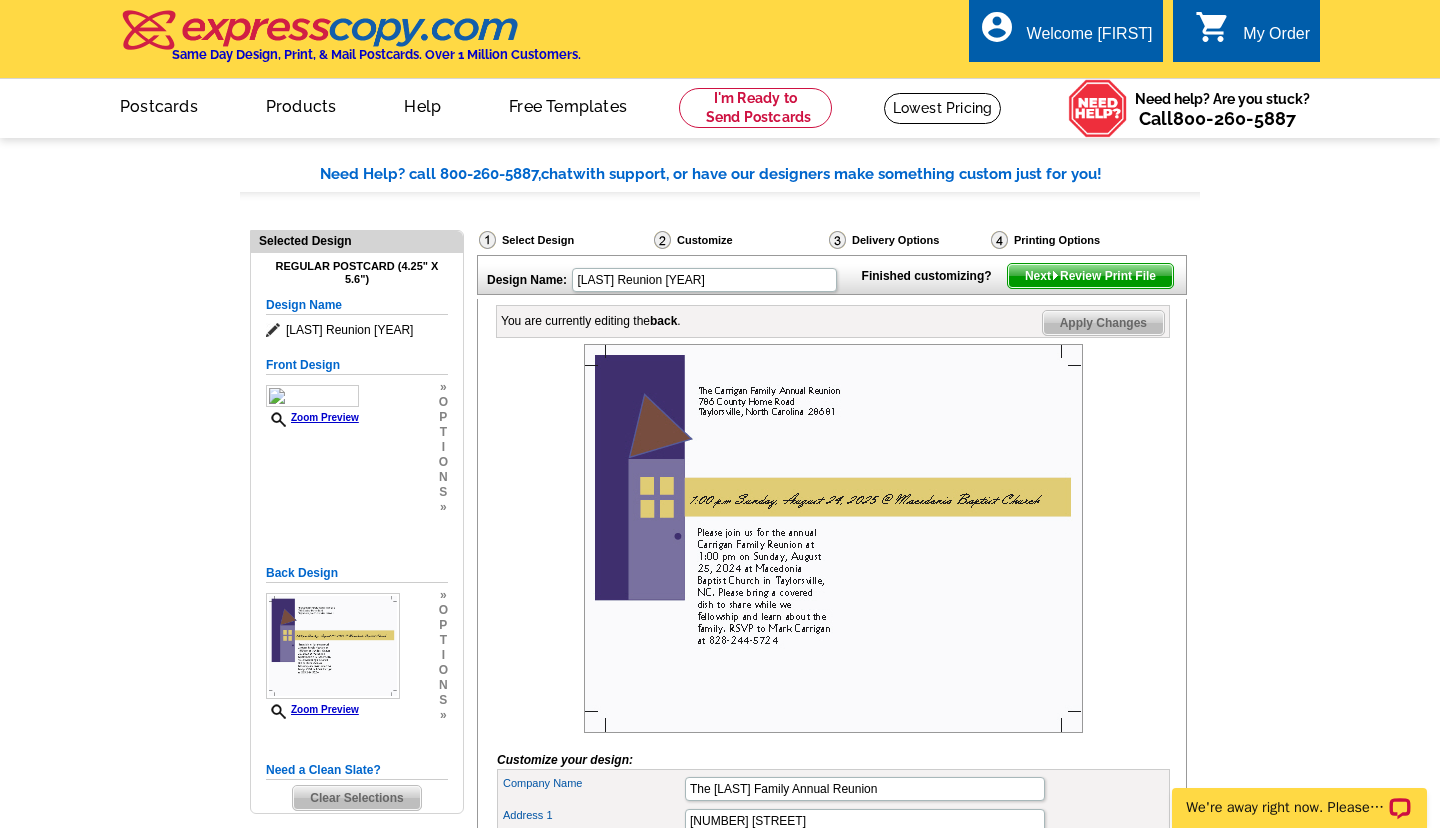 type on "Please join us for the annual [LAST] Family Reunion at [TIME] on [DAY], [MONTH] [NUMBER], [YEAR] at Macedonia Baptist Church in [CITY], [STATE]. Please bring a covered dish to share while we fellowship and learn about the family. RSVP to [FIRST] [LAST] at [PHONE]" 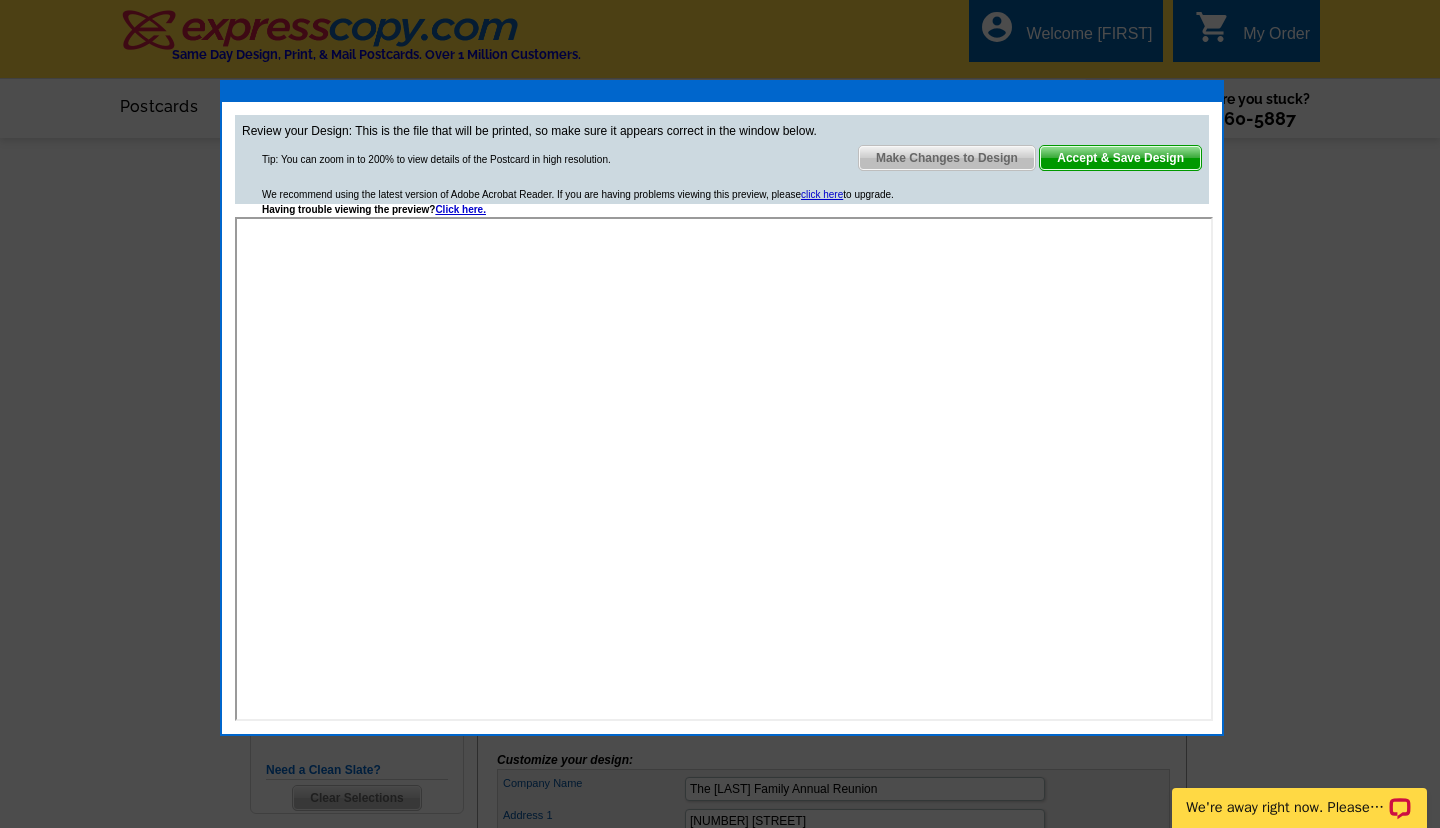 click on "Accept & Save Design" at bounding box center (1120, 158) 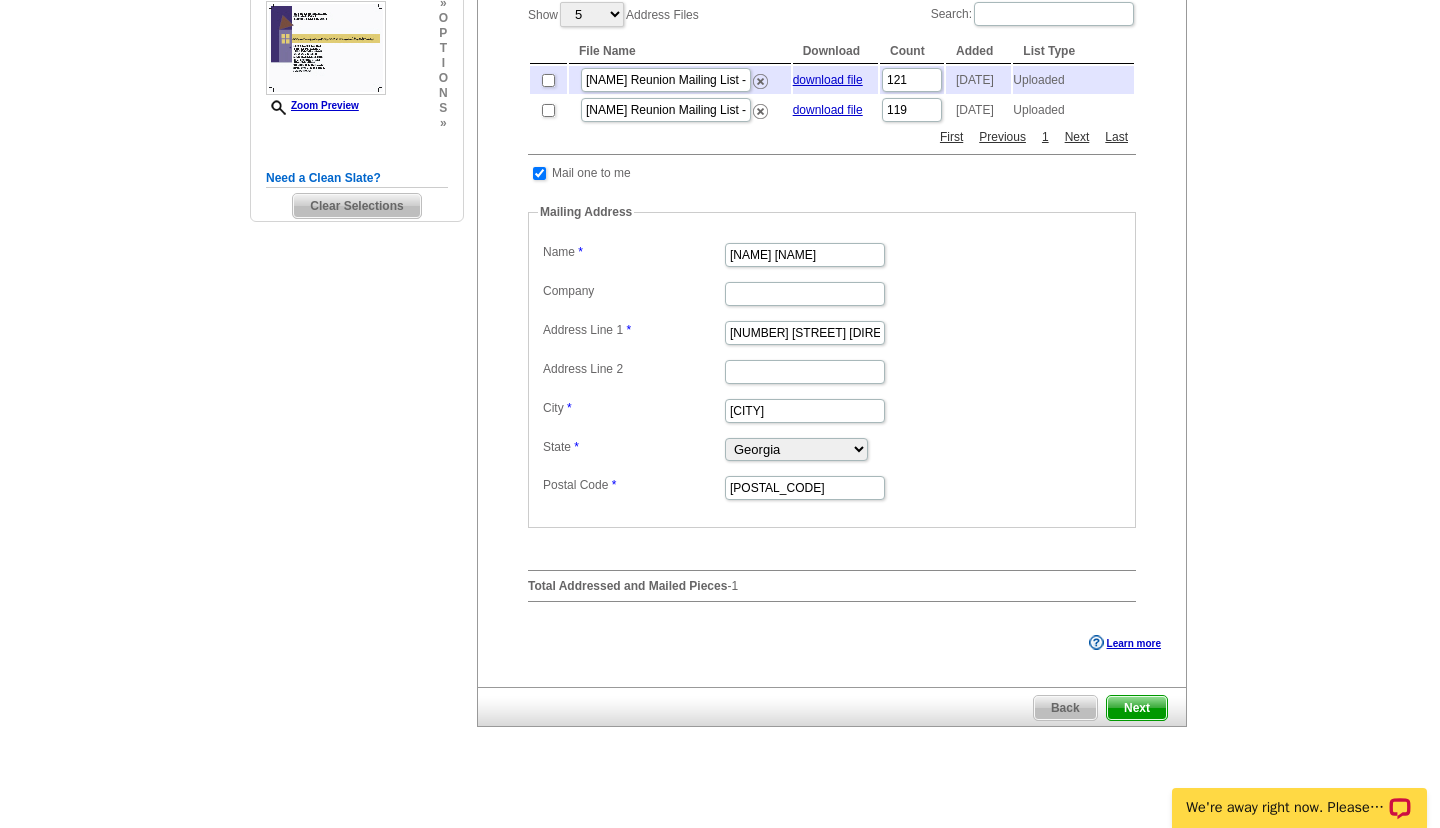 scroll, scrollTop: 0, scrollLeft: 0, axis: both 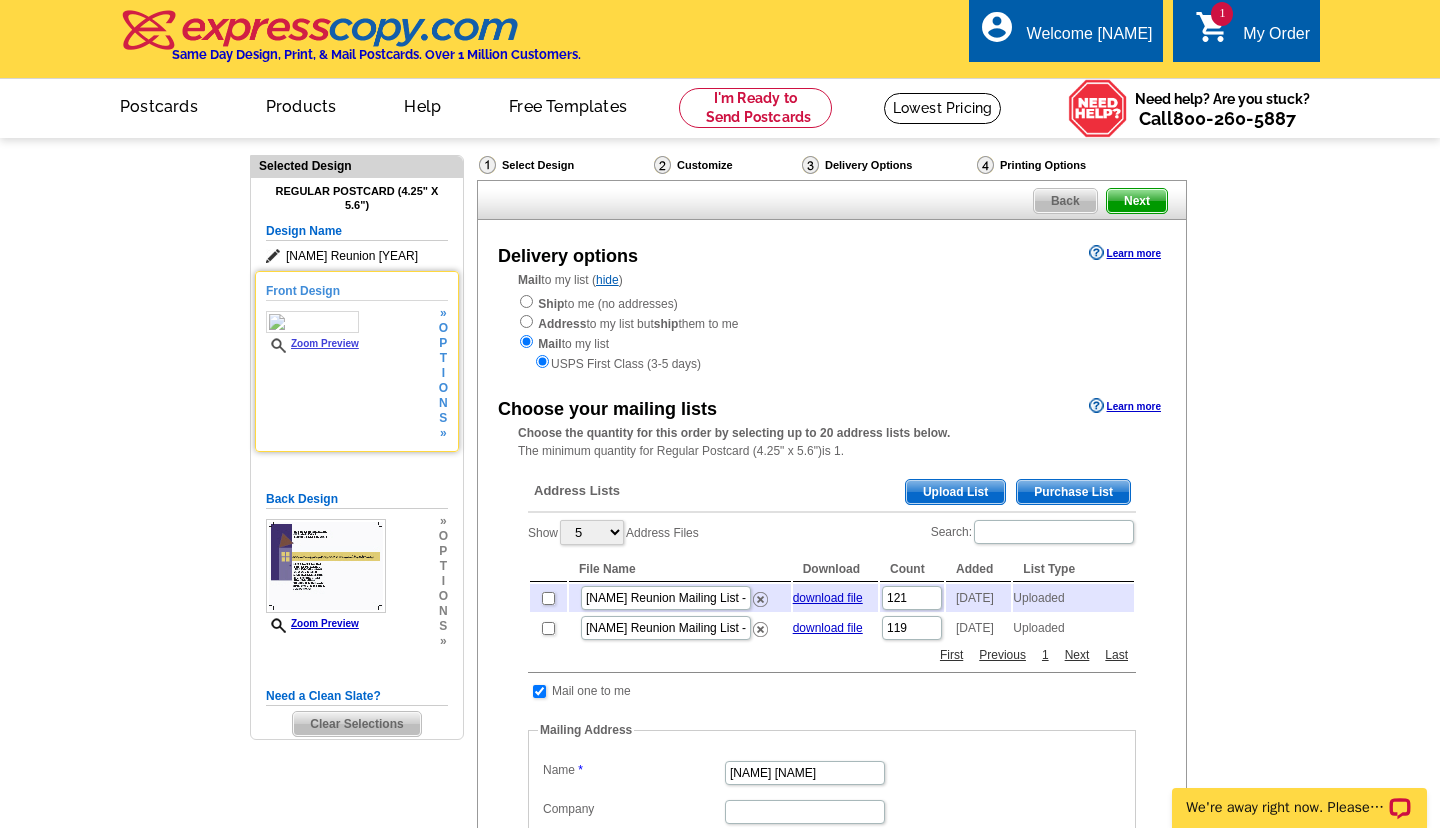 click on "Zoom Preview" at bounding box center [312, 343] 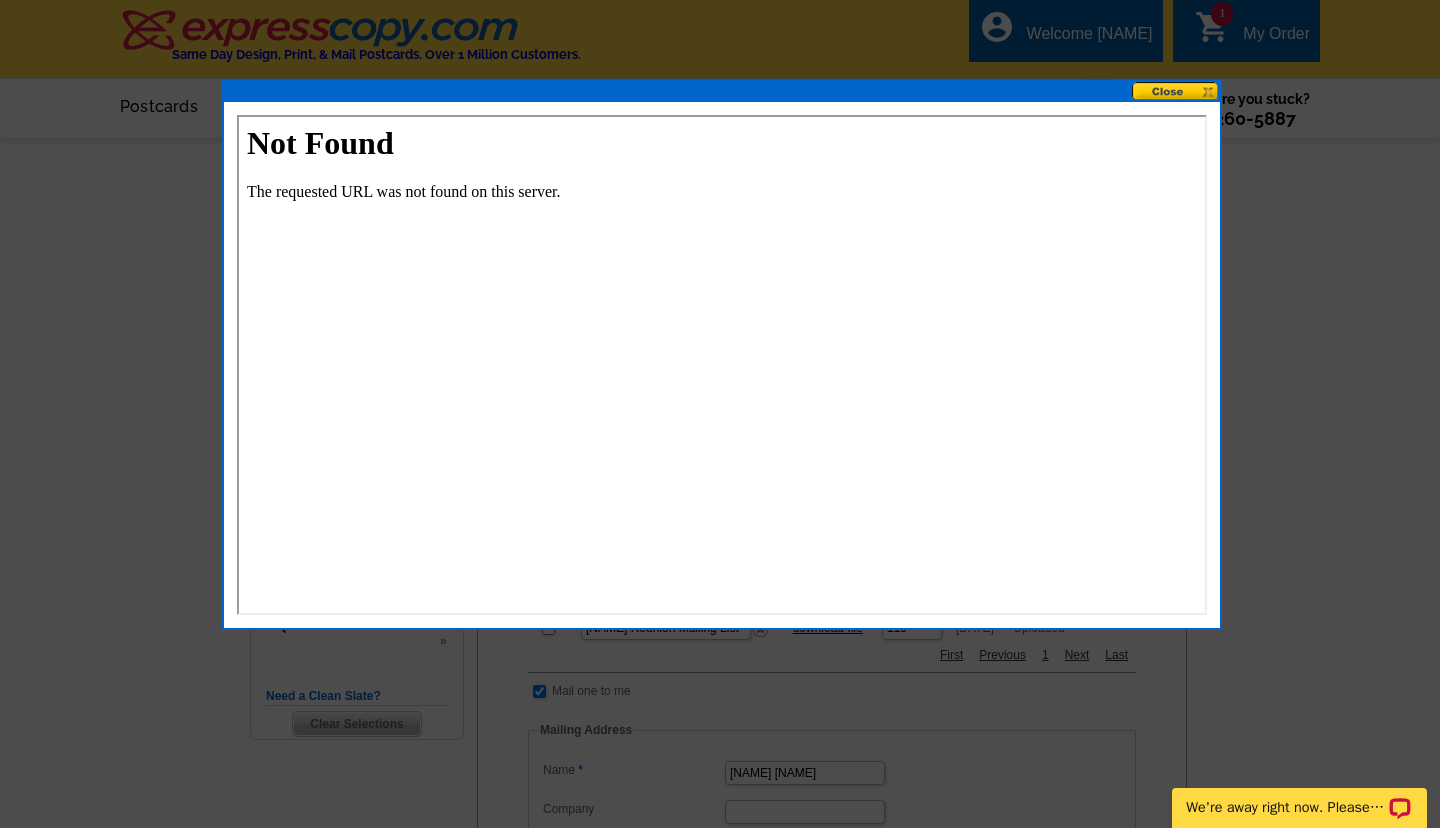 scroll, scrollTop: 0, scrollLeft: 0, axis: both 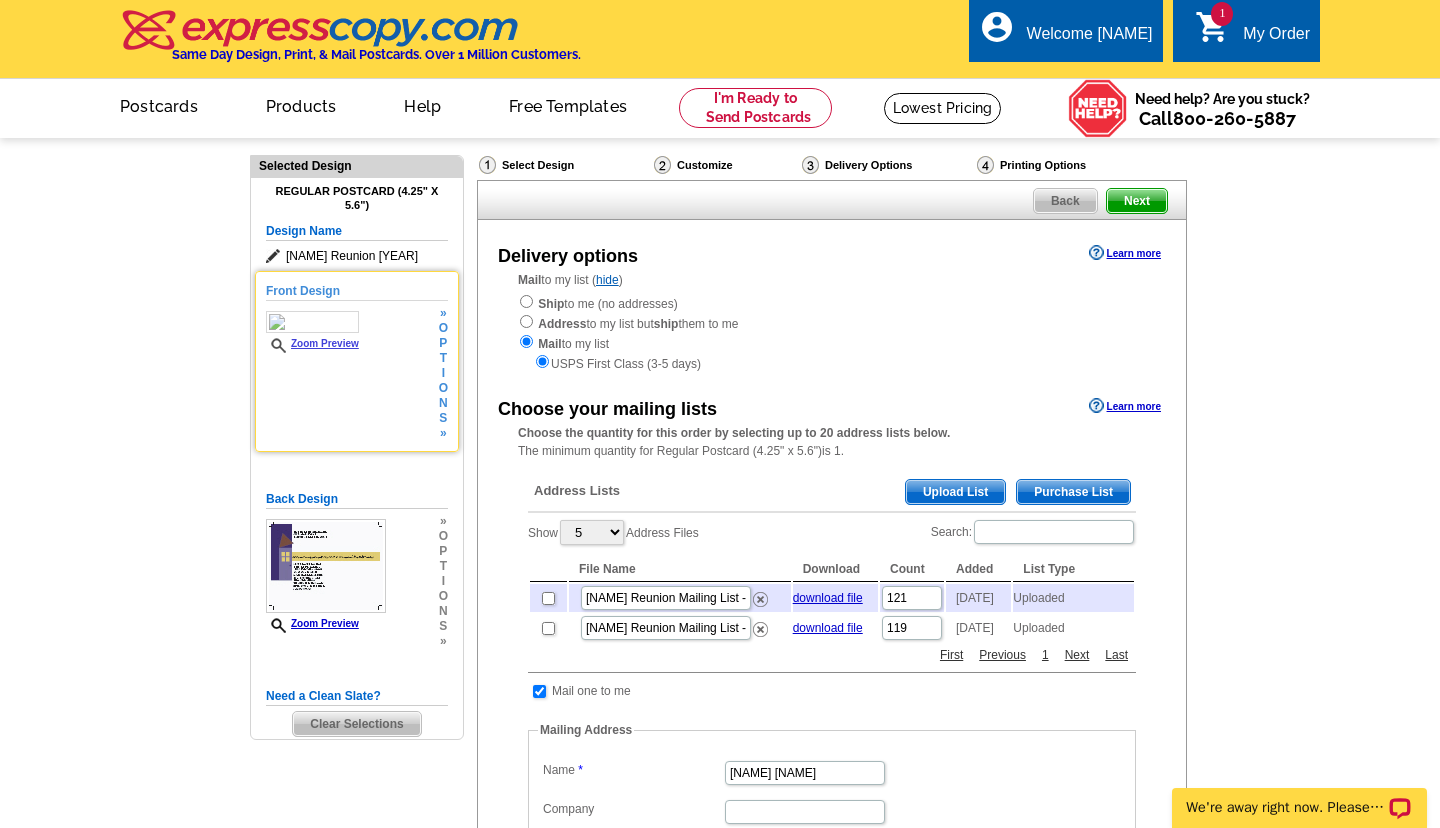 click on "o" at bounding box center (443, 388) 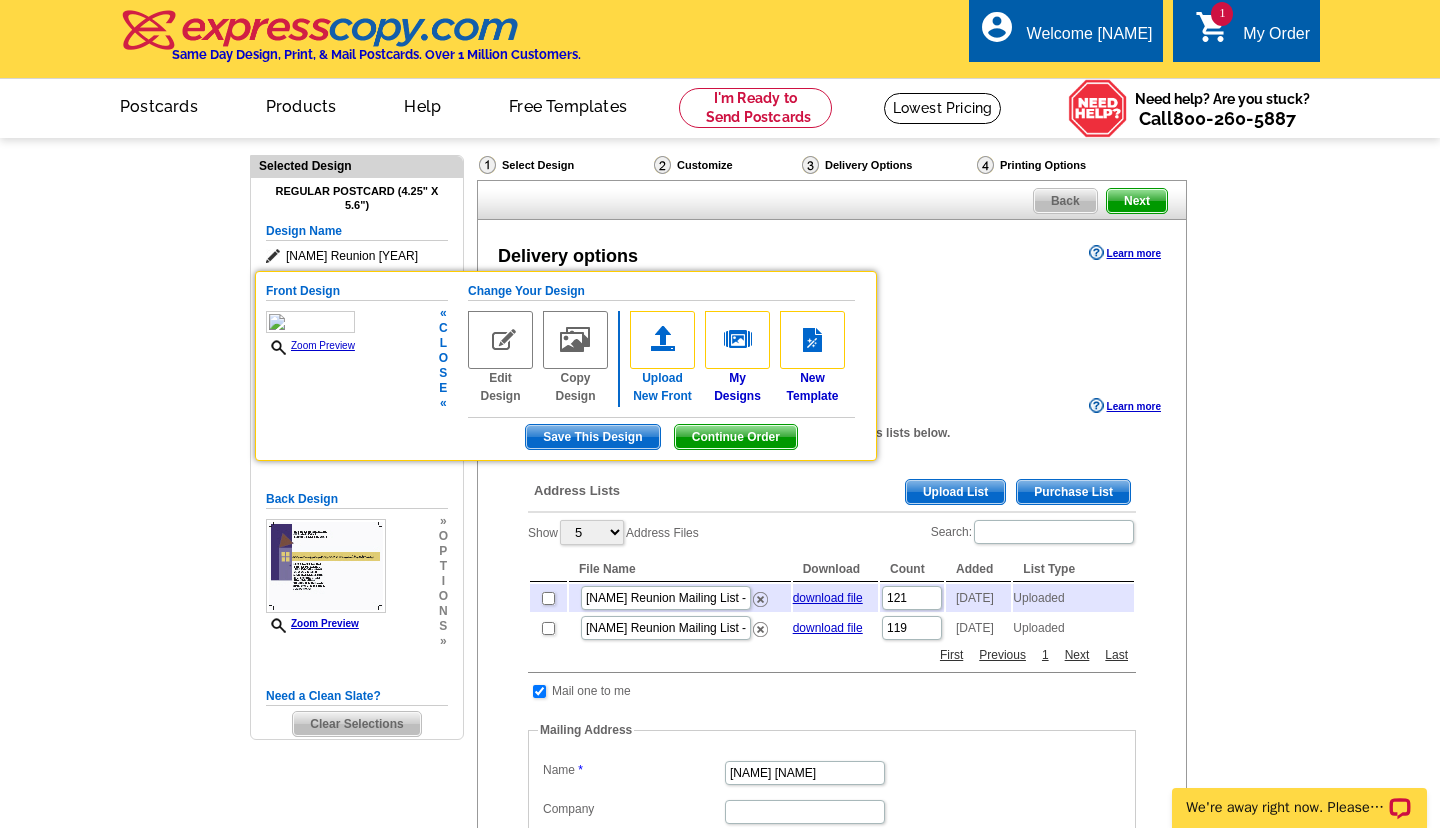 click at bounding box center (662, 340) 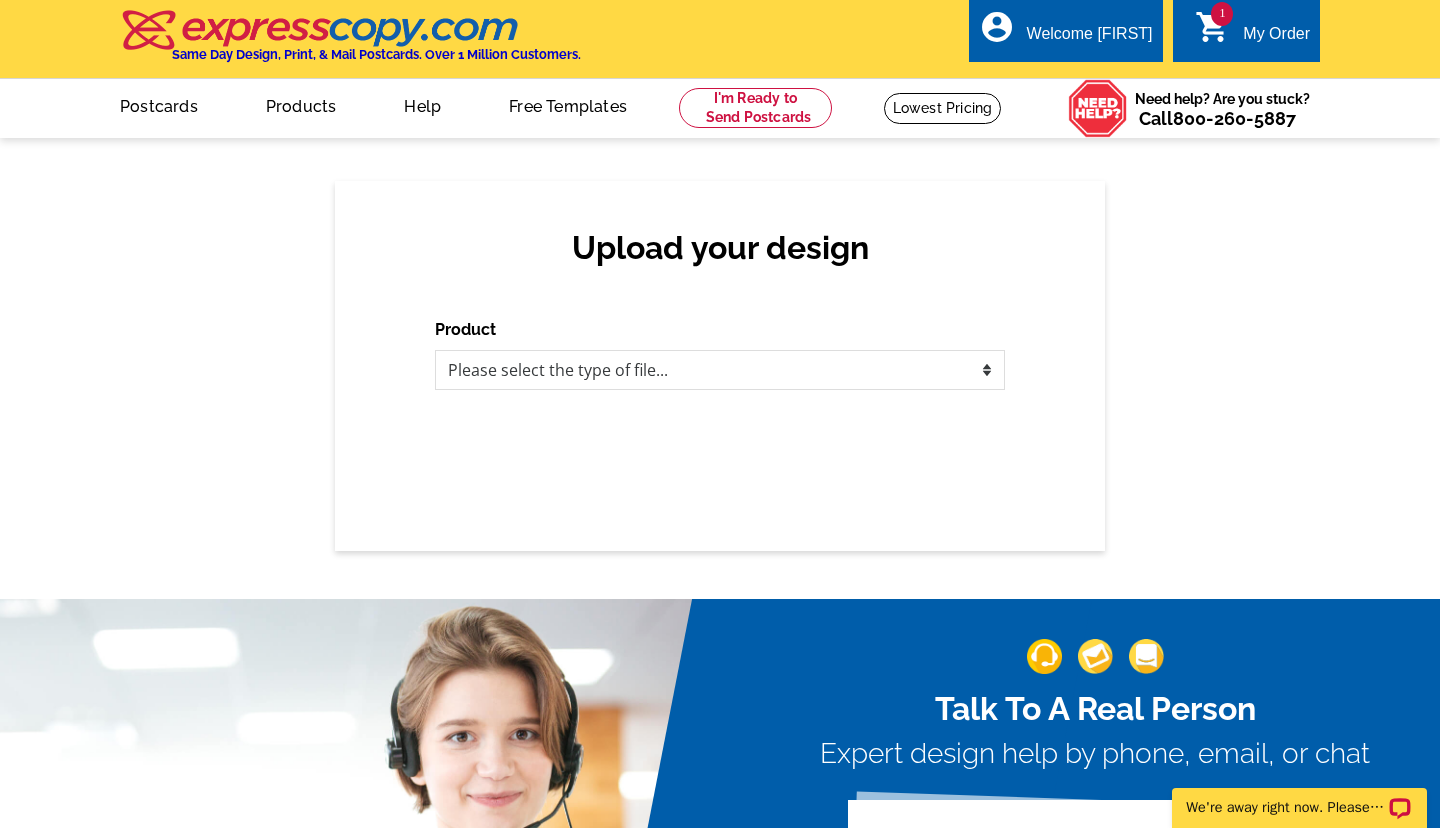 scroll, scrollTop: 0, scrollLeft: 0, axis: both 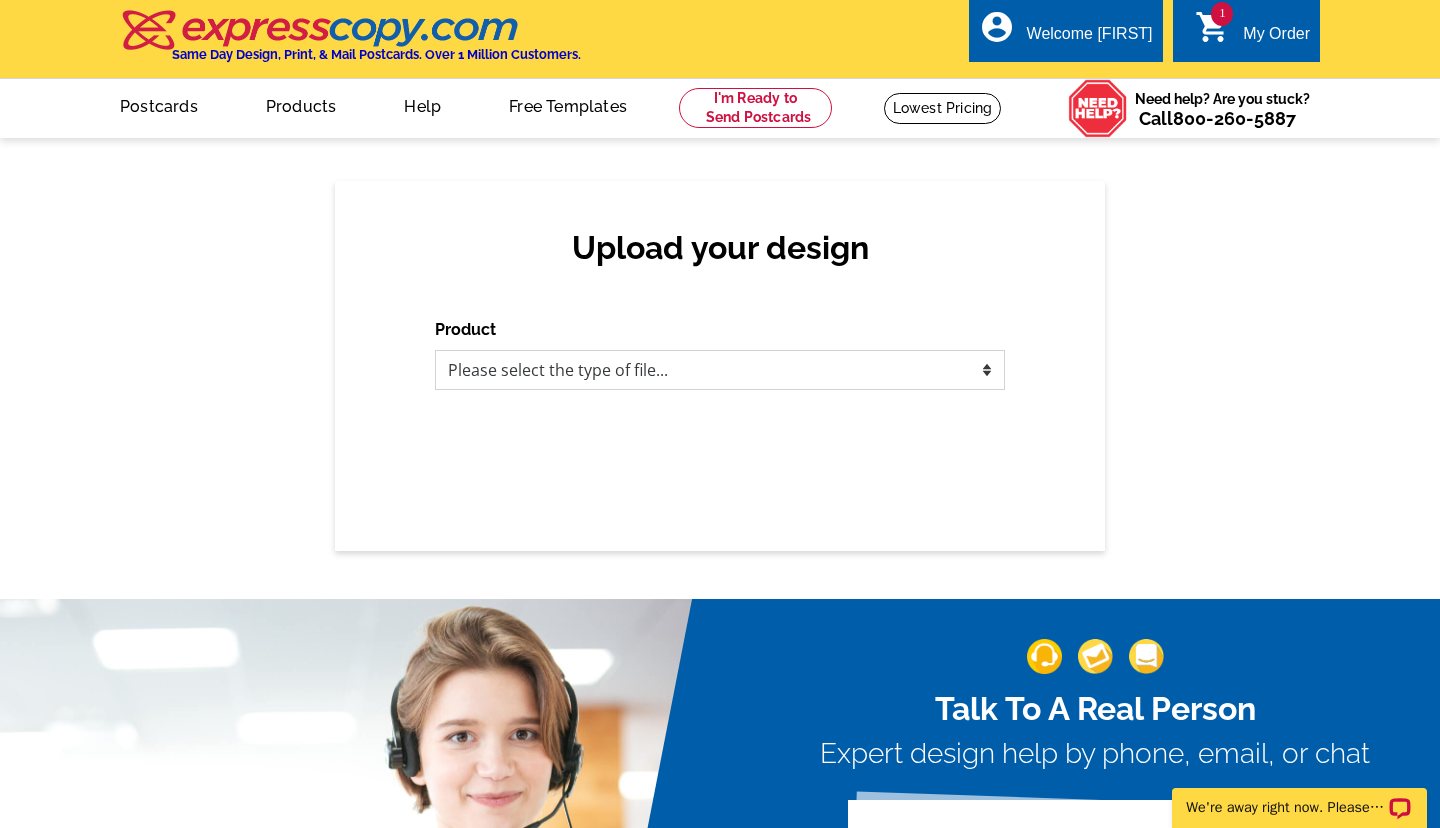 click on "Please select the type of file...
Postcards
Business Cards
Letters and flyers
Greeting Cards
Door Hangers" at bounding box center [720, 370] 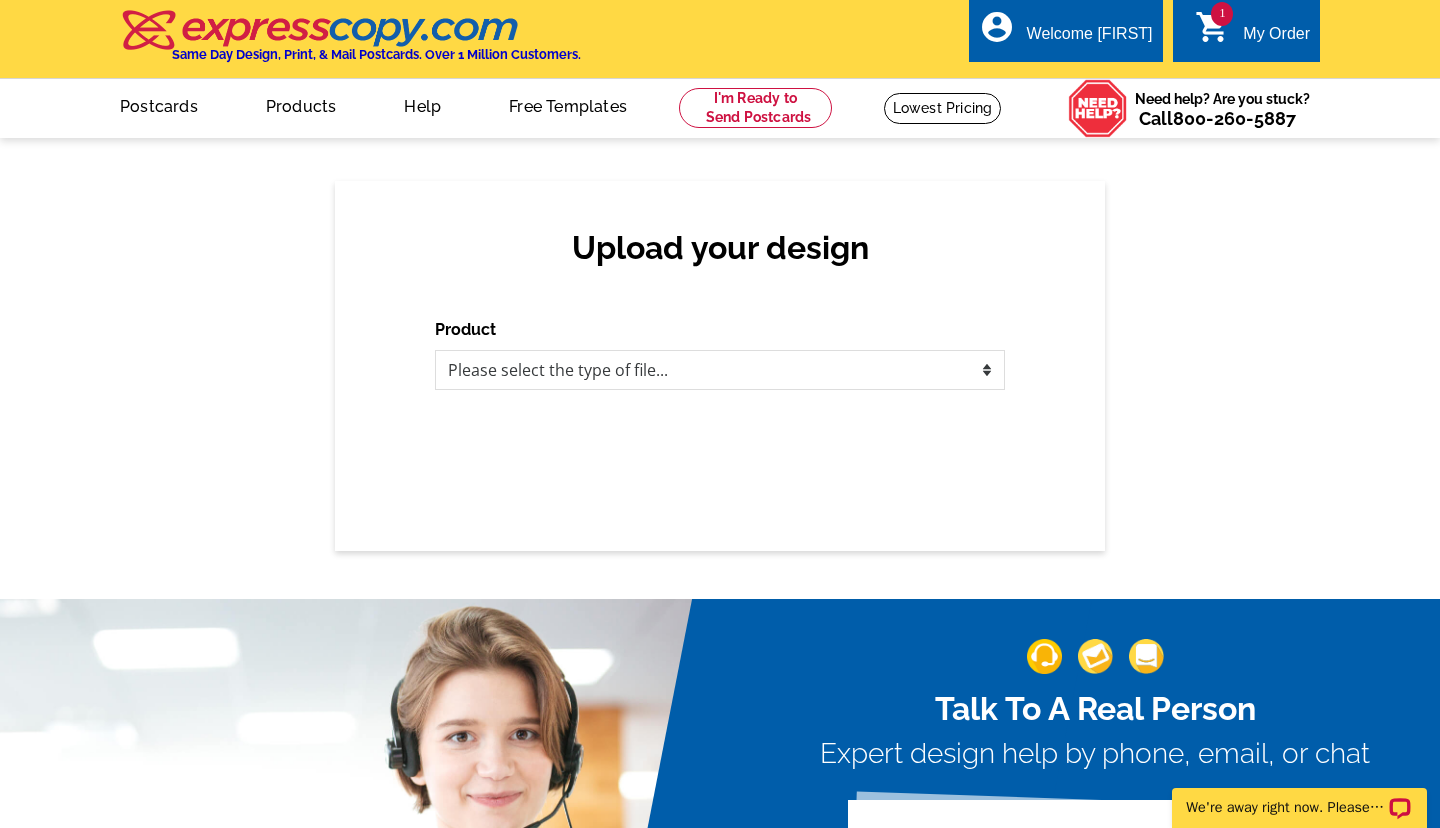 click on "Upload your design
Product
Please select the type of file...
Postcards
Business Cards
Letters and flyers
Greeting Cards" at bounding box center [720, 366] 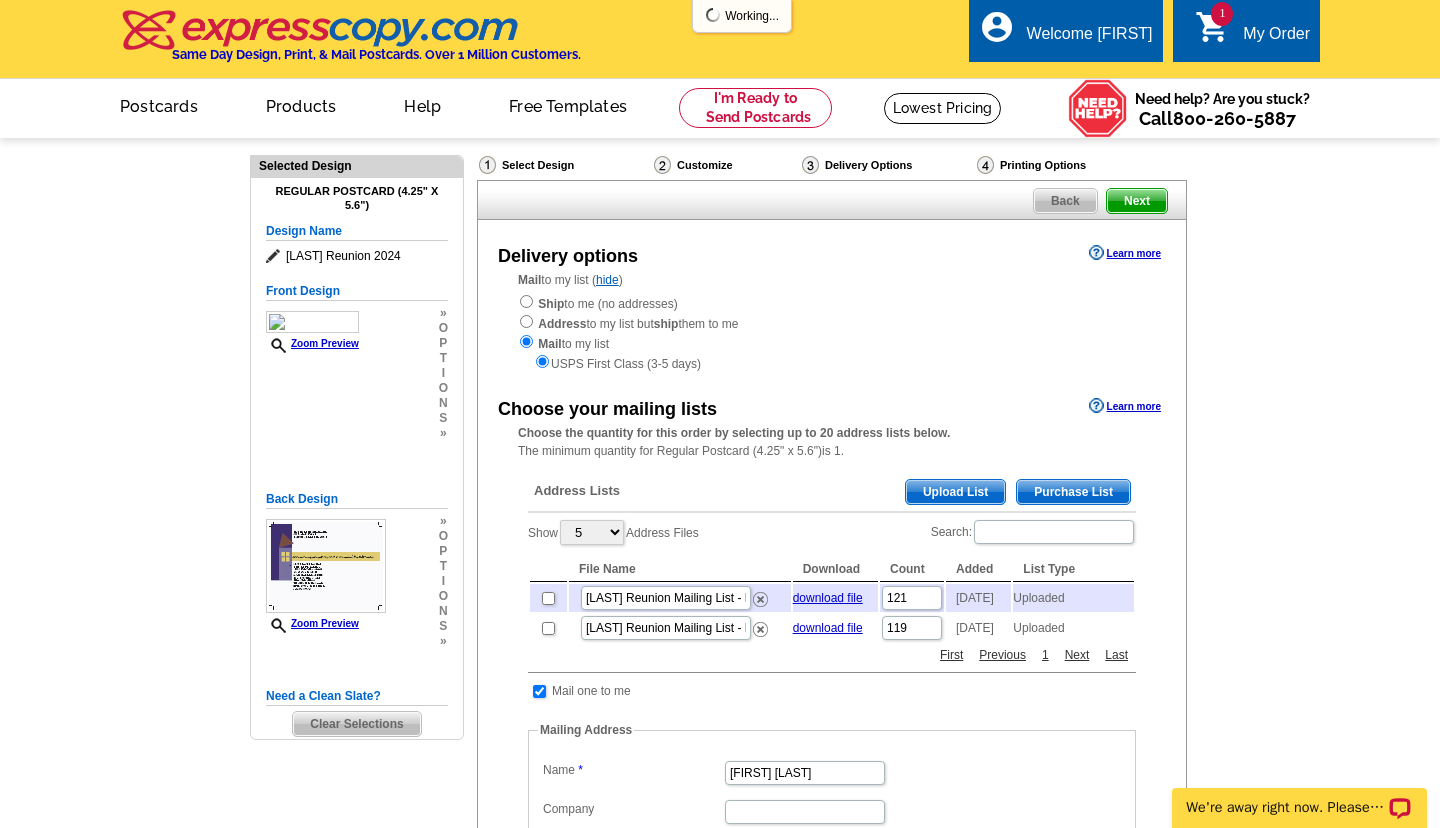 scroll, scrollTop: 0, scrollLeft: 0, axis: both 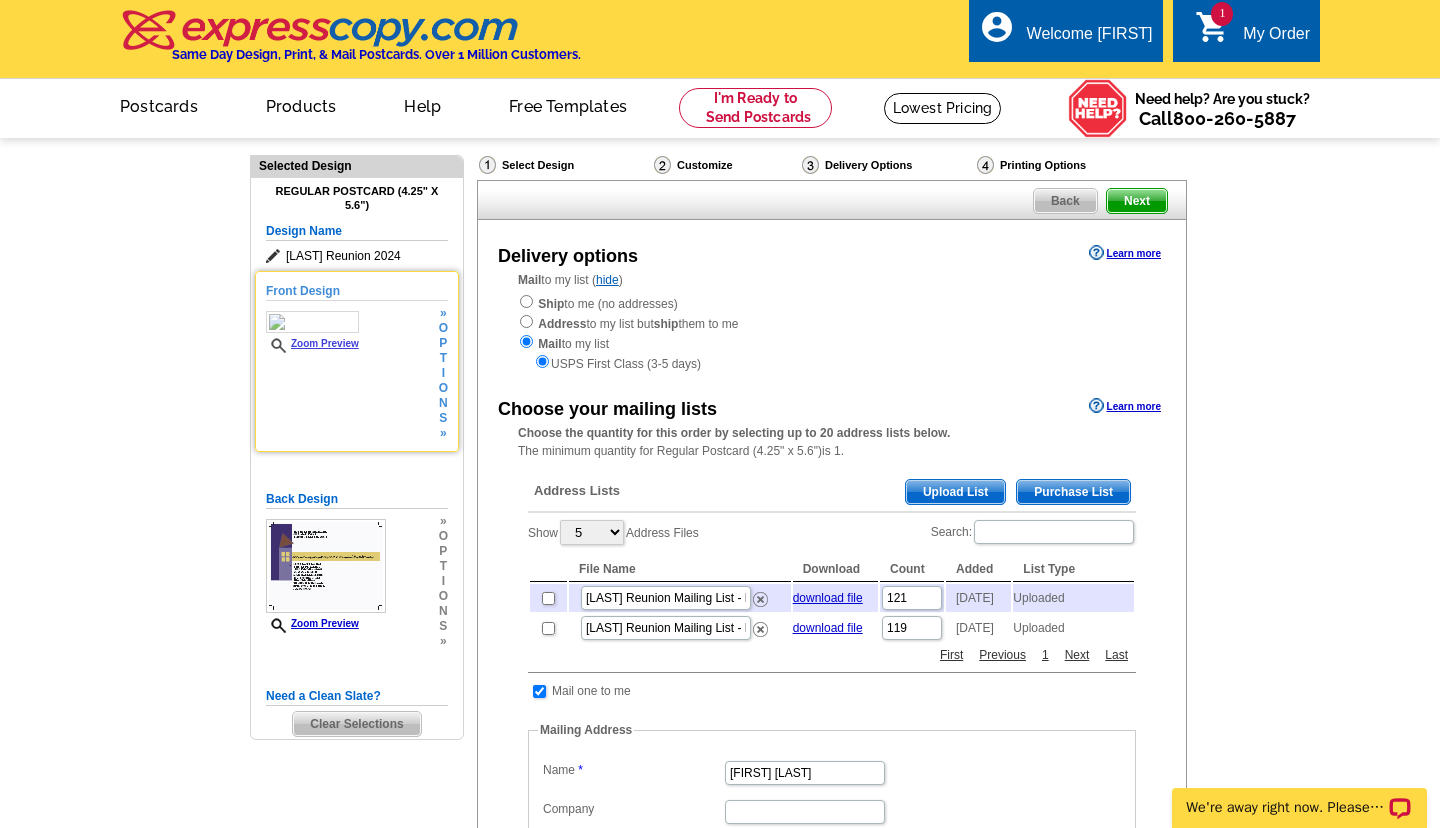click on "Front Design
Zoom Preview
»
o
p
t
i
o
n
s
»" at bounding box center [357, 361] 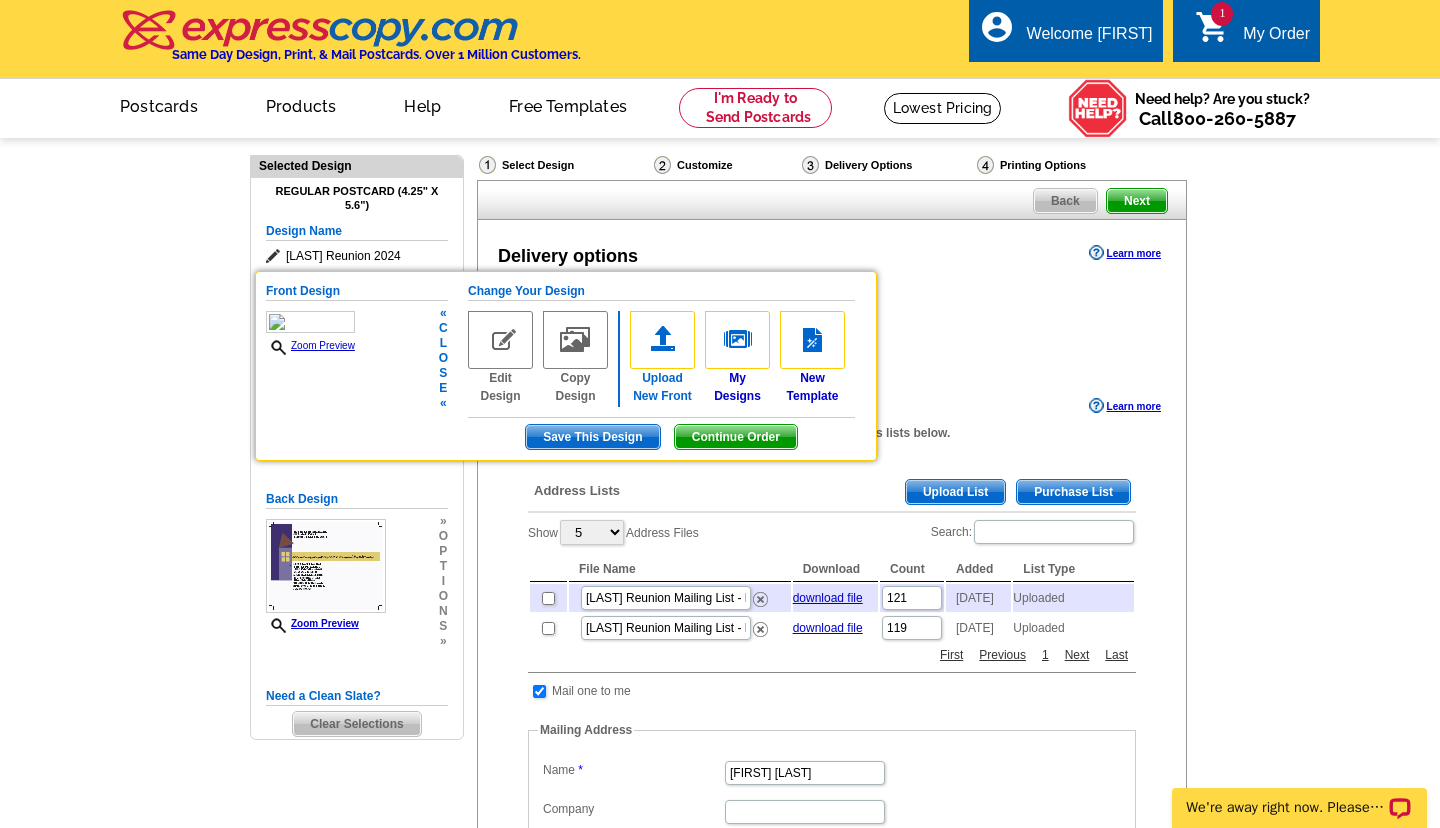 click at bounding box center (662, 340) 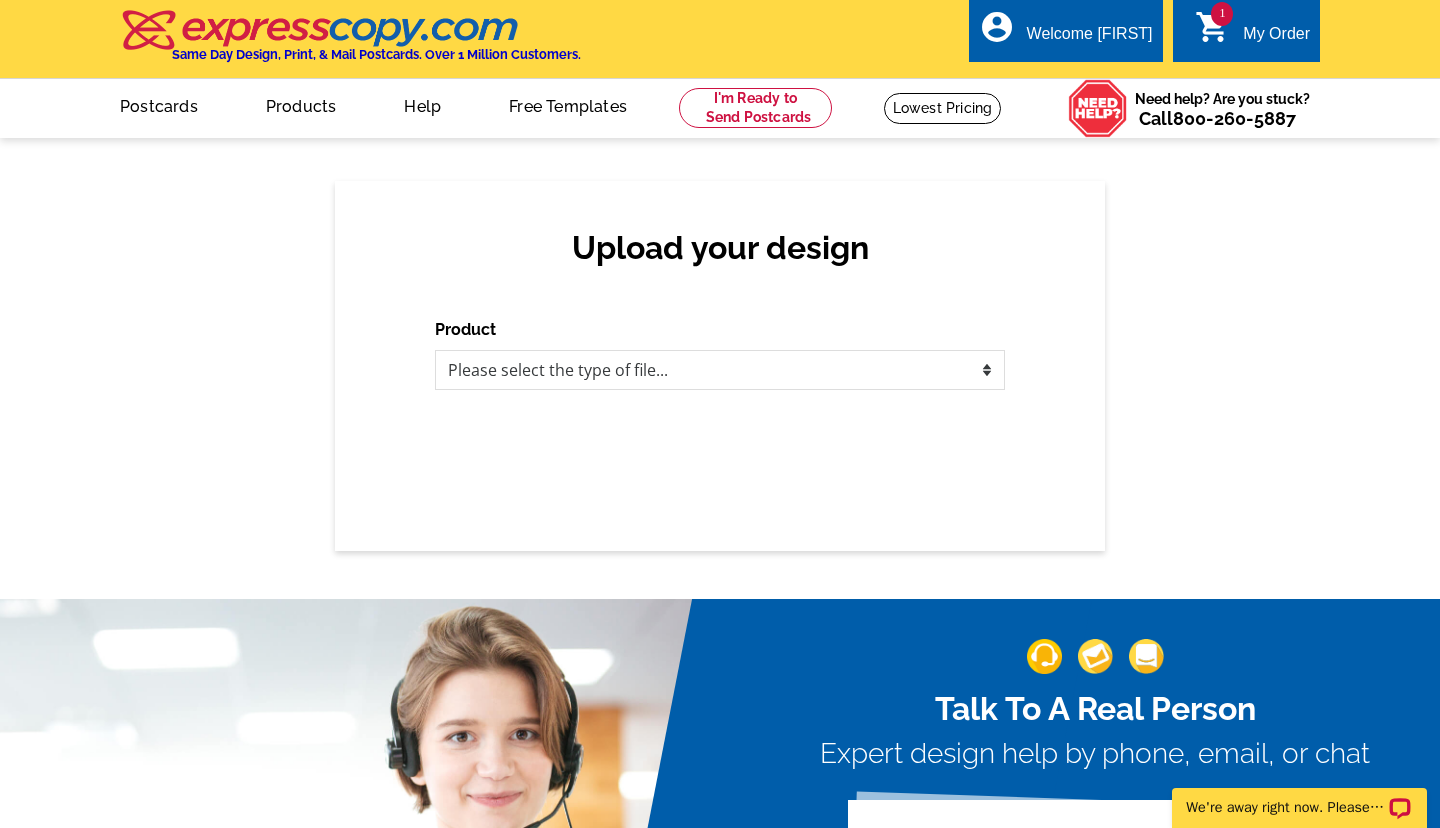scroll, scrollTop: 0, scrollLeft: 0, axis: both 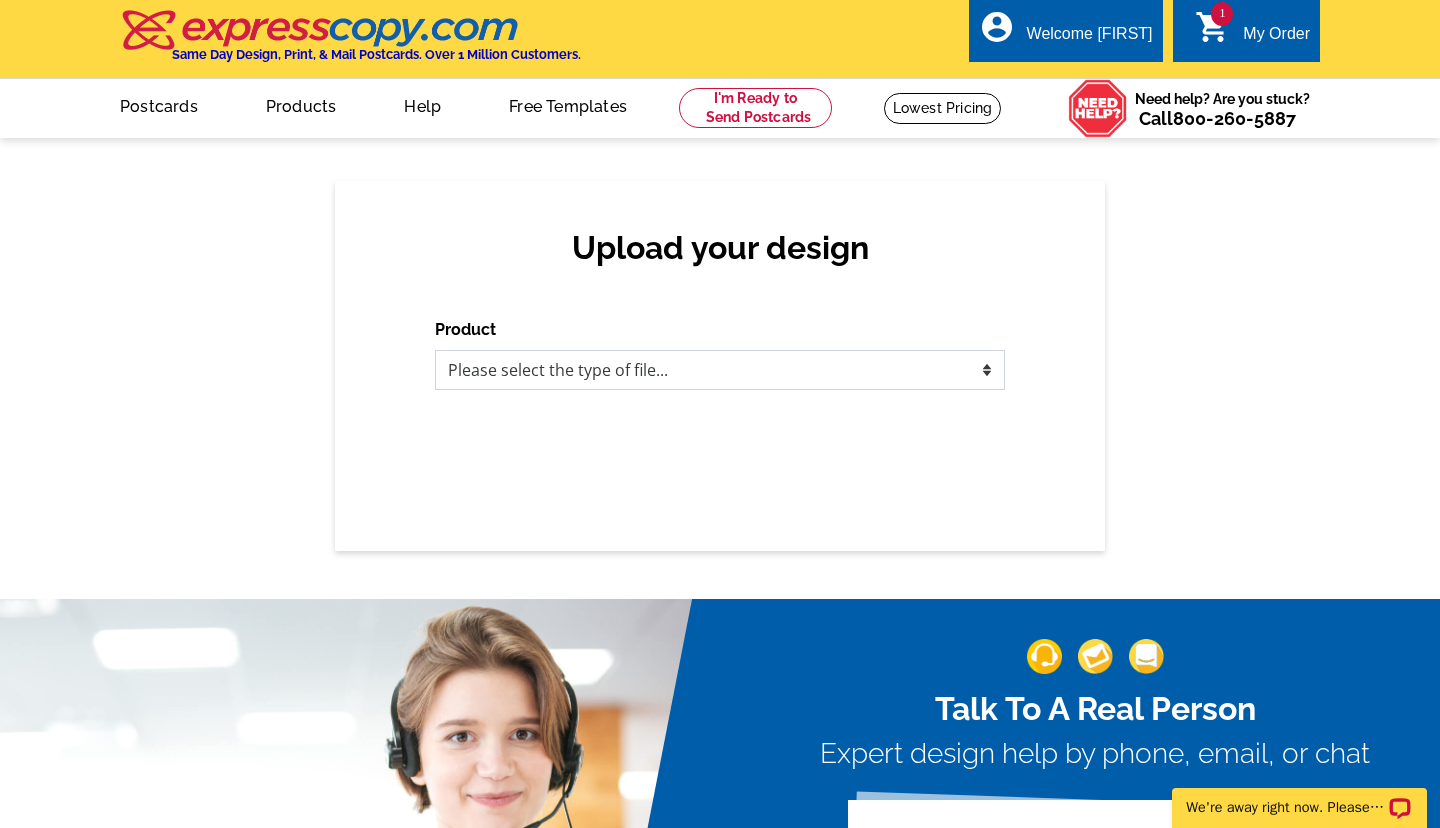 click on "Please select the type of file...
Postcards
Business Cards
Letters and flyers
Greeting Cards
Door Hangers" at bounding box center (720, 370) 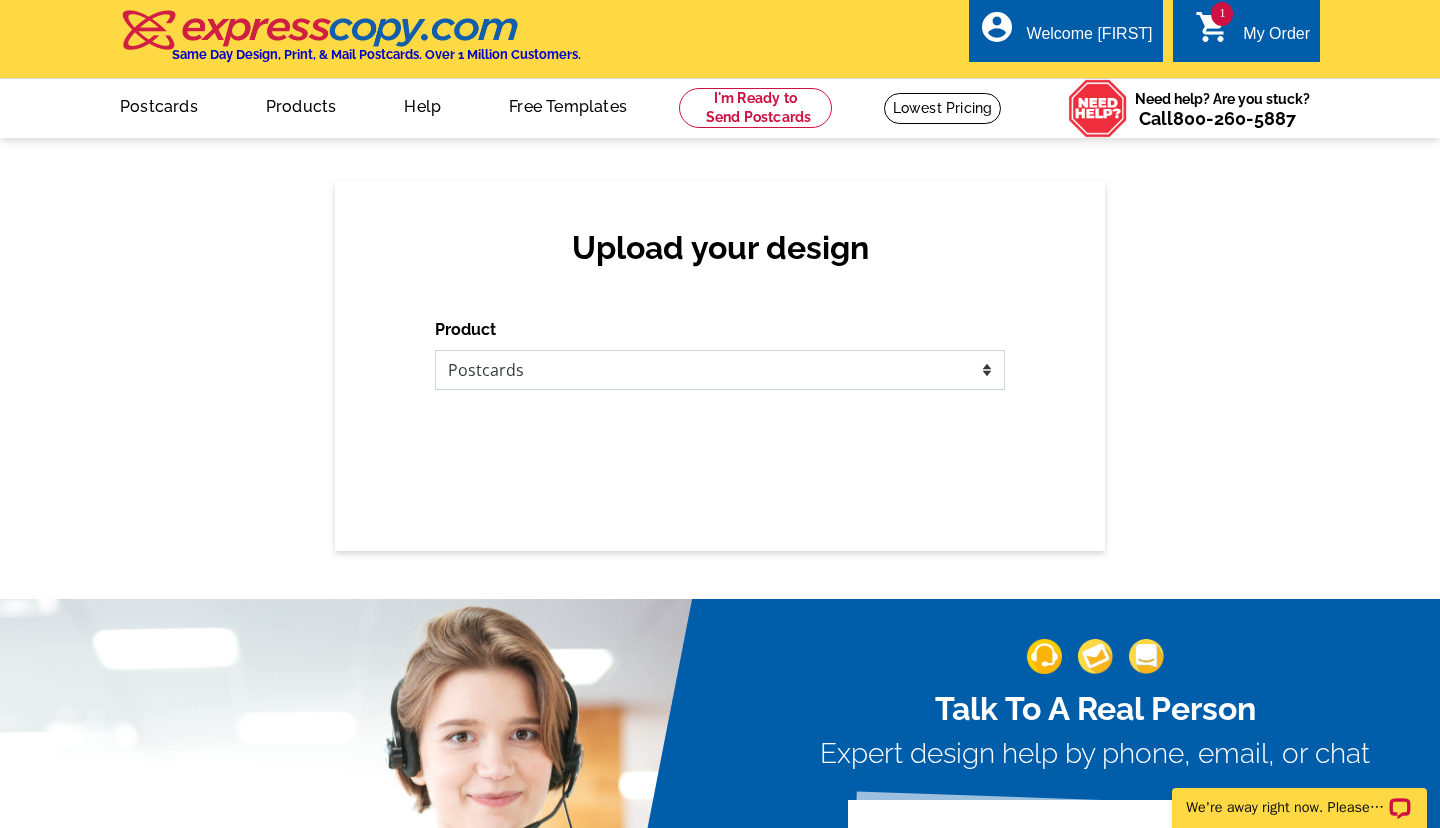 click on "Postcards" at bounding box center [0, 0] 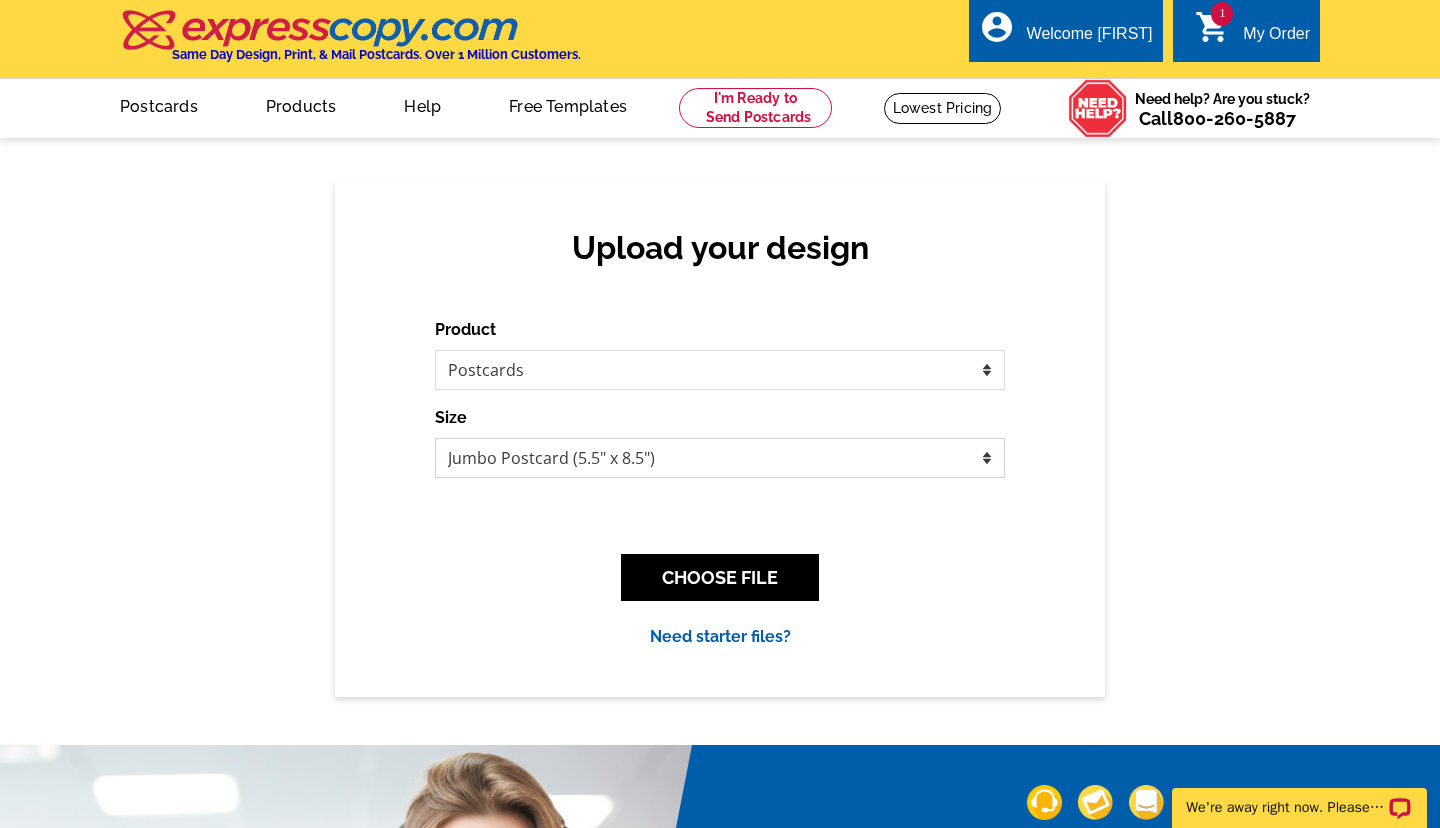 click on "Jumbo Postcard (5.5" x 8.5") Regular Postcard (4.25" x 5.6") Panoramic Postcard (5.75" x 11.25") Giant Postcard (8.5" x 11") EDDM Postcard (6.125" x 8.25")" at bounding box center (720, 458) 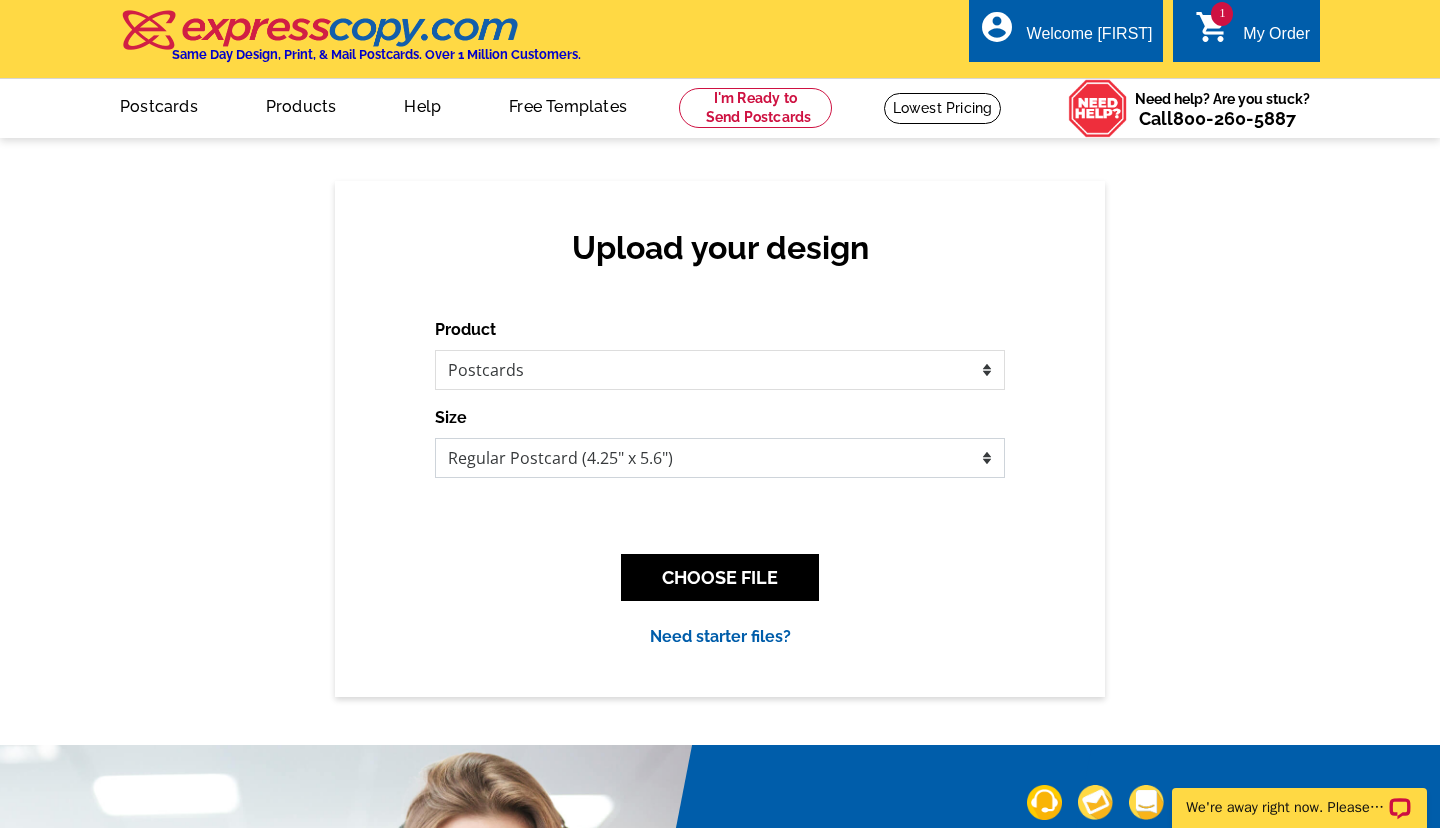 click on "Regular Postcard (4.25" x 5.6")" at bounding box center (0, 0) 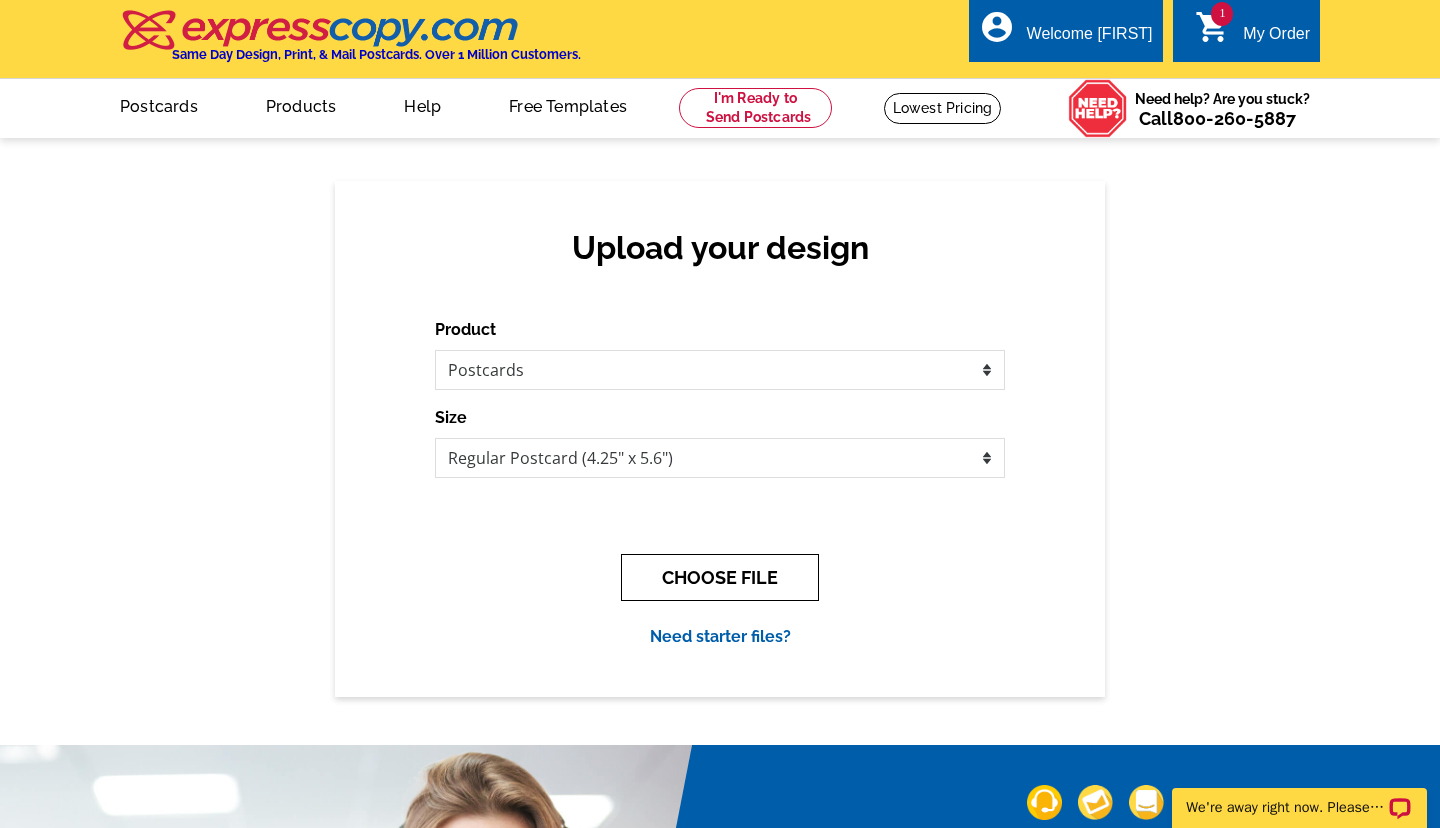 click on "CHOOSE FILE" at bounding box center (720, 577) 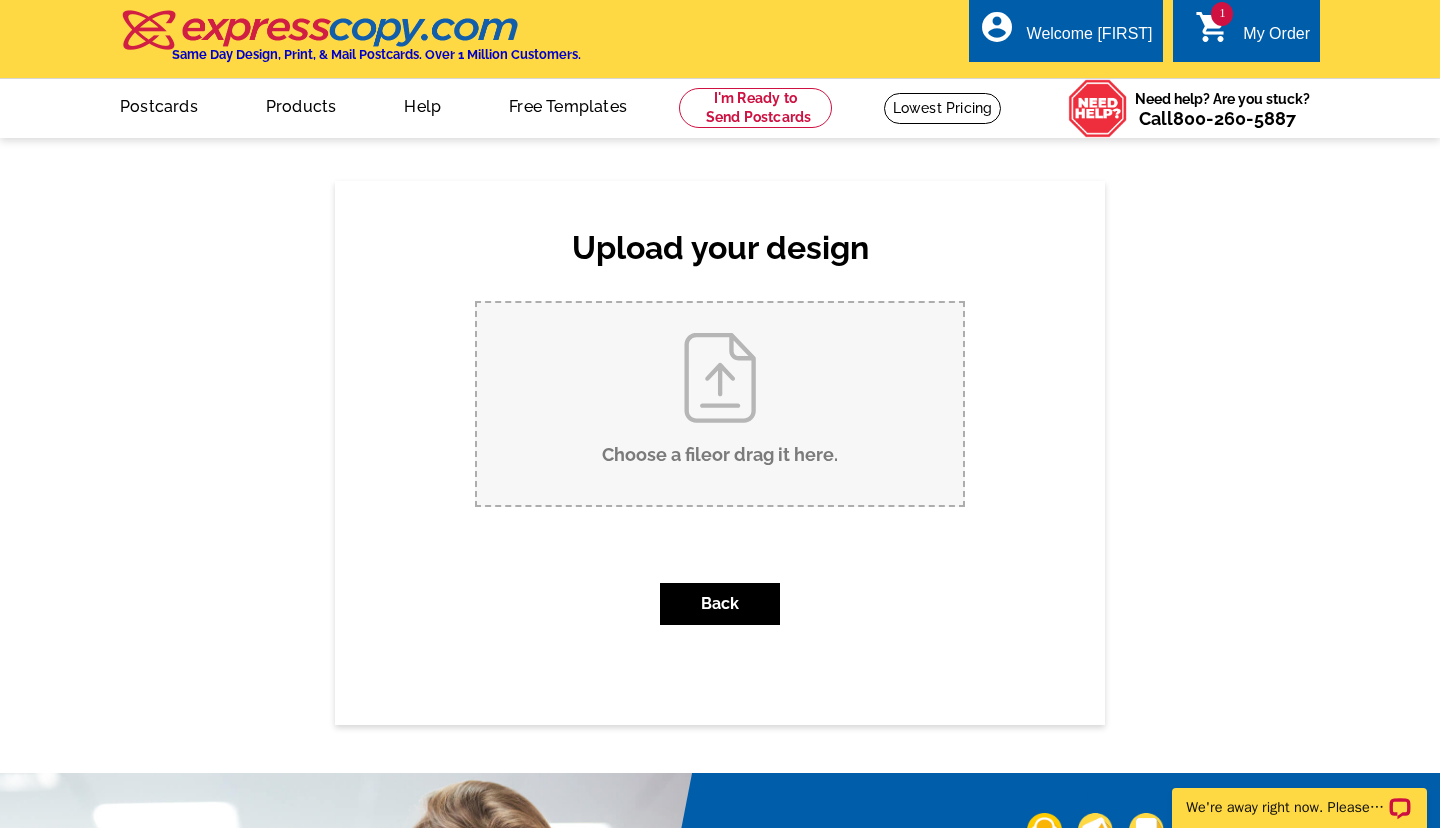 click on "Choose a file  or drag it here ." at bounding box center [720, 404] 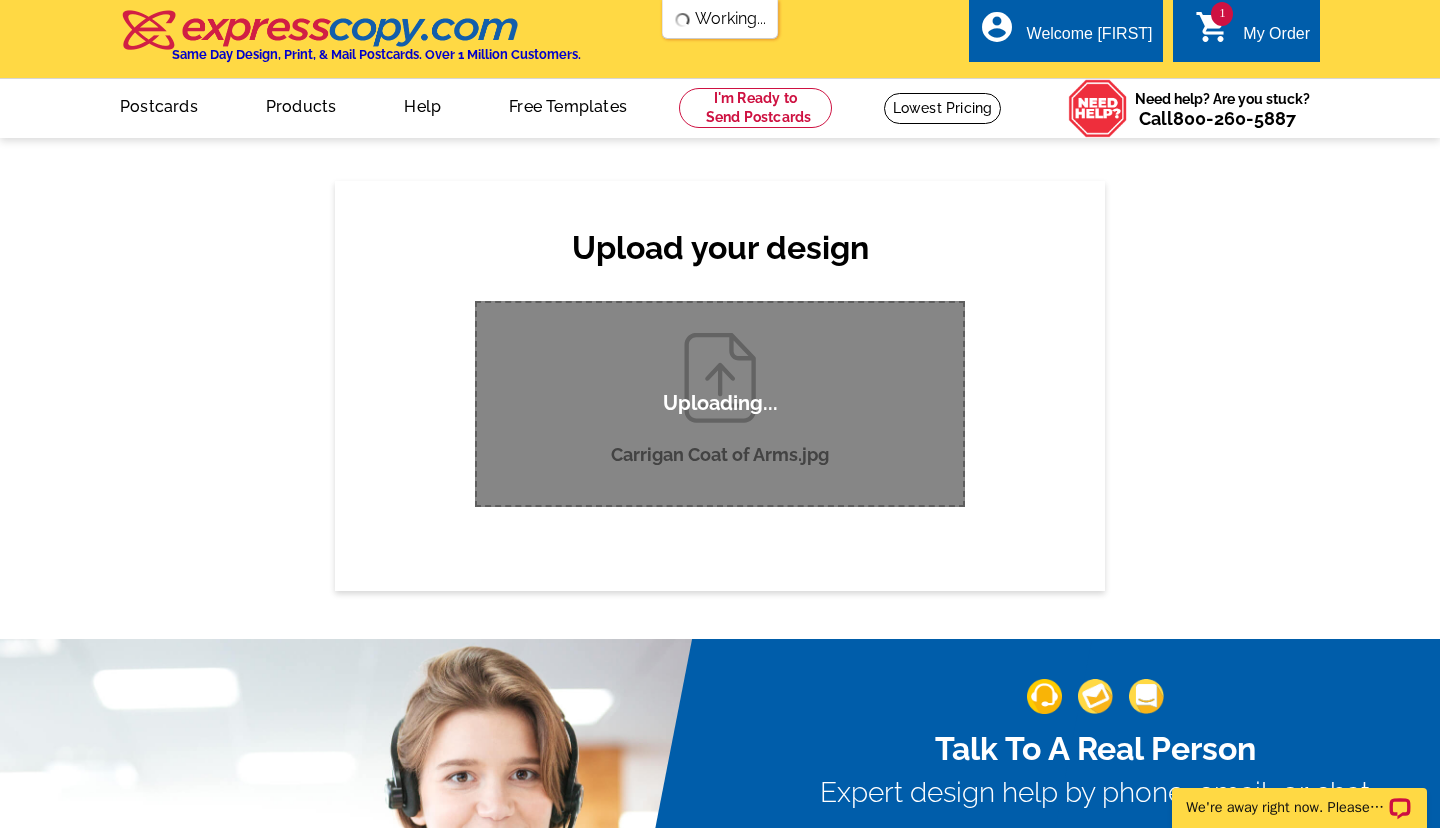 type 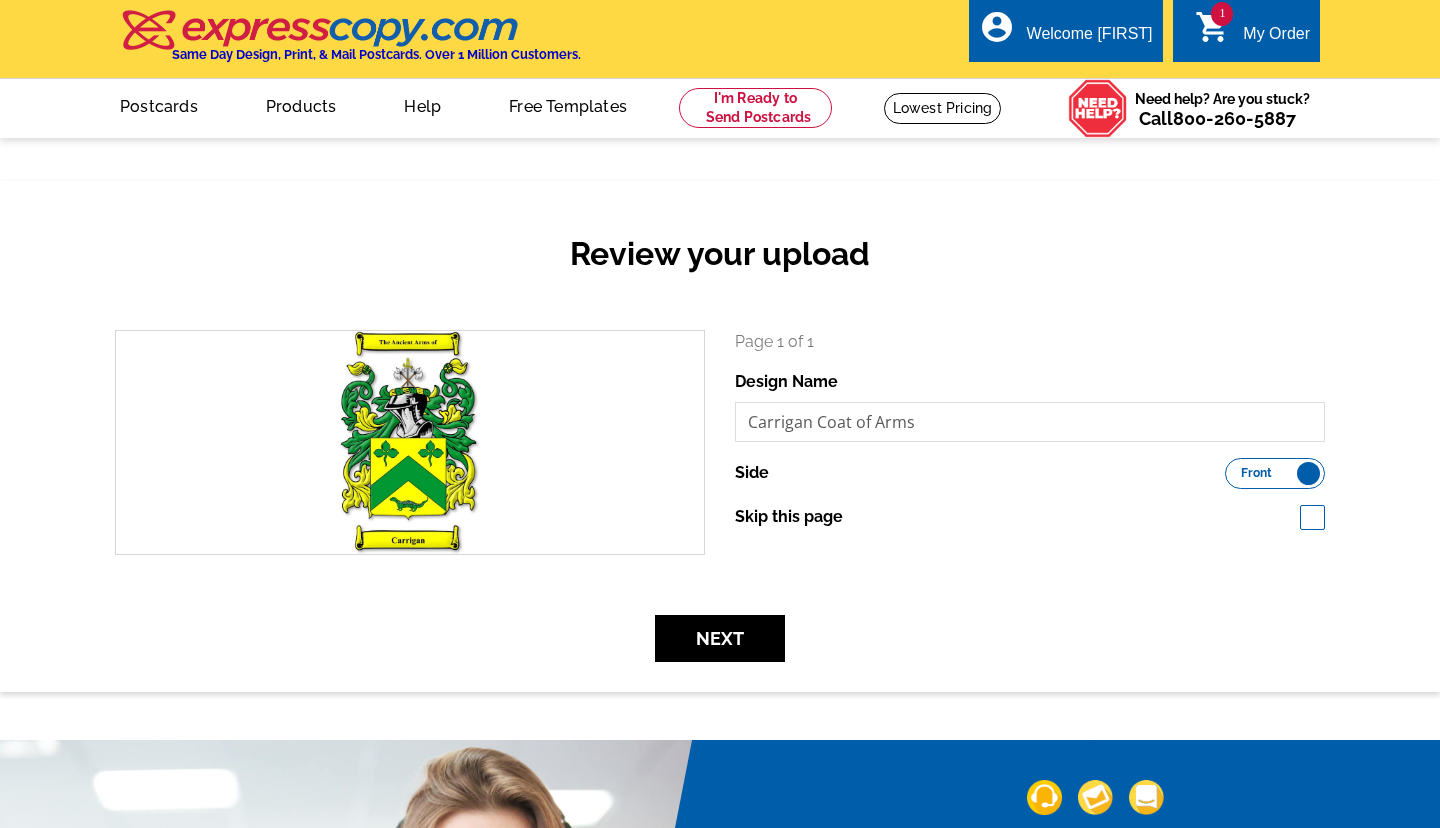 scroll, scrollTop: 0, scrollLeft: 0, axis: both 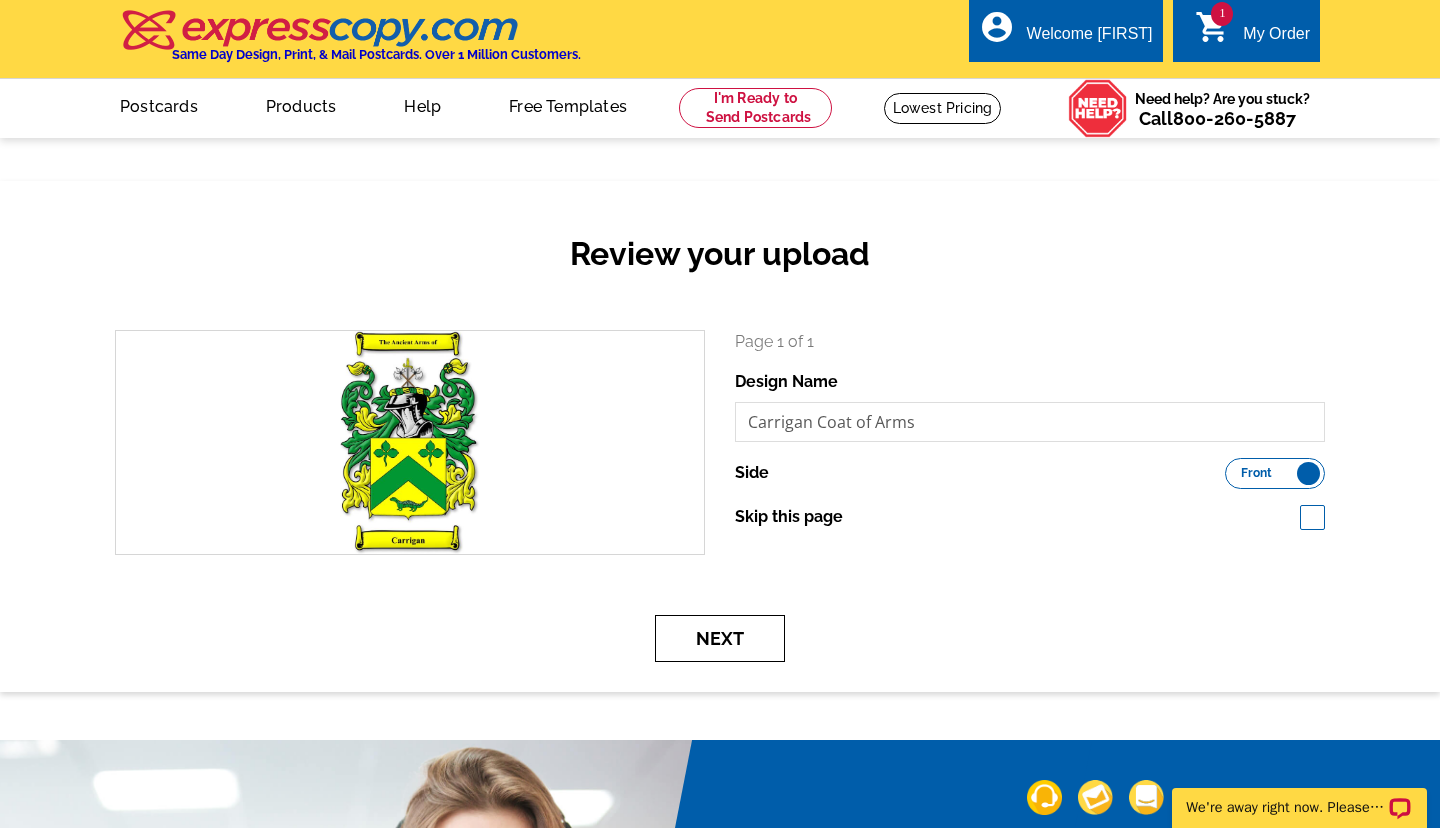 click on "Next" at bounding box center [720, 638] 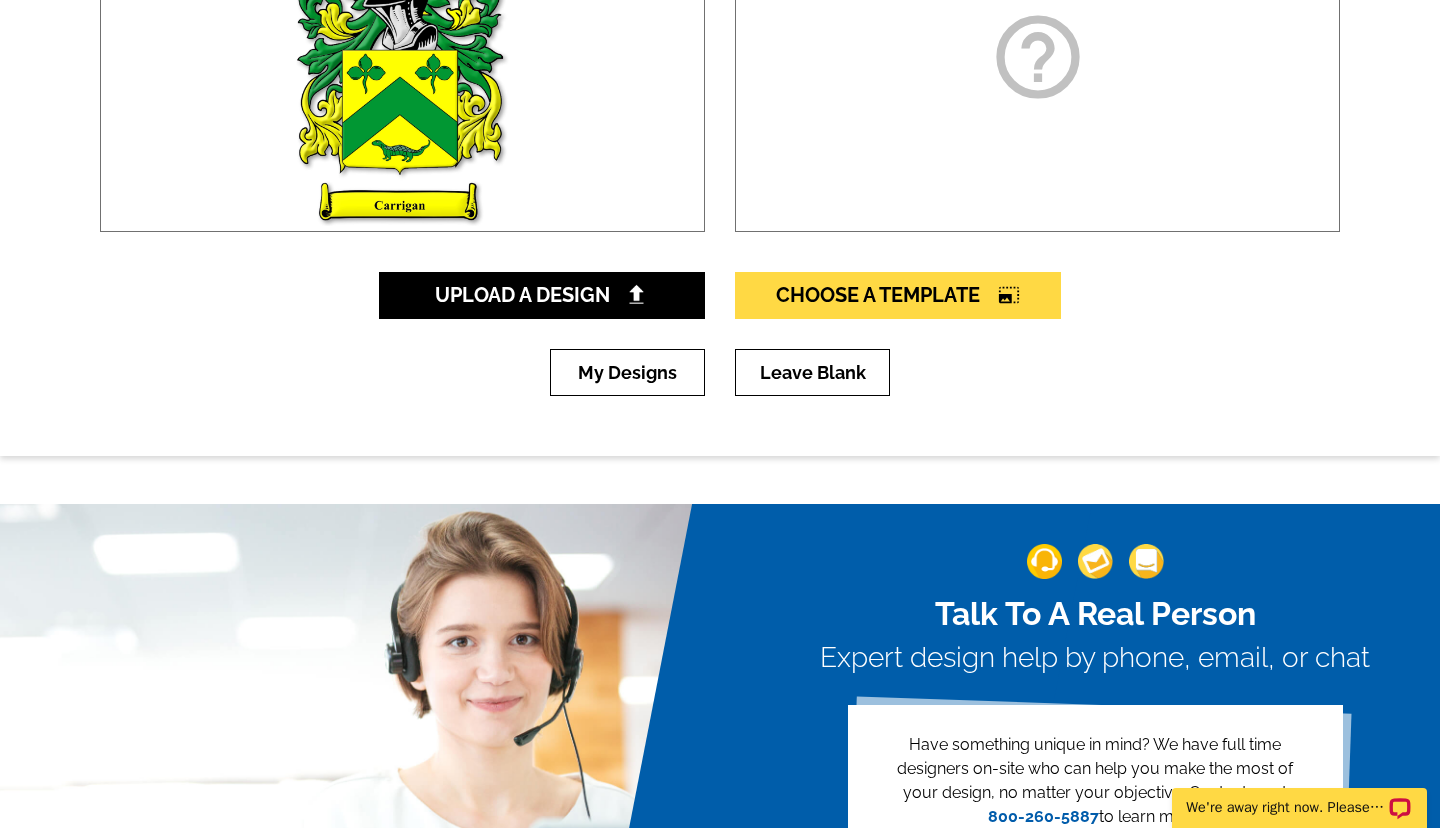 scroll, scrollTop: 43, scrollLeft: 0, axis: vertical 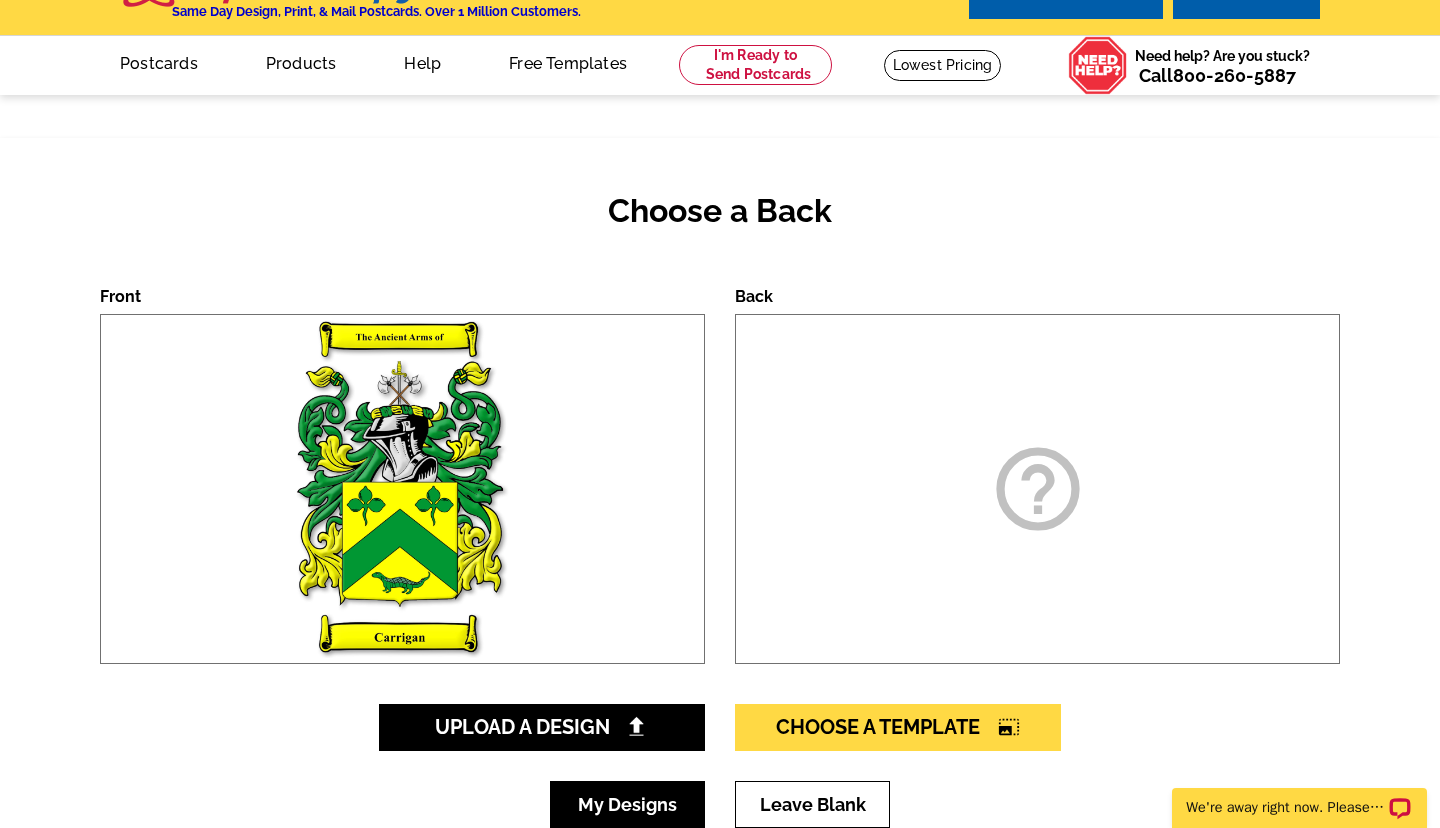 click on "My Designs" at bounding box center [627, 804] 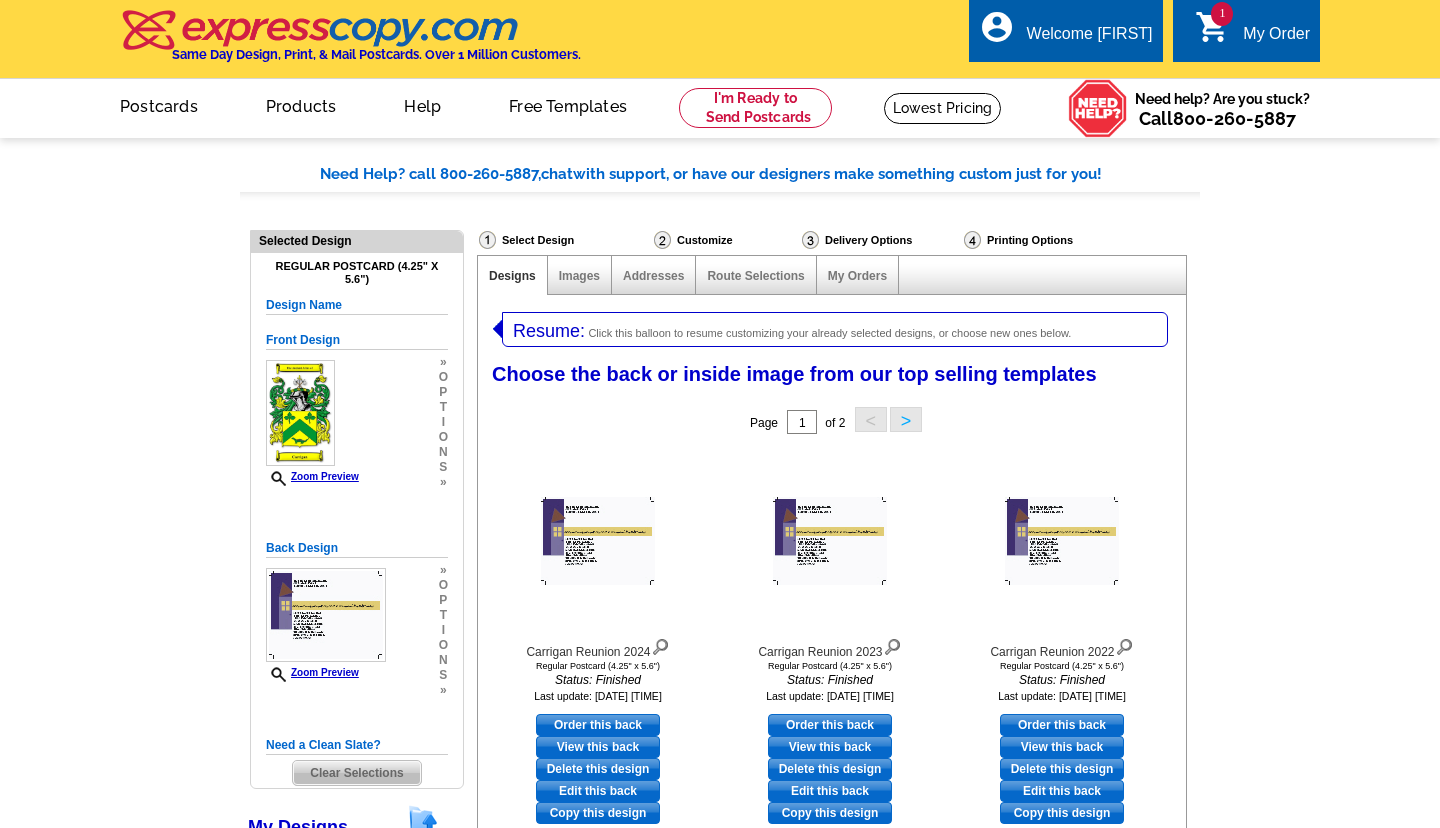 select on "1" 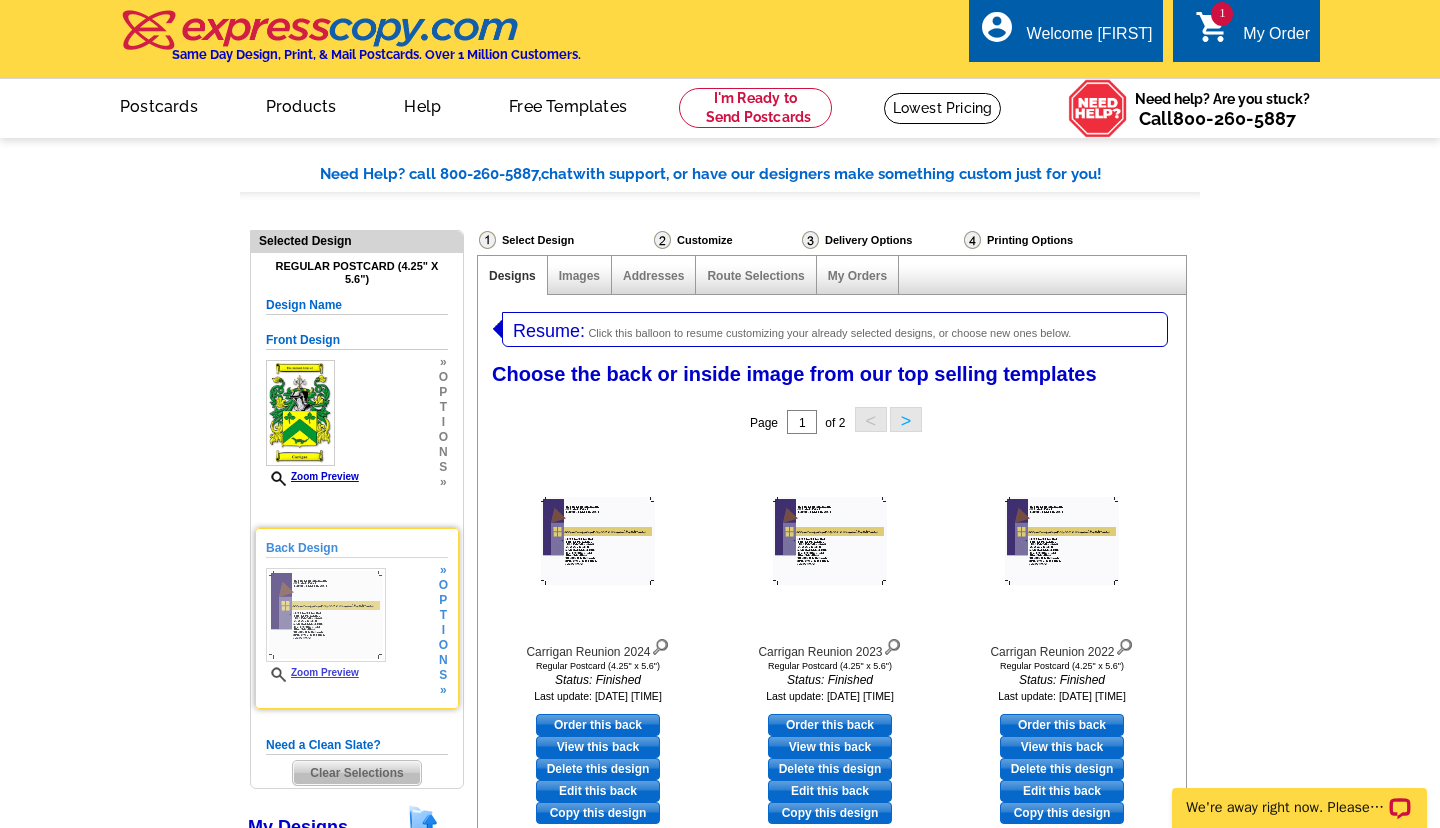 scroll, scrollTop: 0, scrollLeft: 0, axis: both 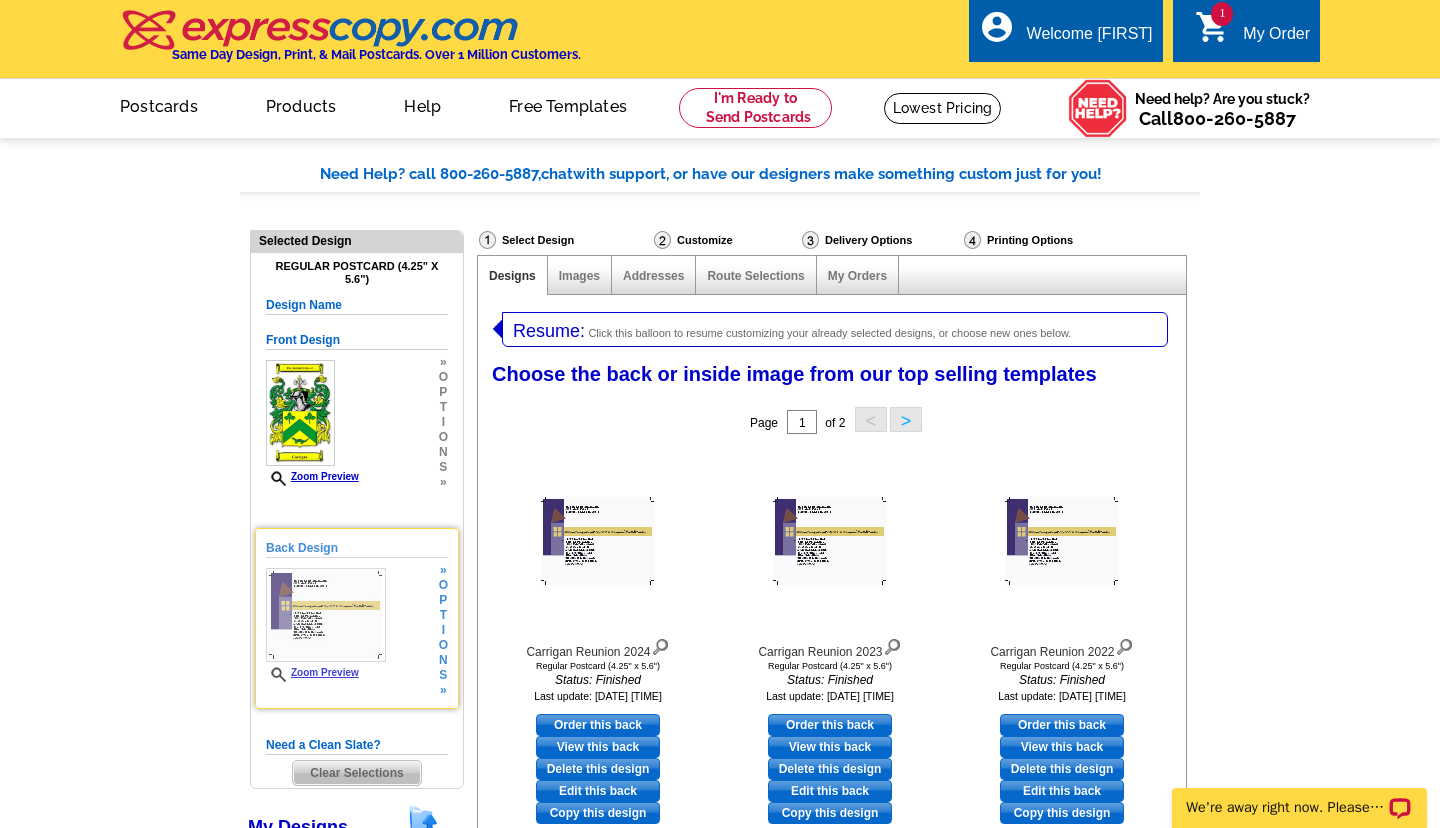 click at bounding box center (326, 615) 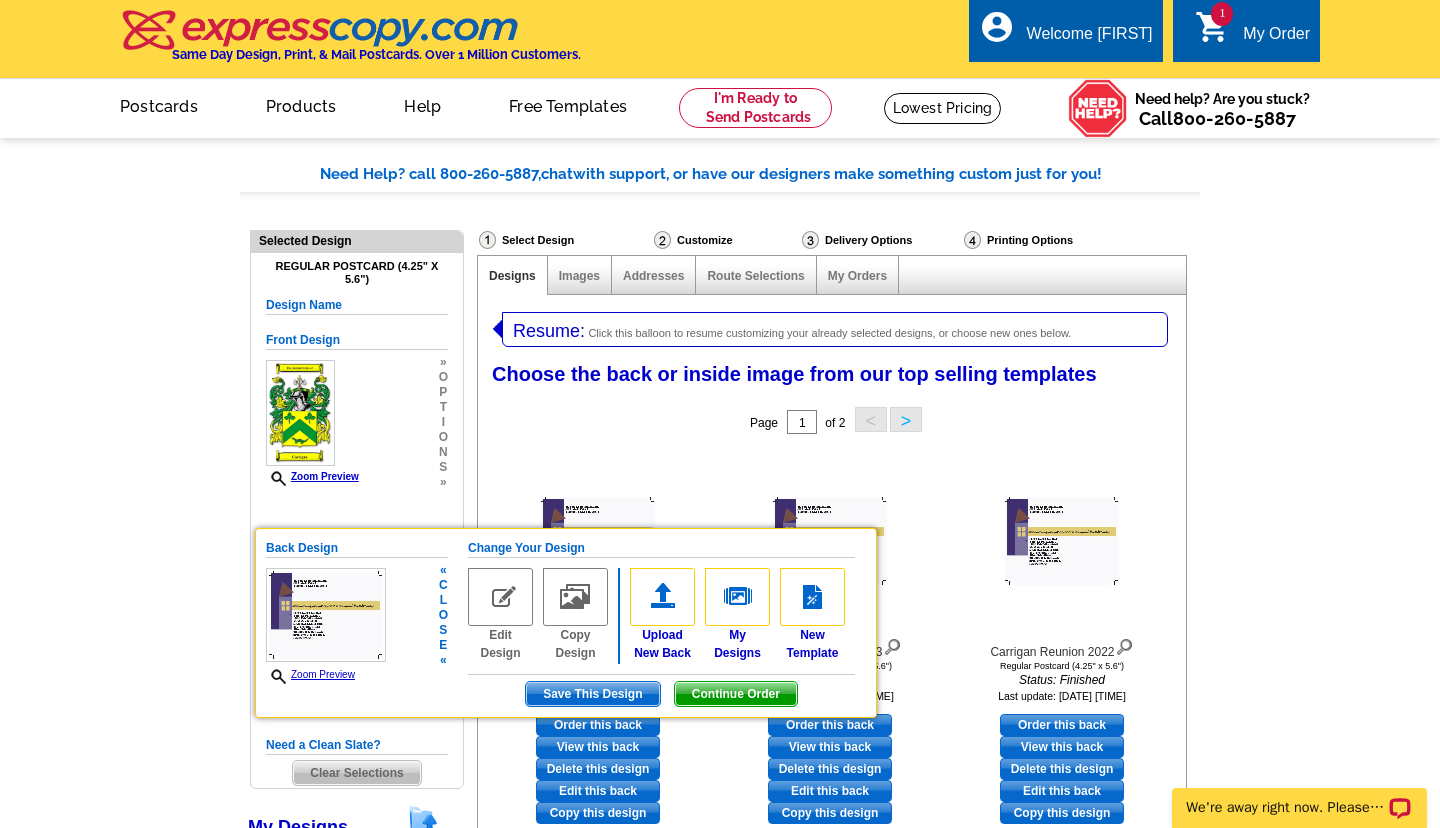 click at bounding box center (326, 615) 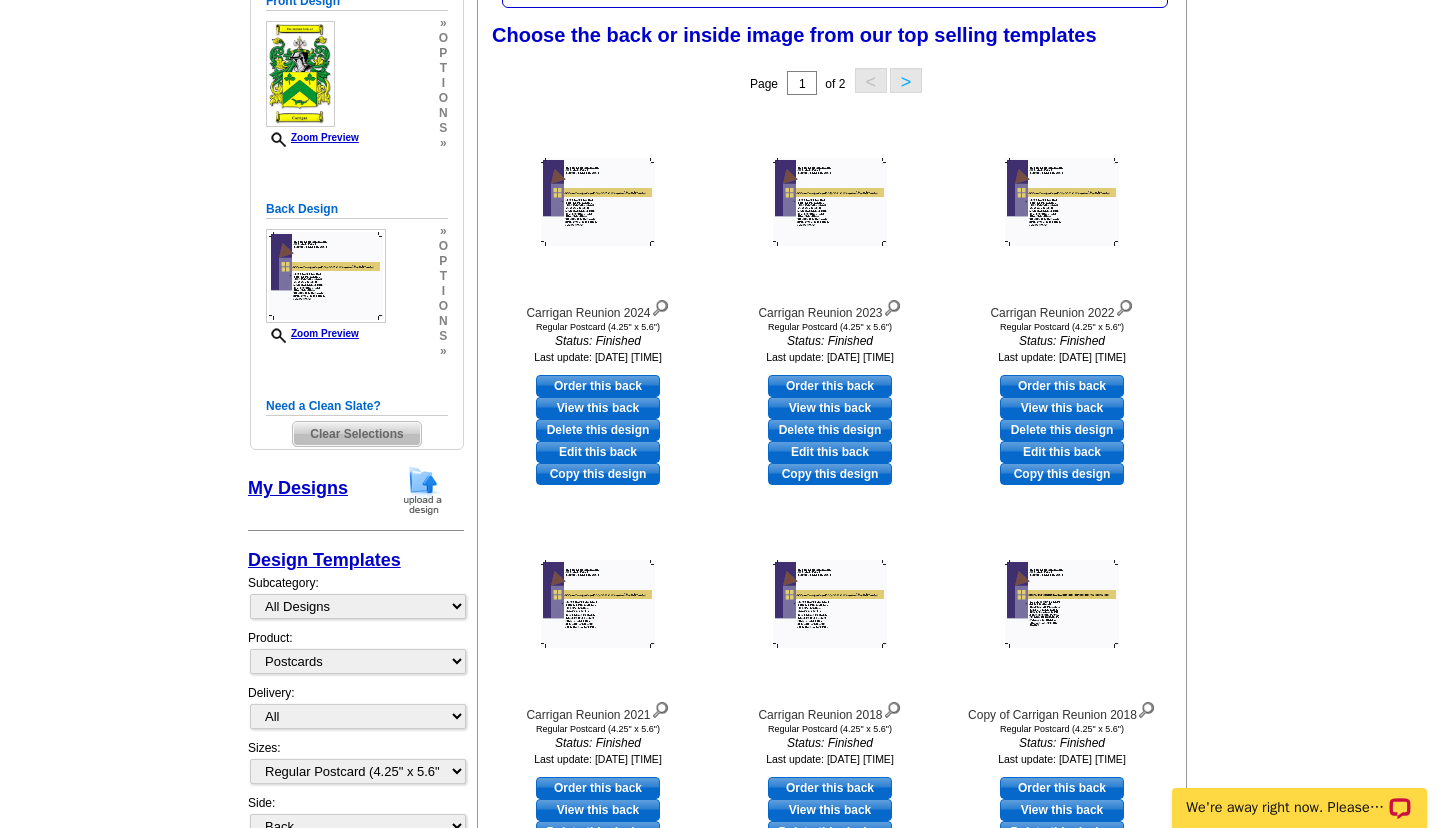scroll, scrollTop: 216, scrollLeft: 0, axis: vertical 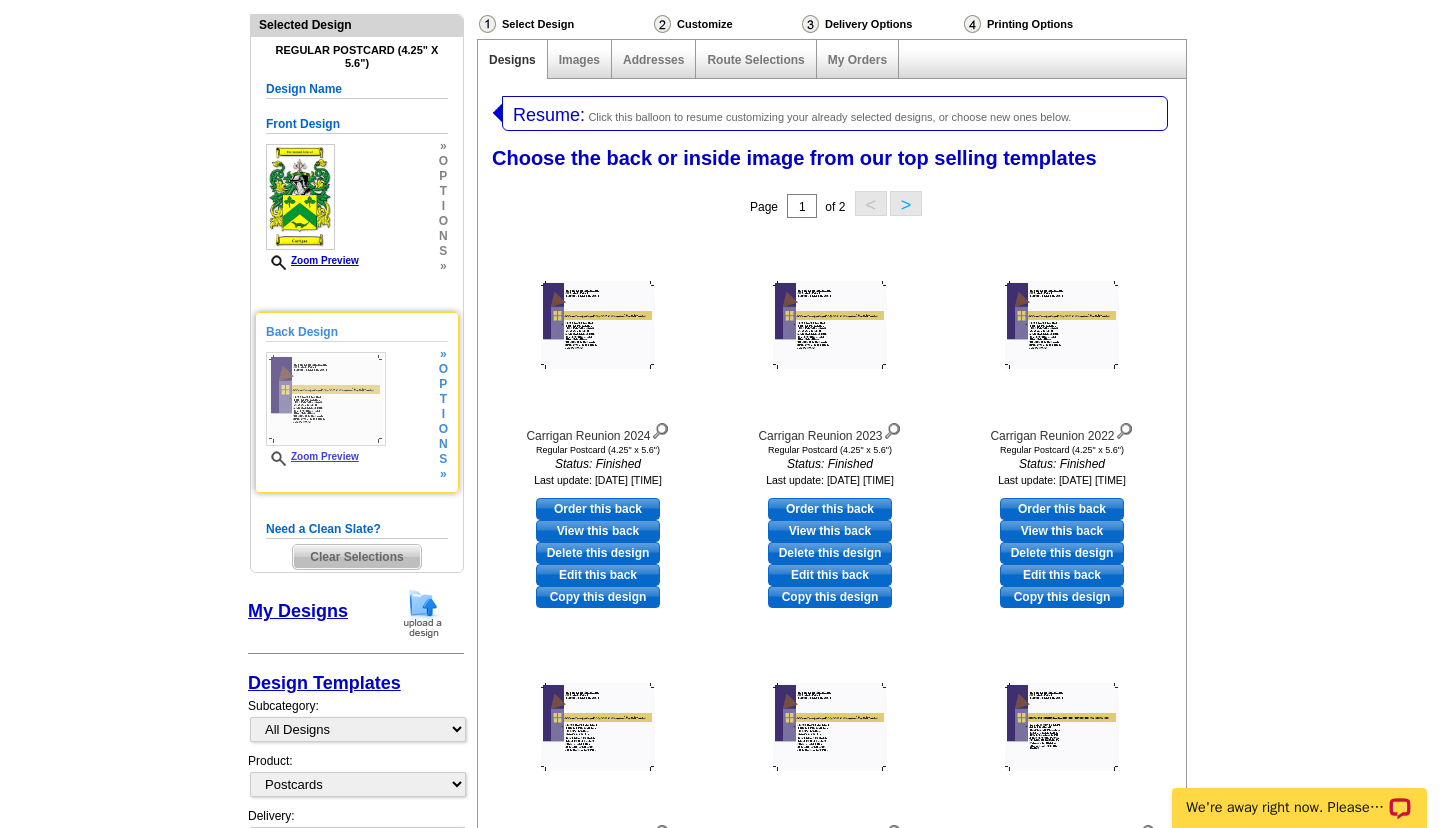 click at bounding box center [326, 399] 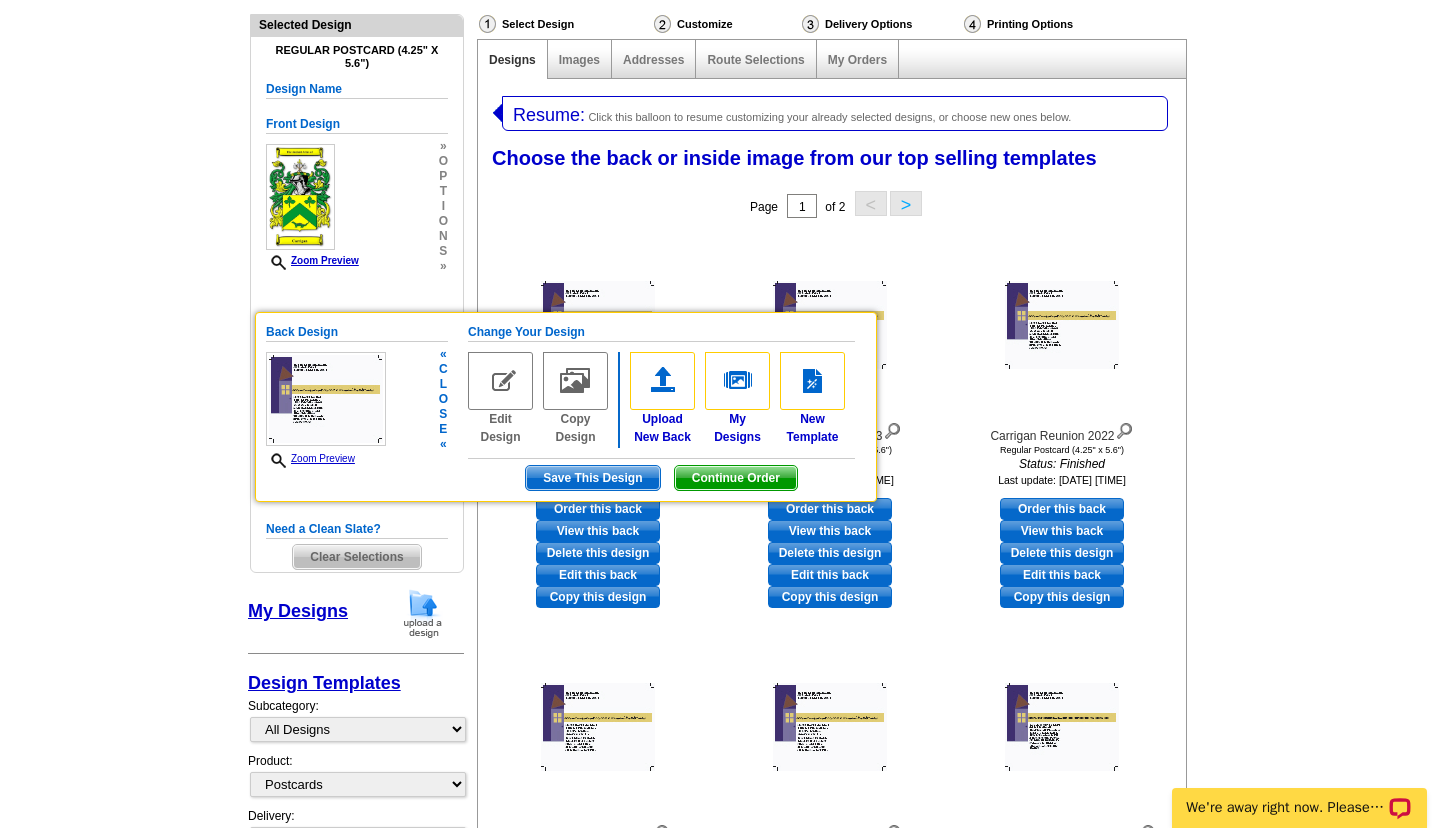 click at bounding box center (326, 399) 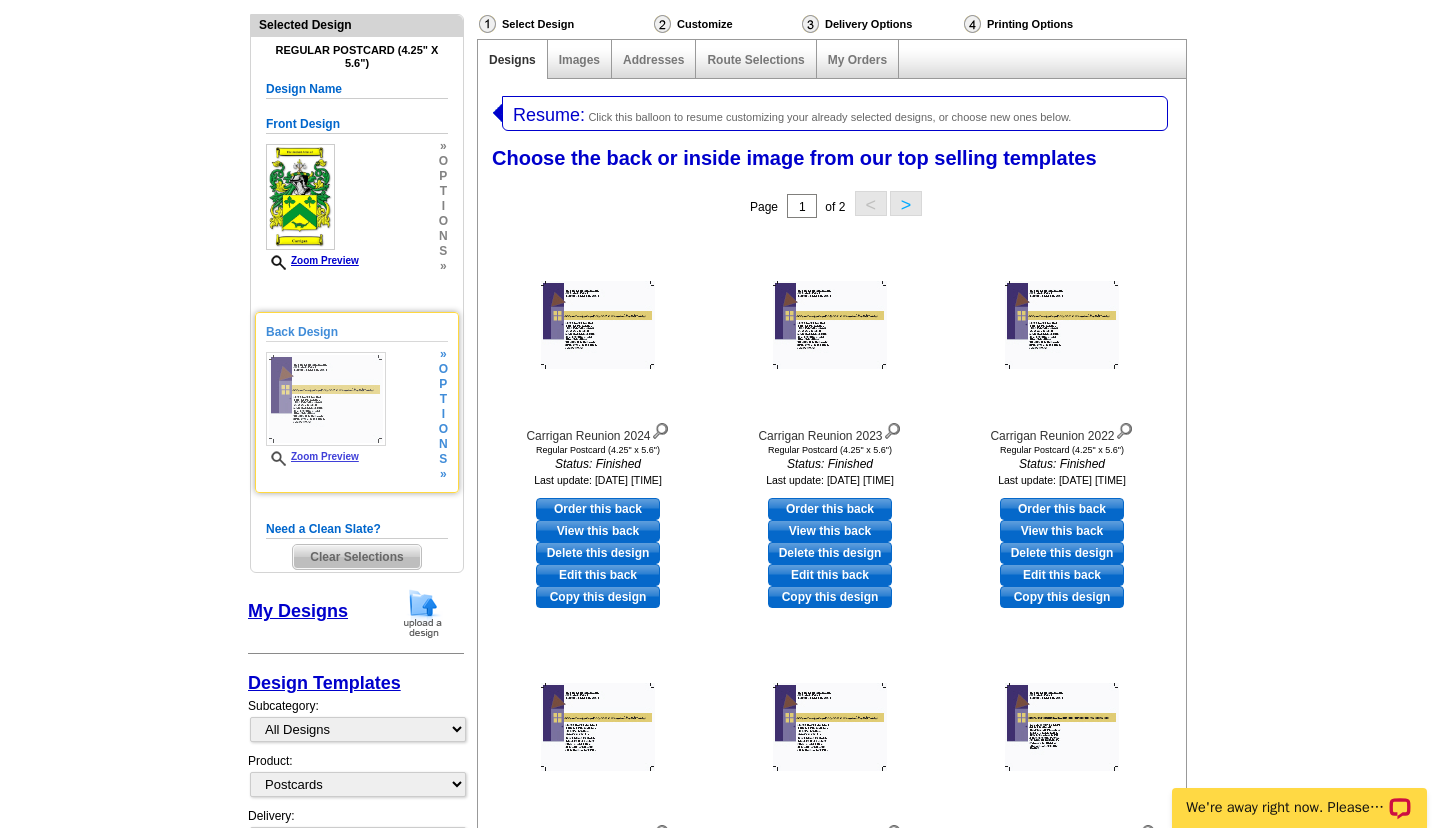 click on "Zoom Preview" at bounding box center [312, 456] 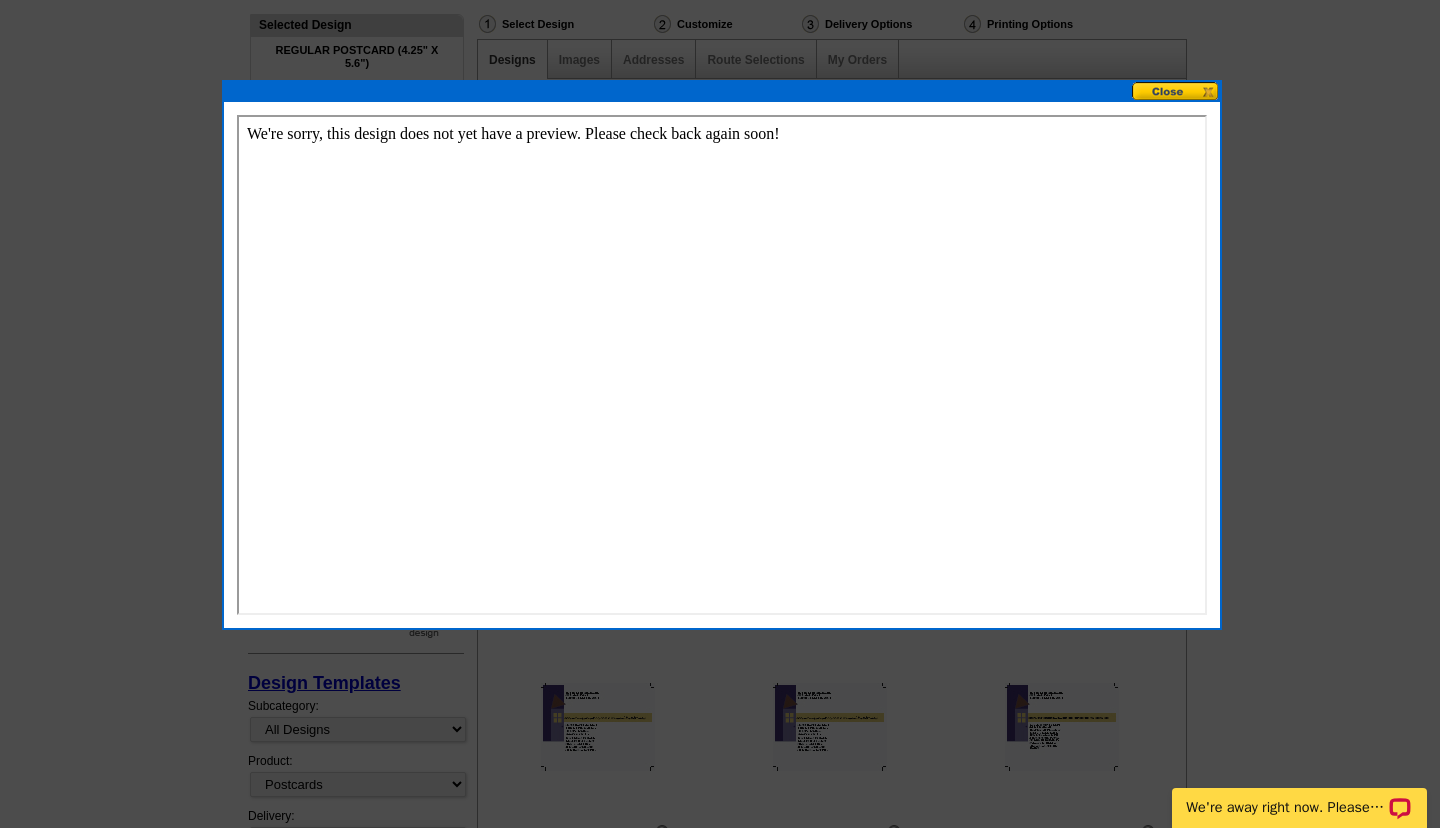 scroll, scrollTop: 0, scrollLeft: 0, axis: both 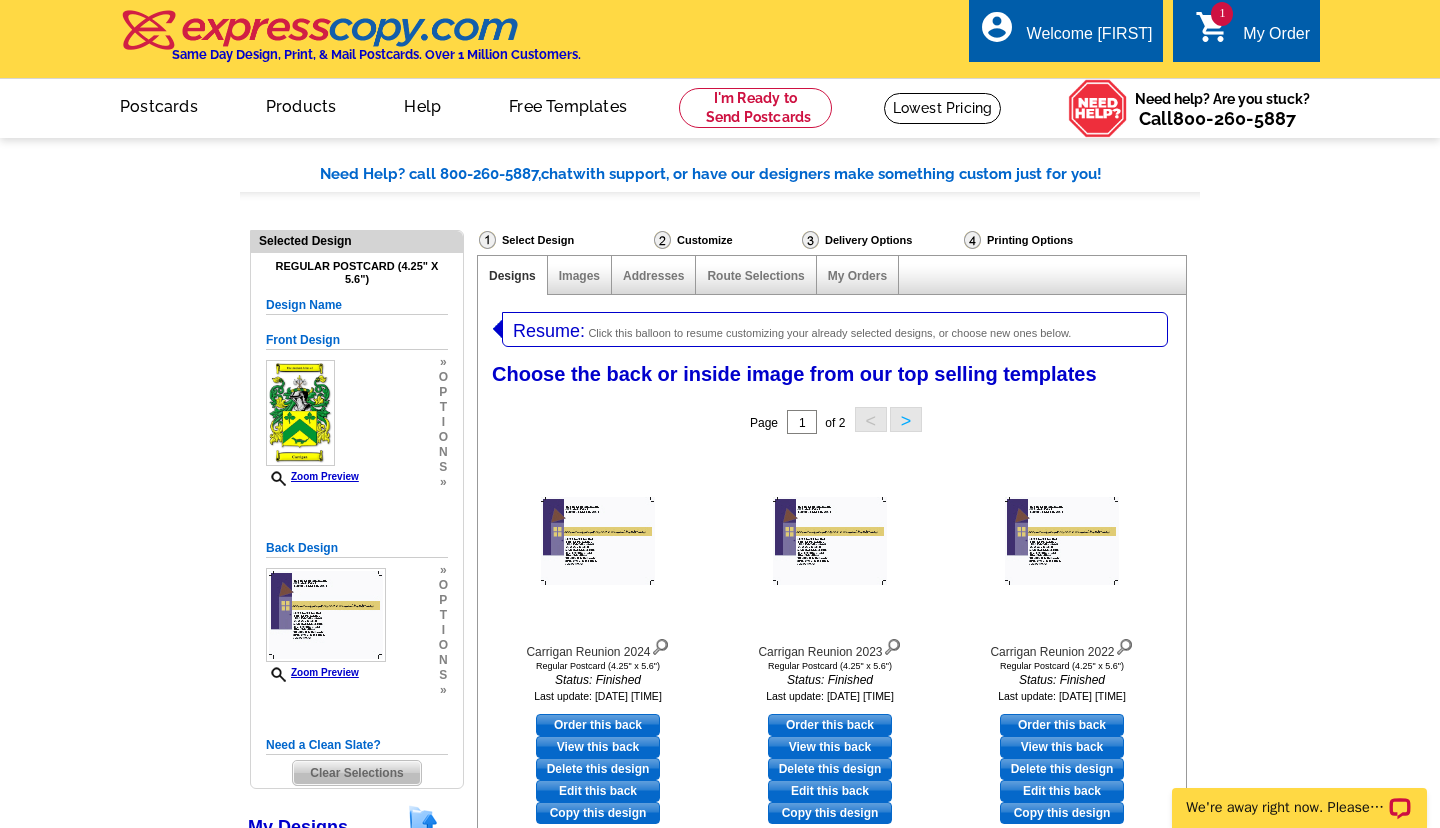 click on "Resume:" at bounding box center (549, 331) 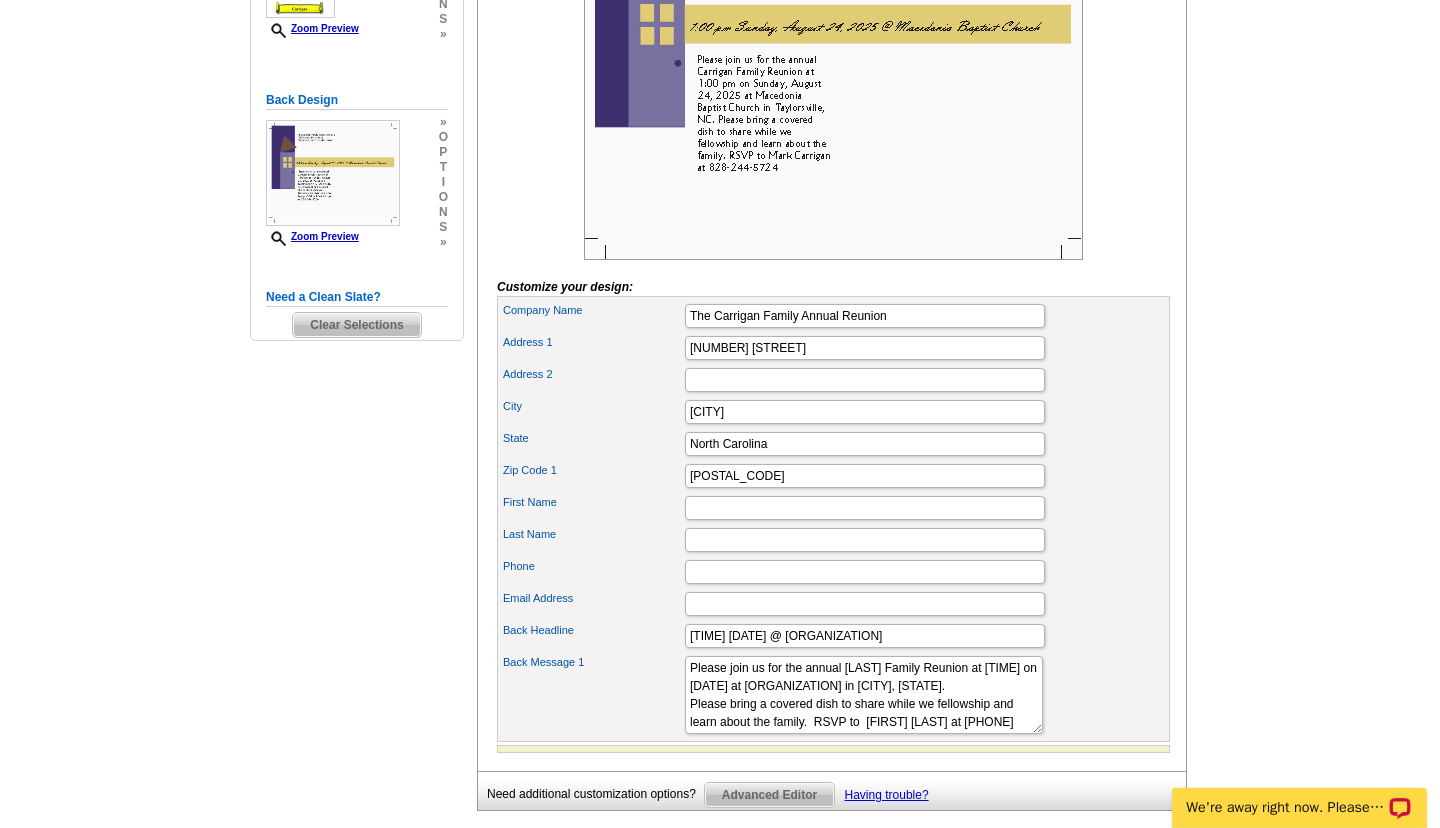 scroll, scrollTop: 0, scrollLeft: 0, axis: both 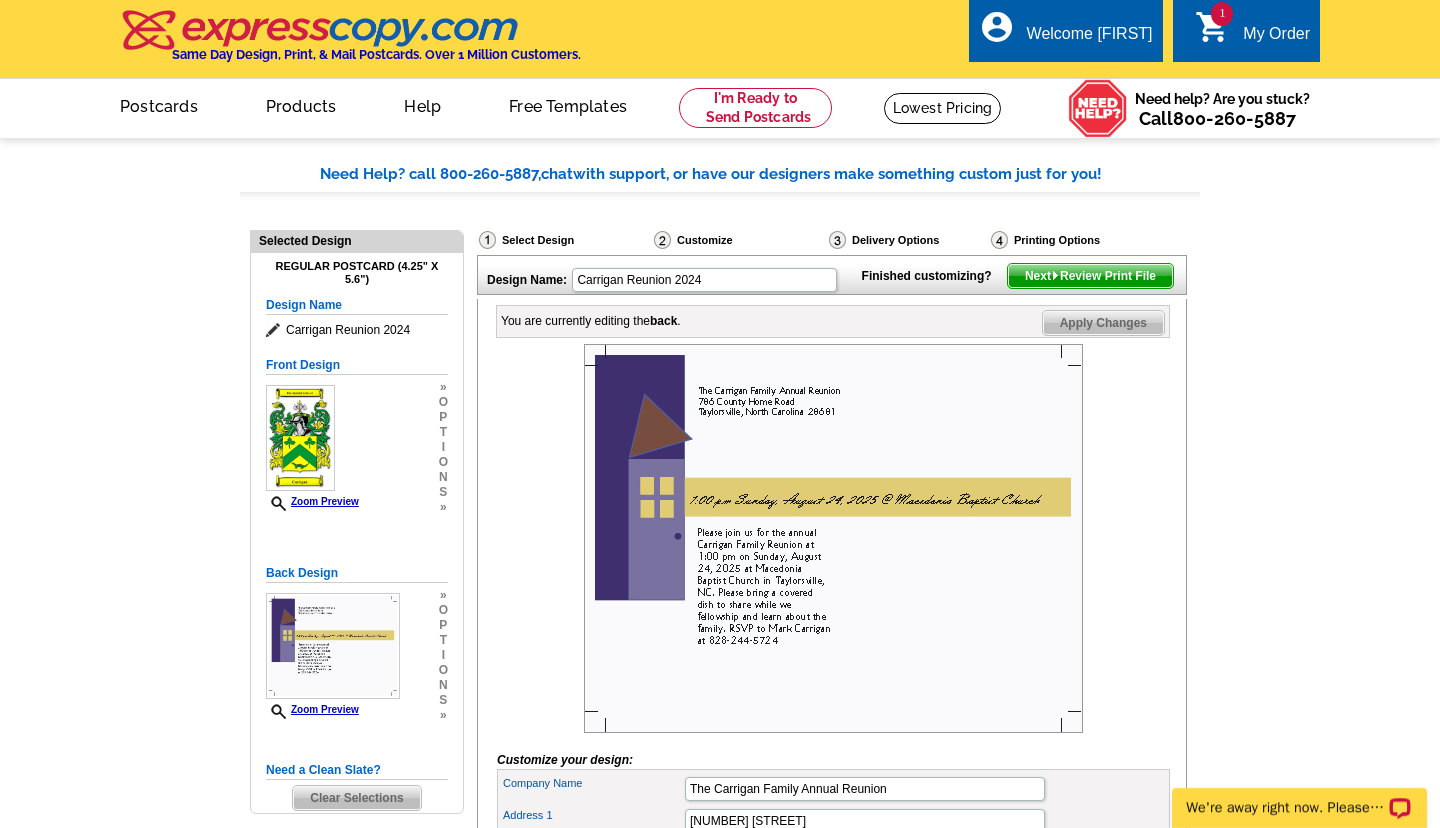 click on "Next   Review Print File" at bounding box center (1090, 276) 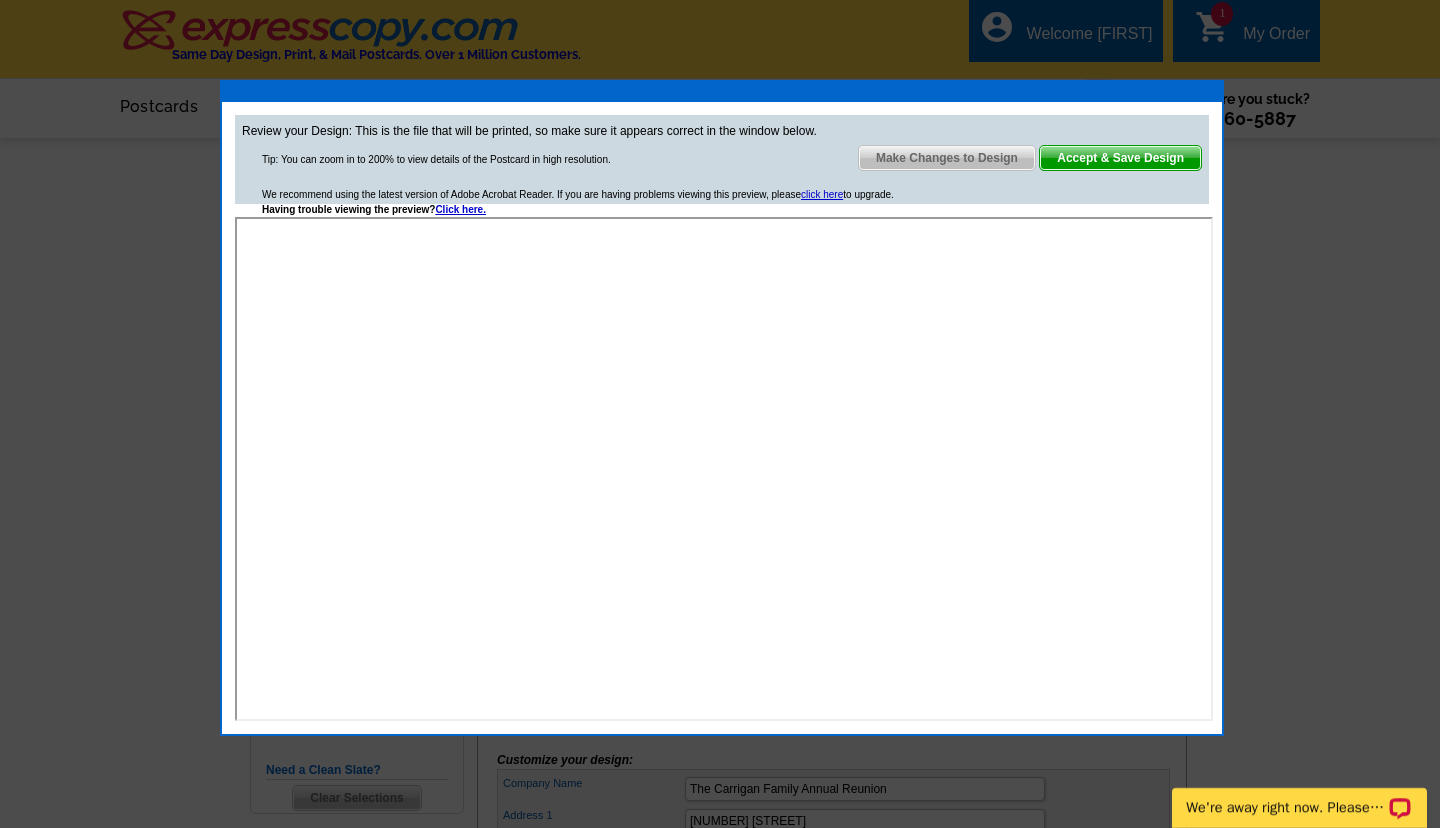 click on "Accept & Save Design" at bounding box center [1120, 158] 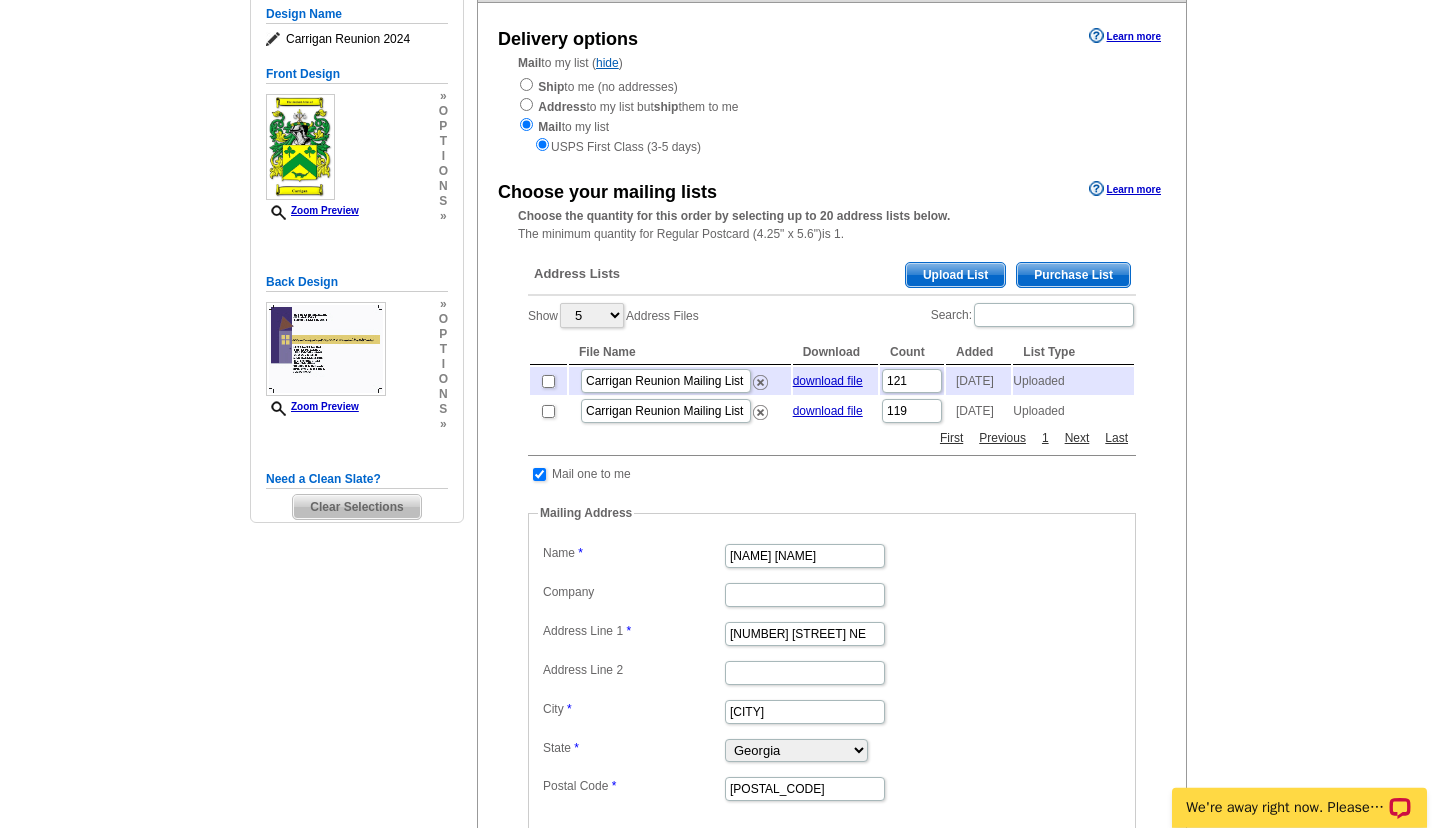 scroll, scrollTop: 108, scrollLeft: 0, axis: vertical 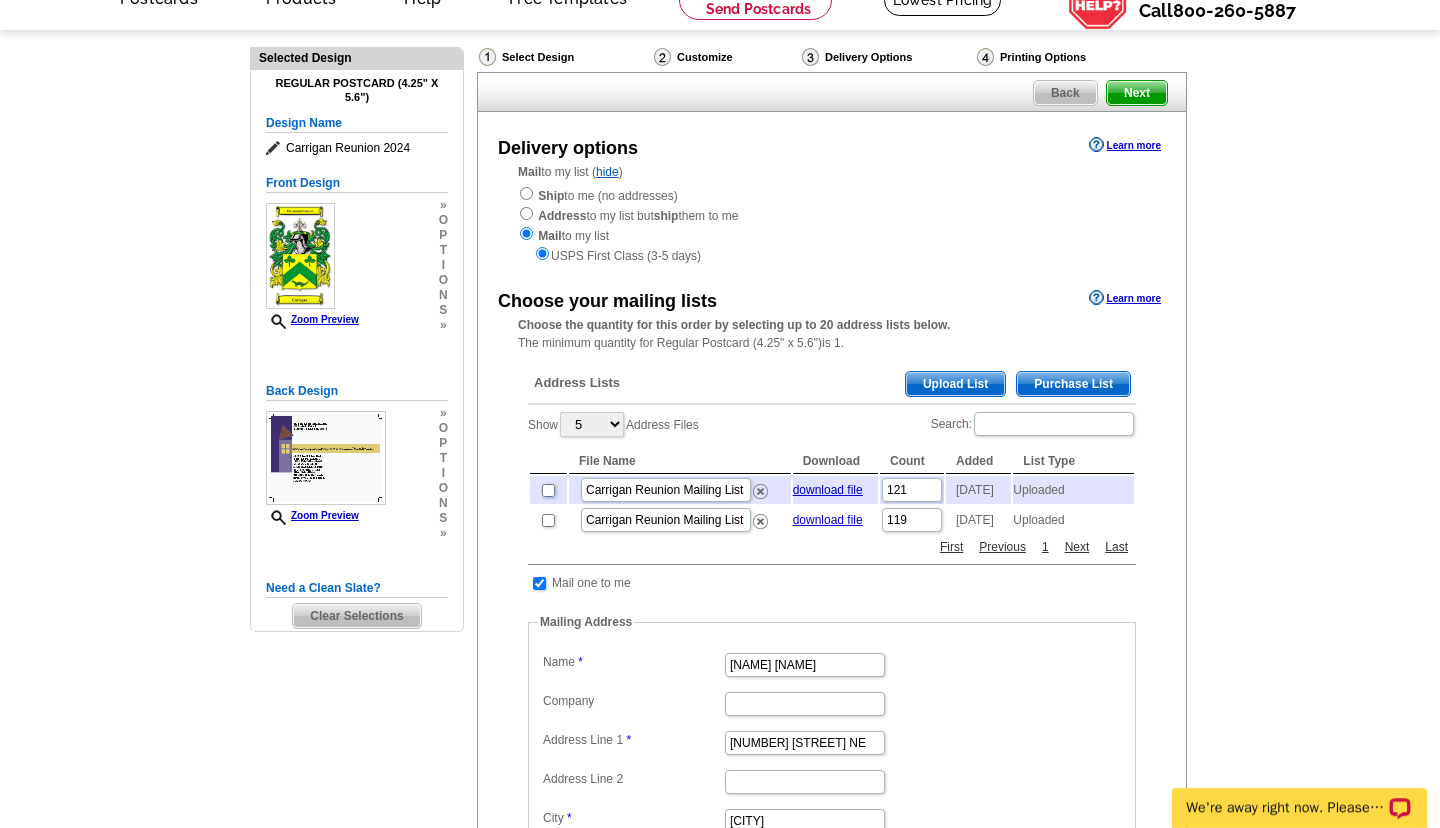 click at bounding box center [548, 490] 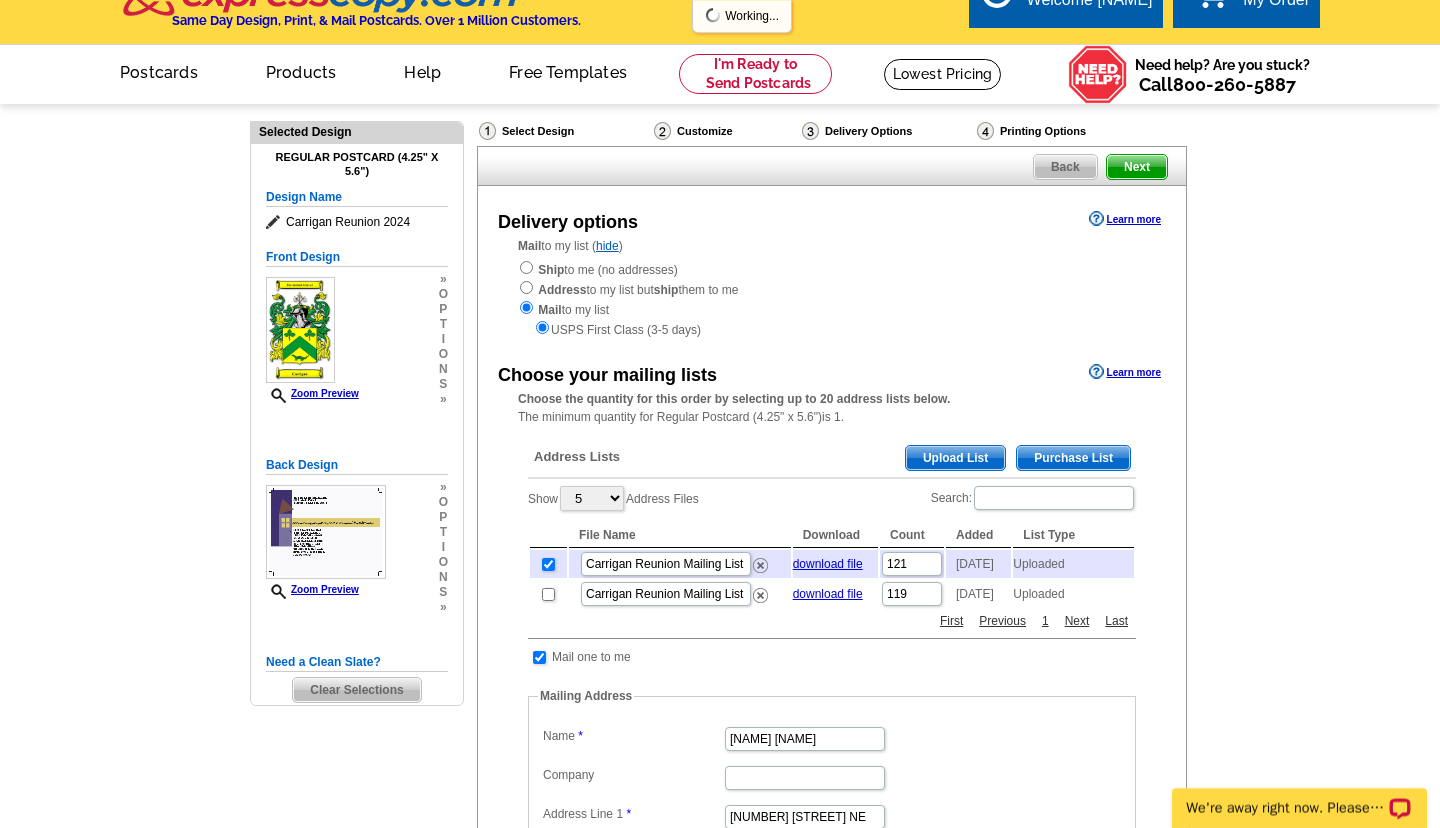 scroll, scrollTop: 0, scrollLeft: 0, axis: both 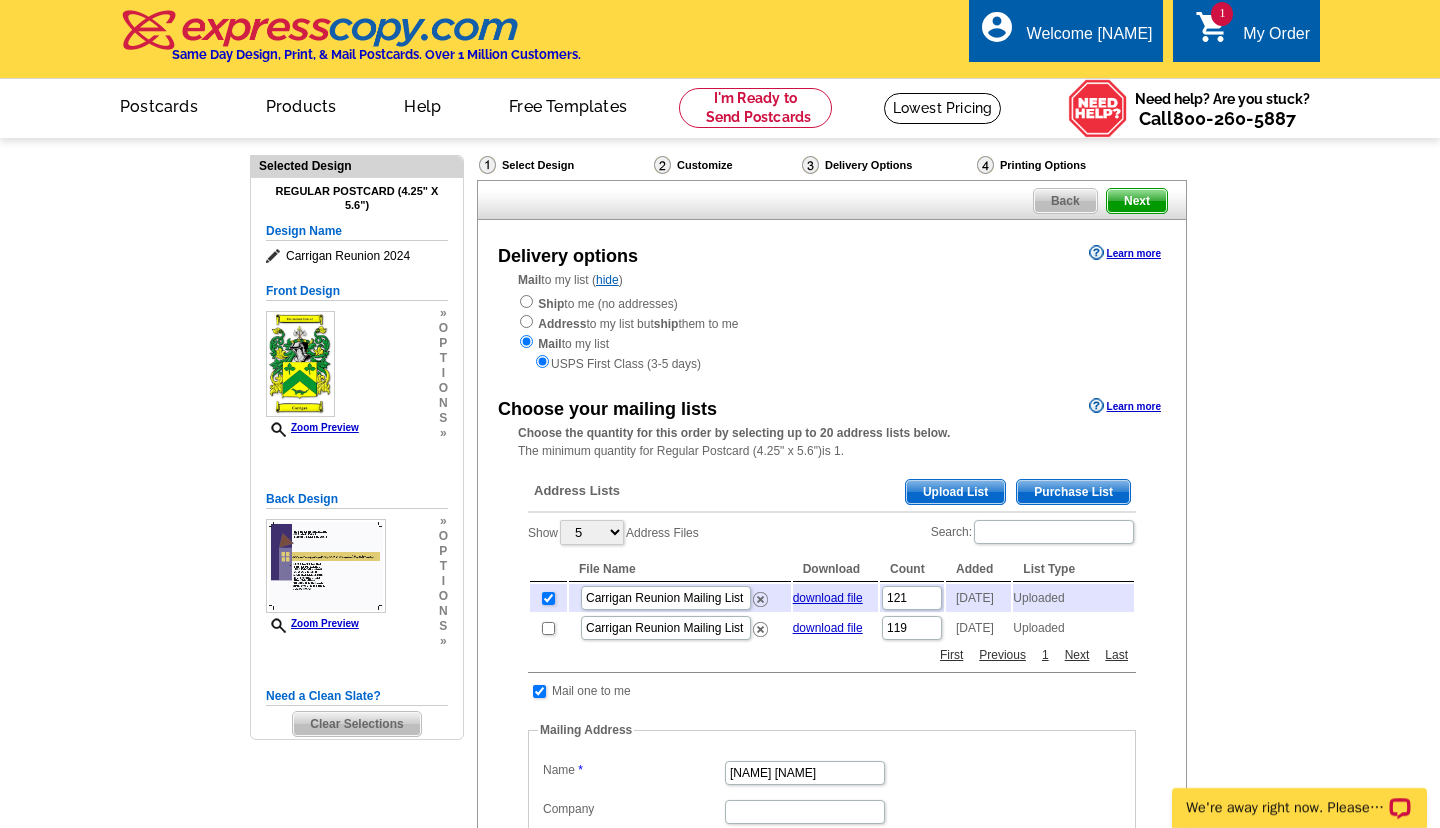 click on "Next" at bounding box center (1137, 201) 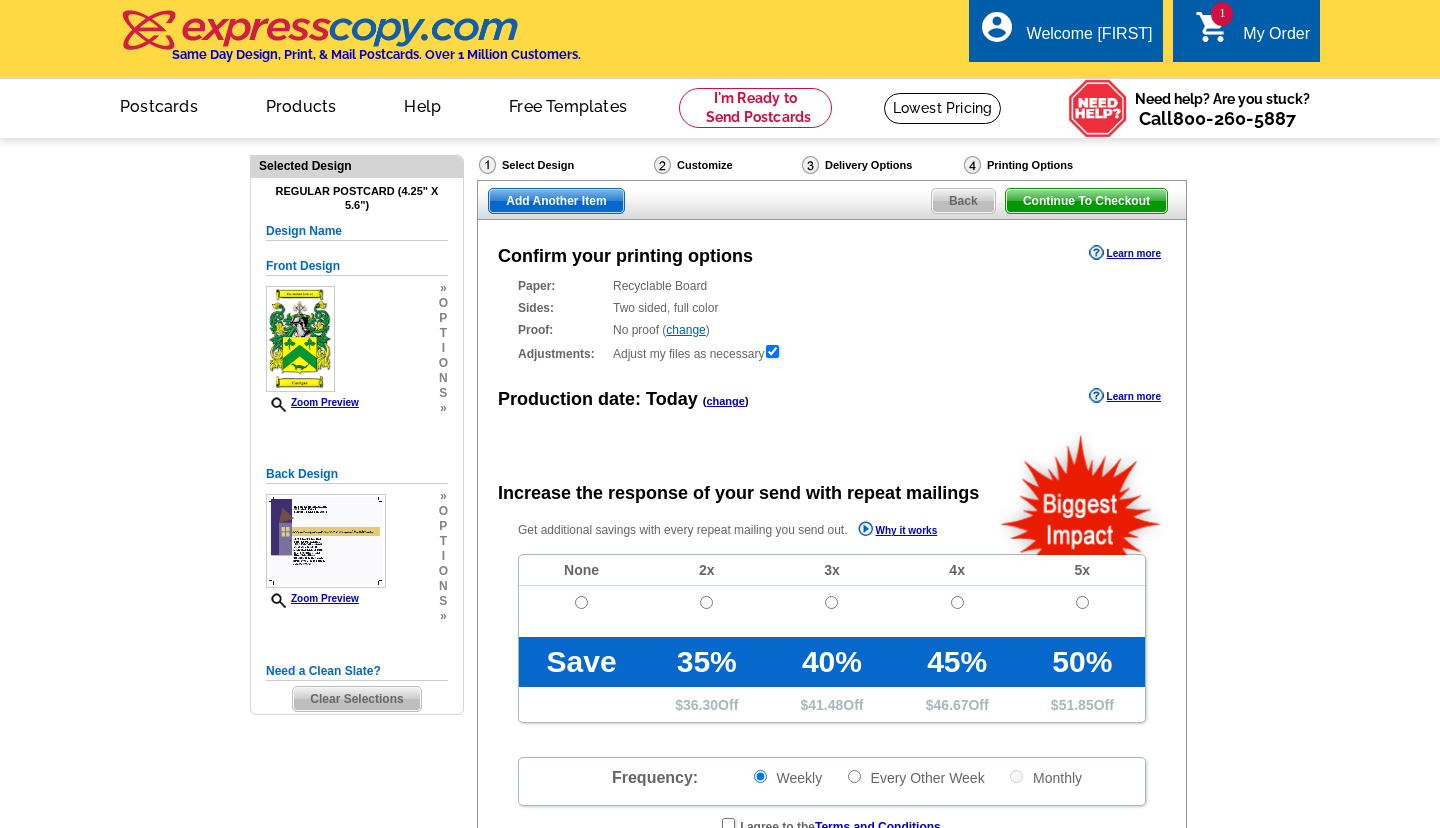 scroll, scrollTop: 0, scrollLeft: 0, axis: both 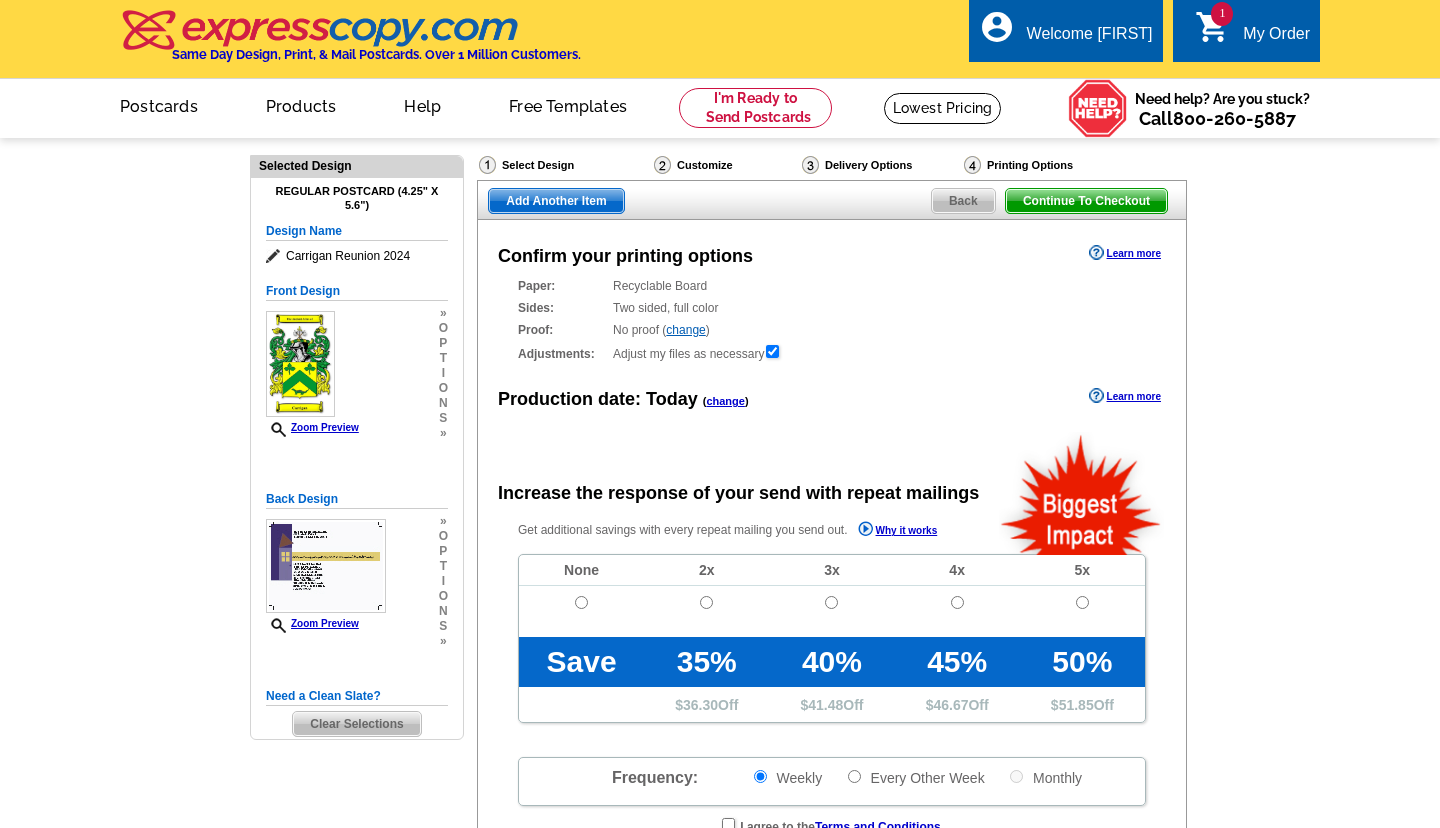 radio on "false" 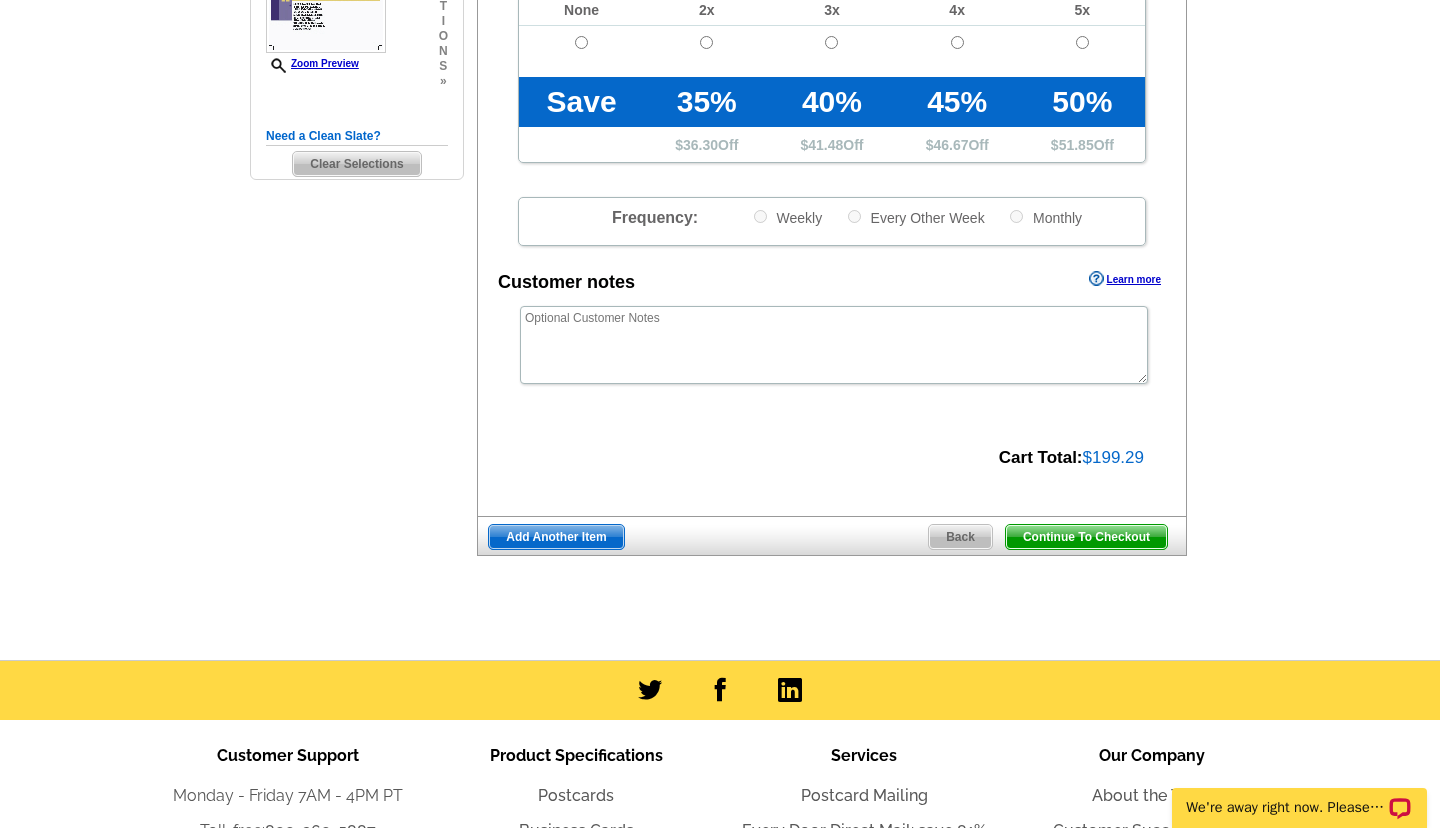 scroll, scrollTop: 648, scrollLeft: 0, axis: vertical 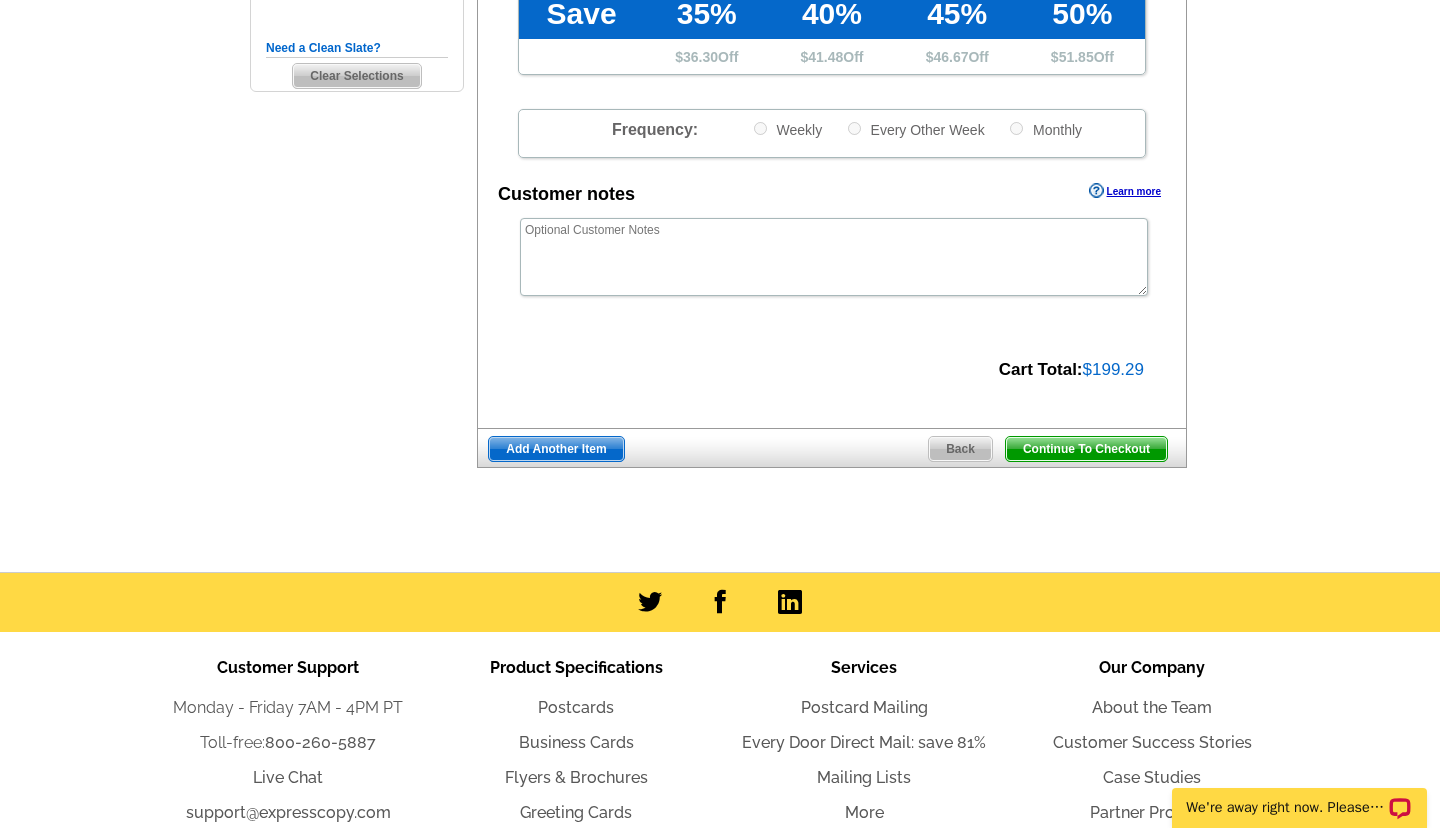 click on "Back" at bounding box center [960, 449] 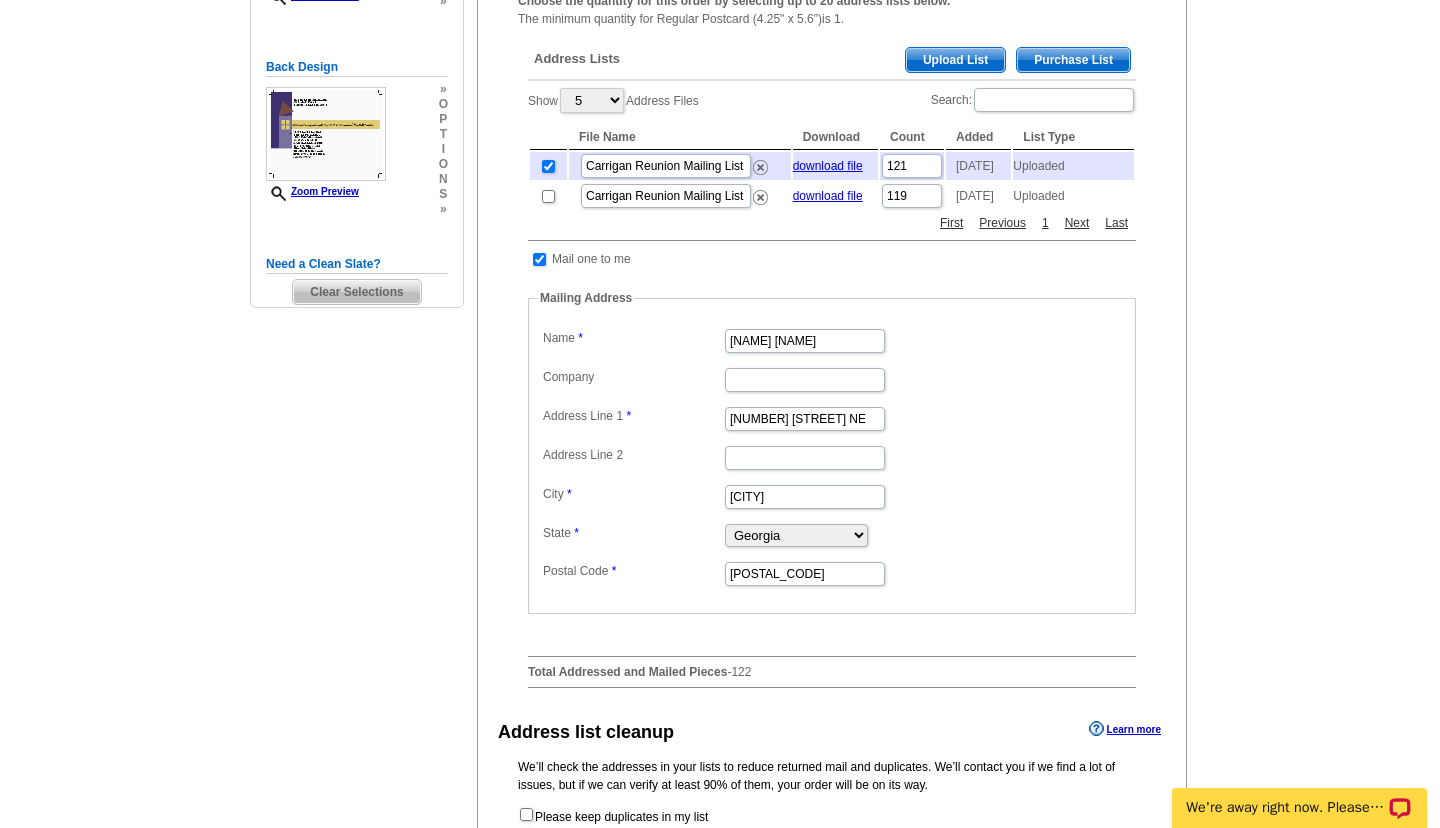 scroll, scrollTop: 972, scrollLeft: 0, axis: vertical 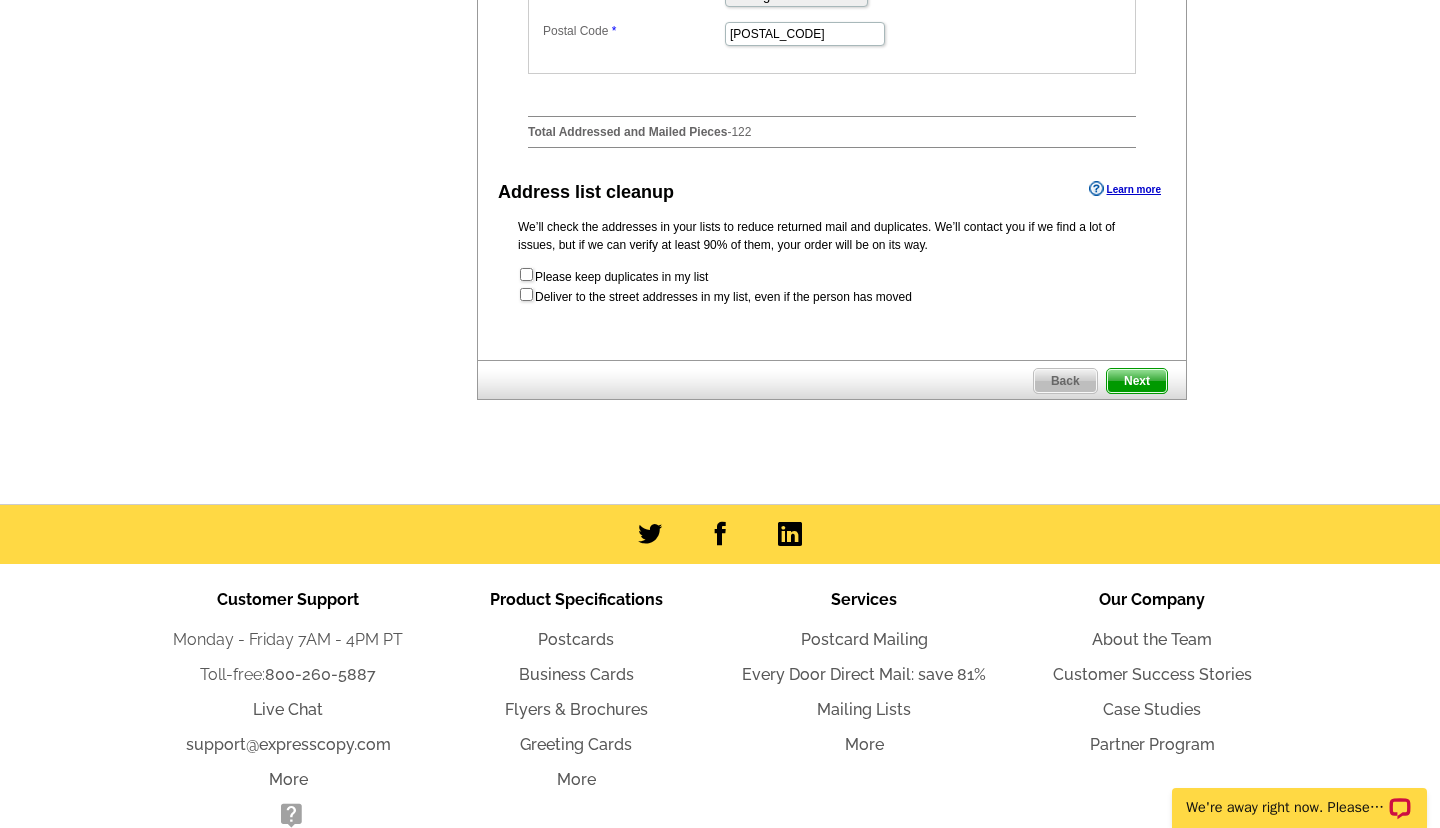 click on "Back" at bounding box center [1065, 381] 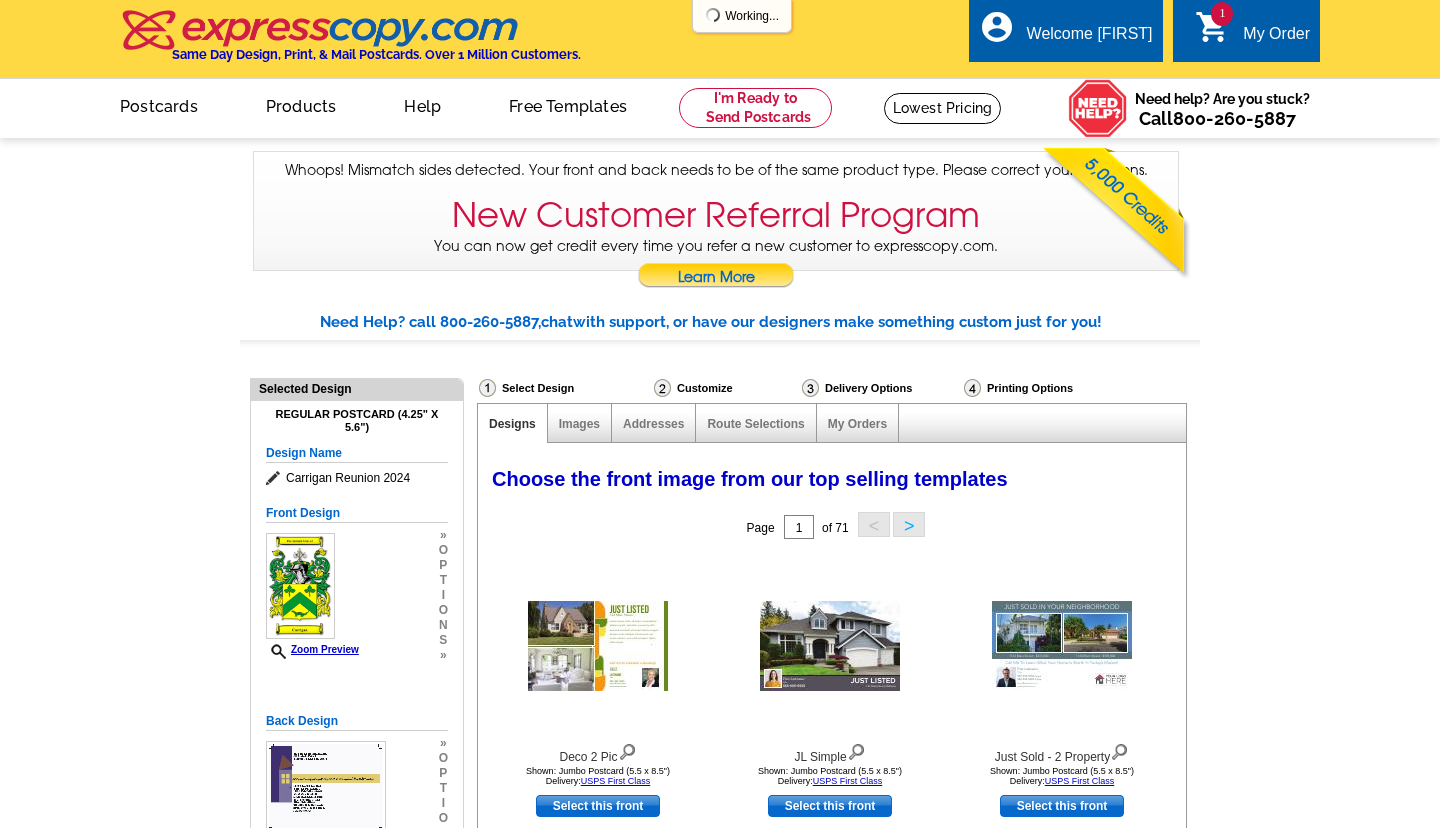 select on "785" 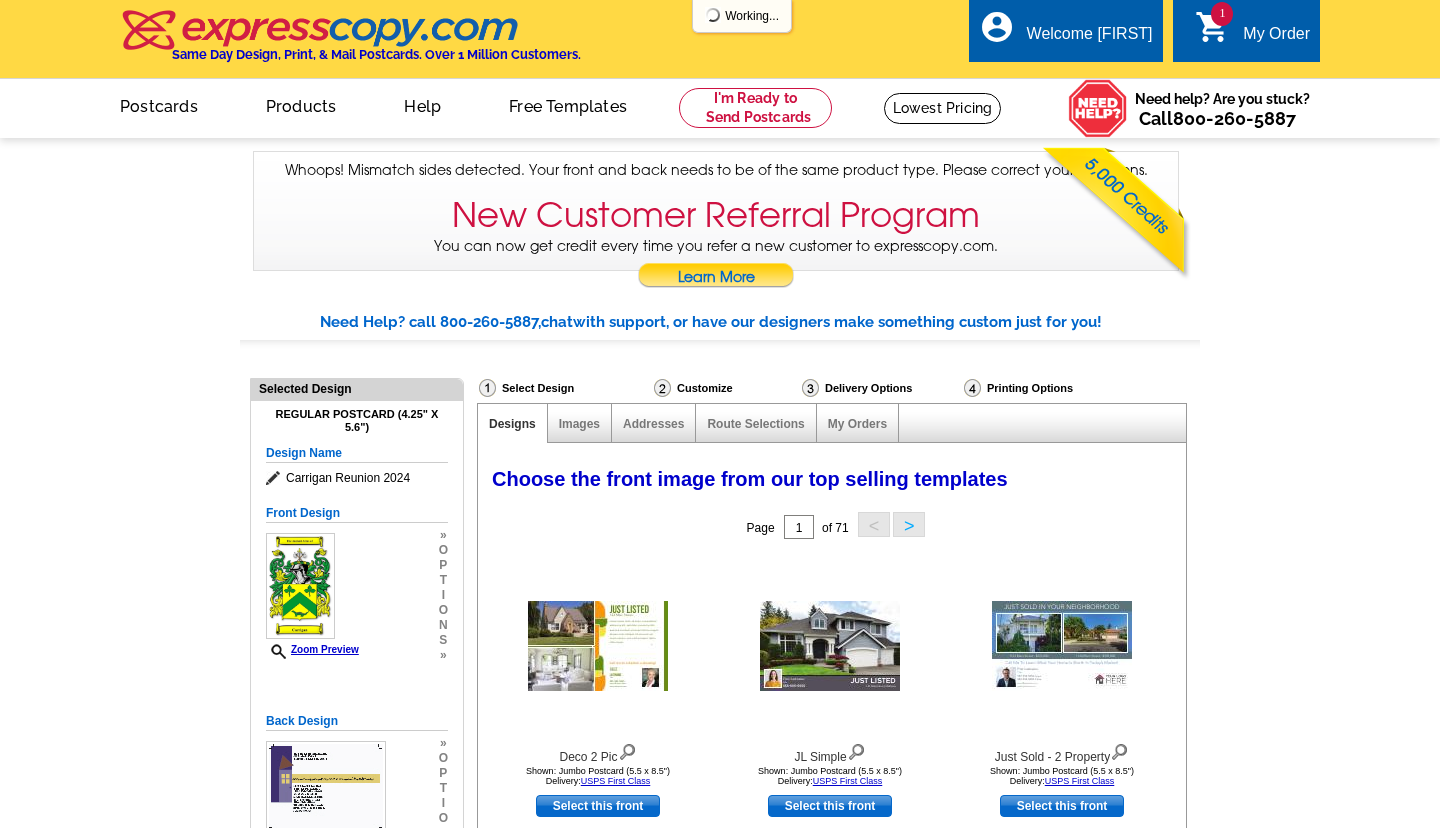 select on "1" 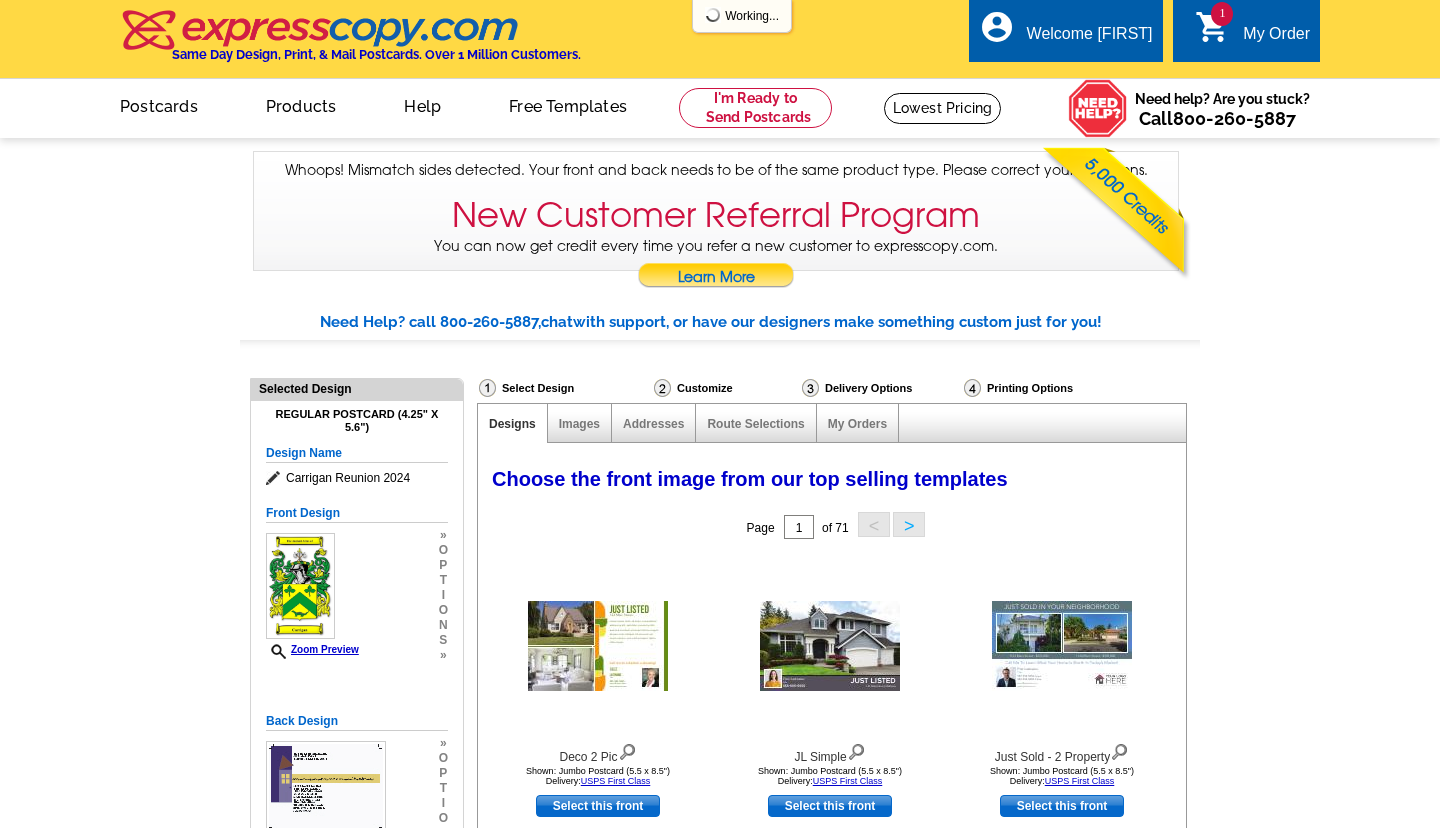 select on "1" 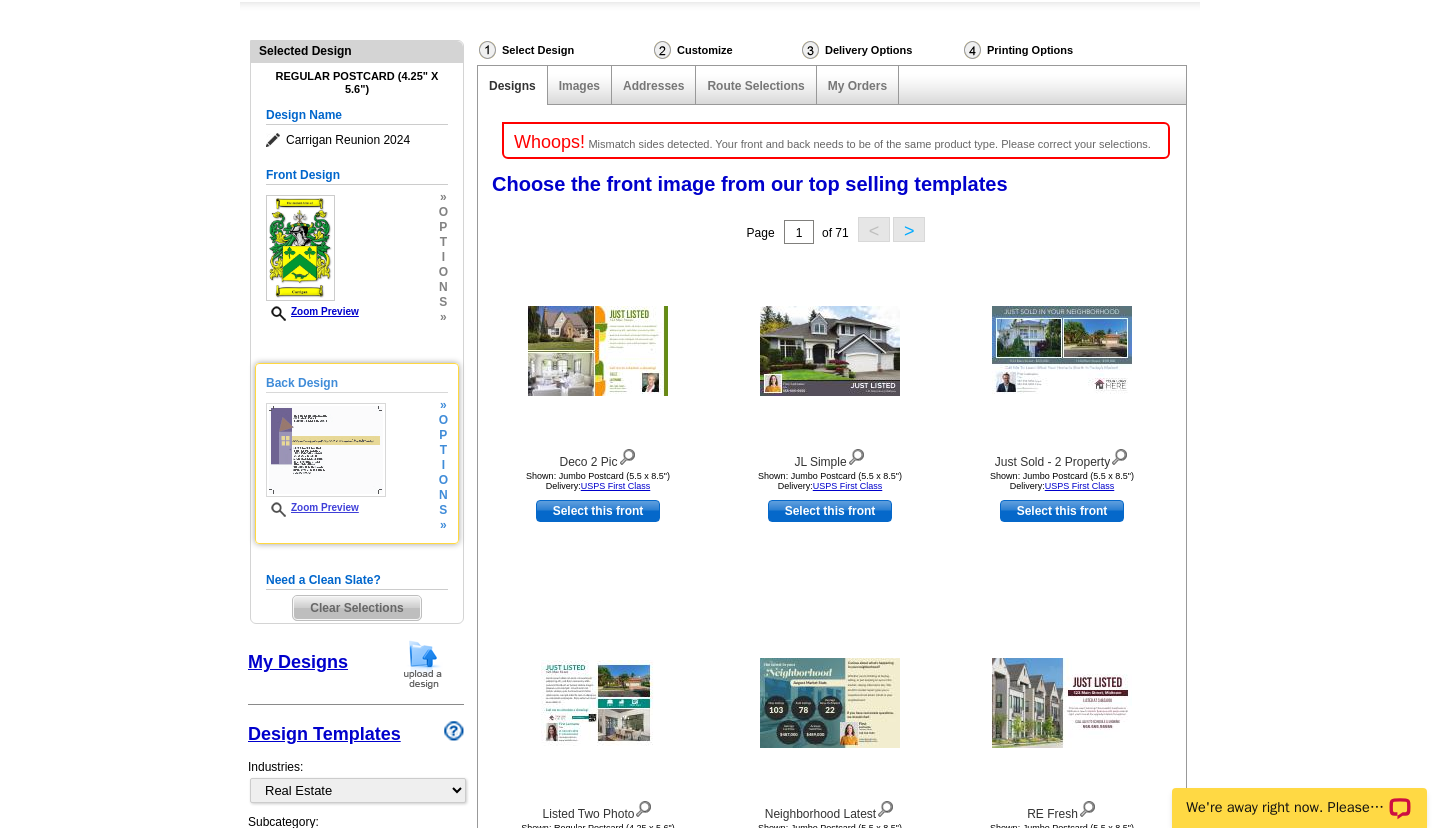 scroll, scrollTop: 324, scrollLeft: 0, axis: vertical 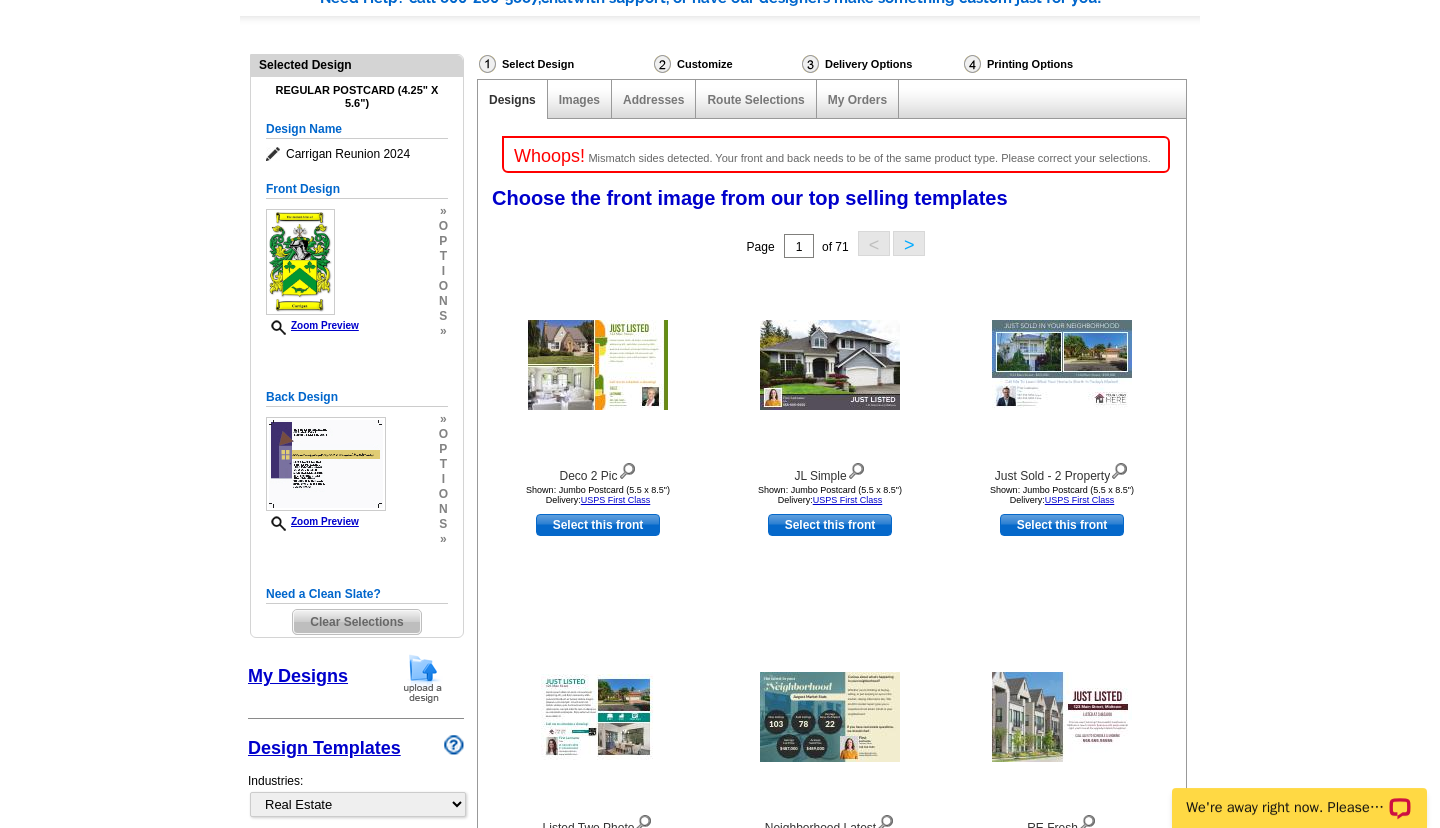 click at bounding box center (276, 154) 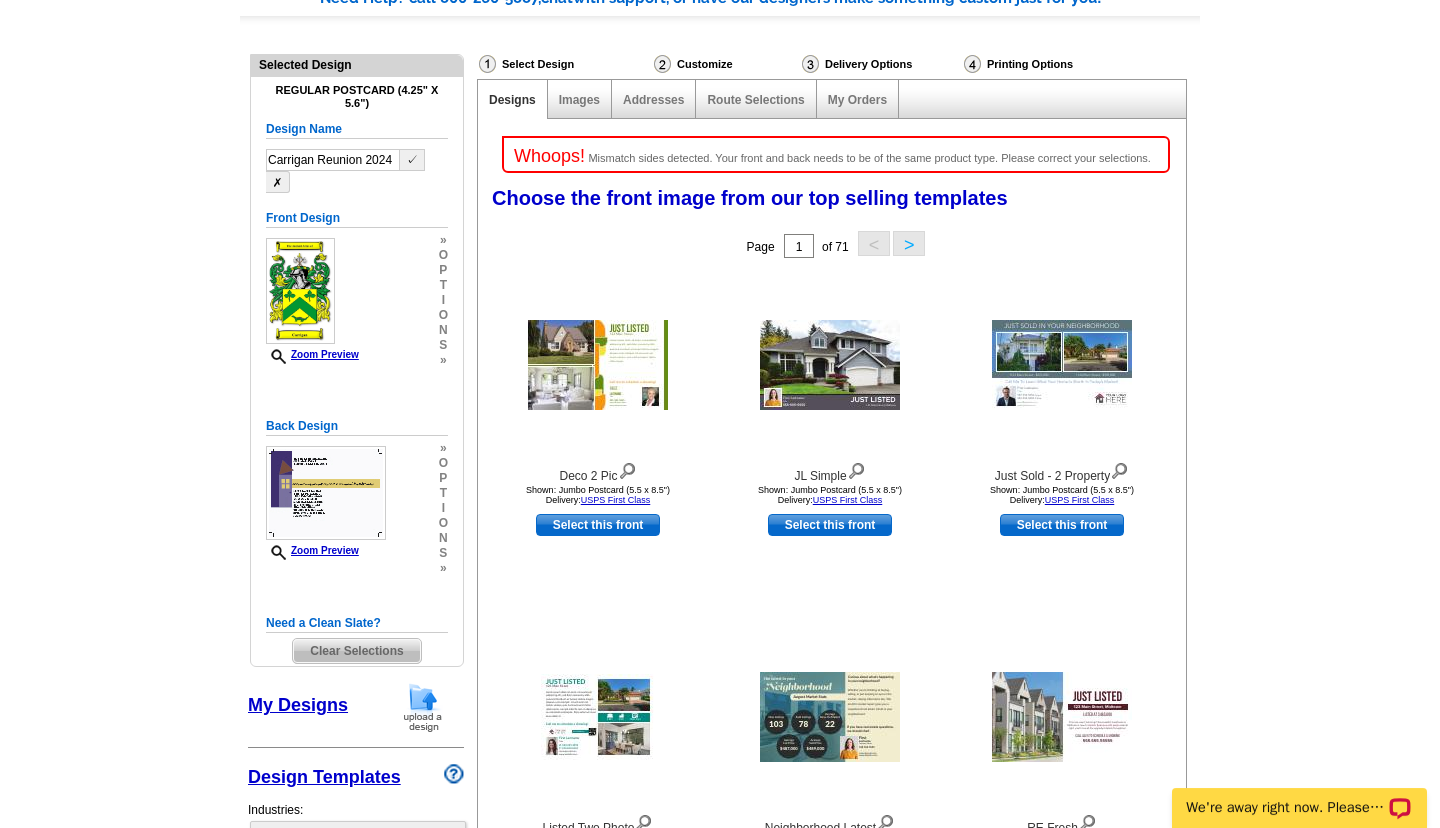 click on "Carrigan Reunion 2024" at bounding box center [333, 160] 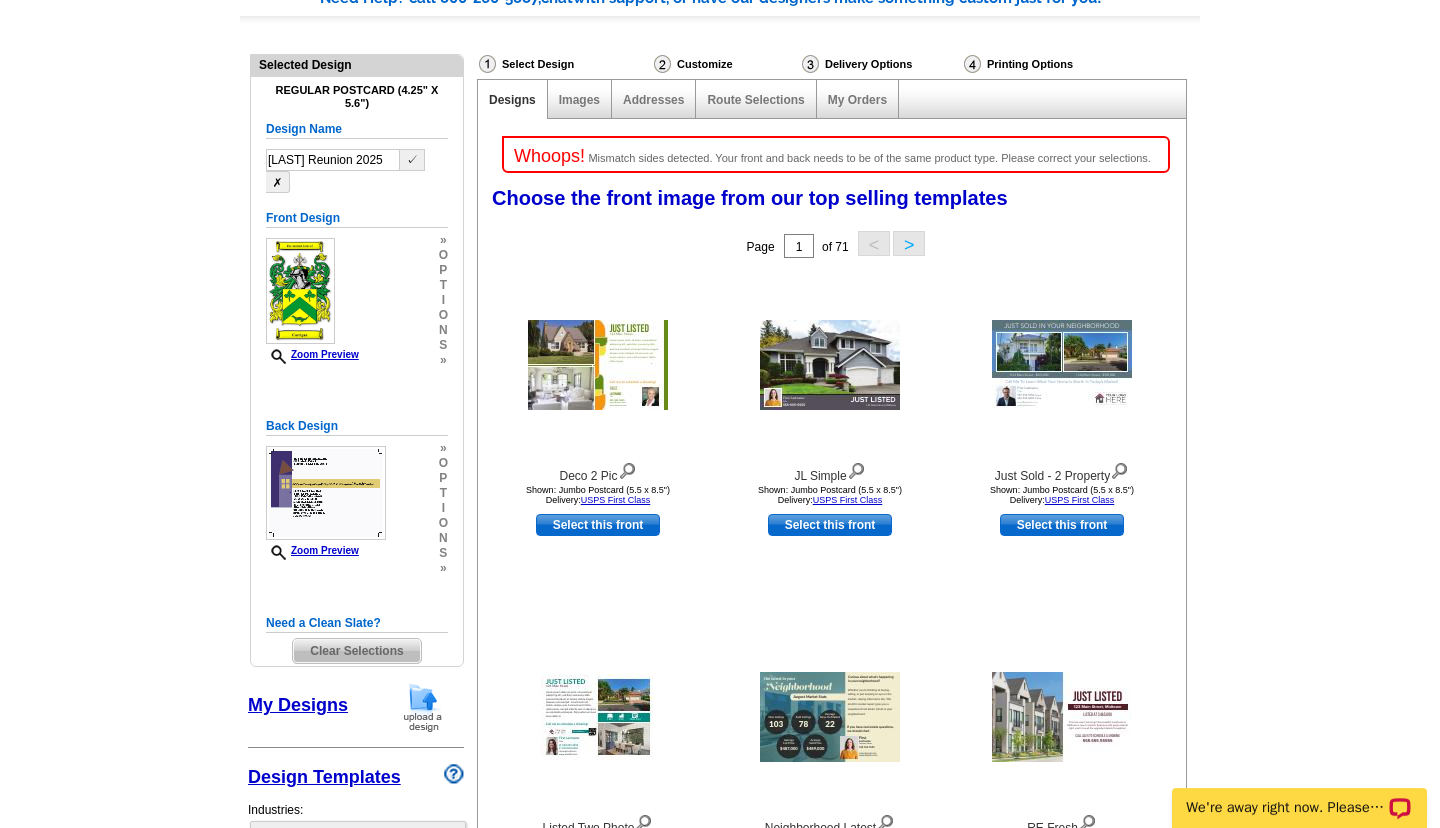 type on "Carrigan Reunion 2025" 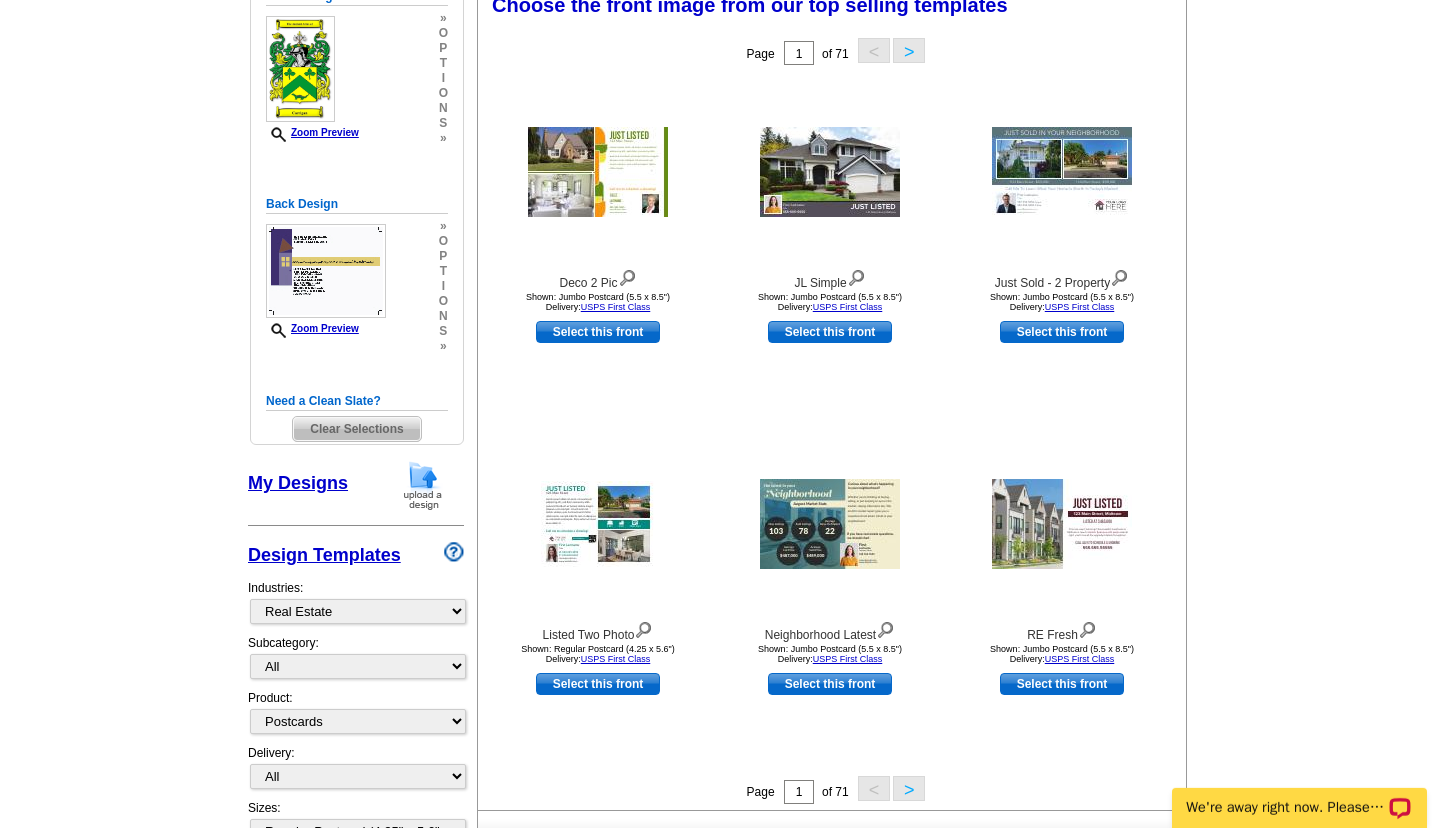 scroll, scrollTop: 108, scrollLeft: 0, axis: vertical 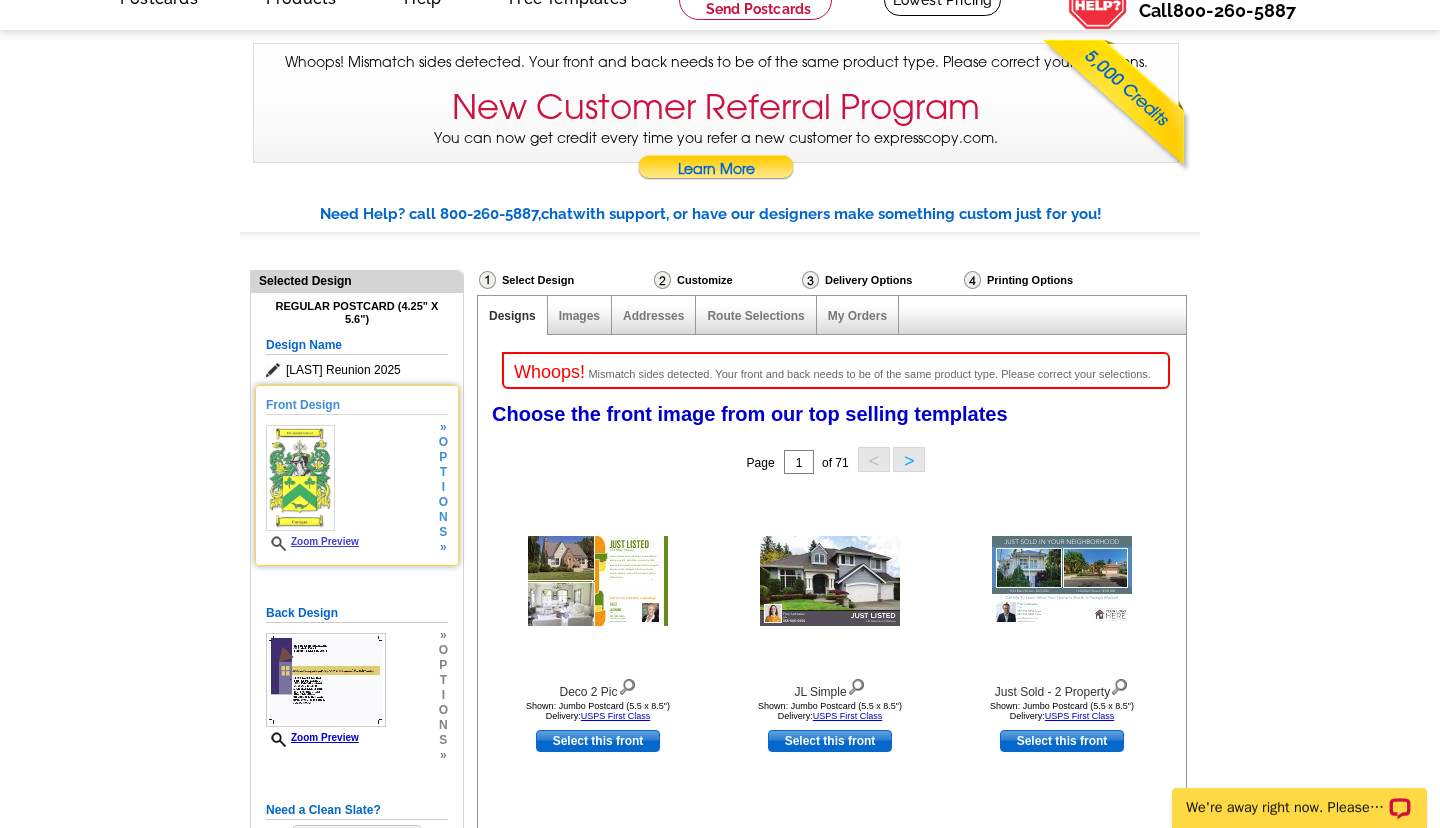 click on "Front Design
Zoom Preview
»
o
p
t
i
o
n
s
»" at bounding box center (357, 475) 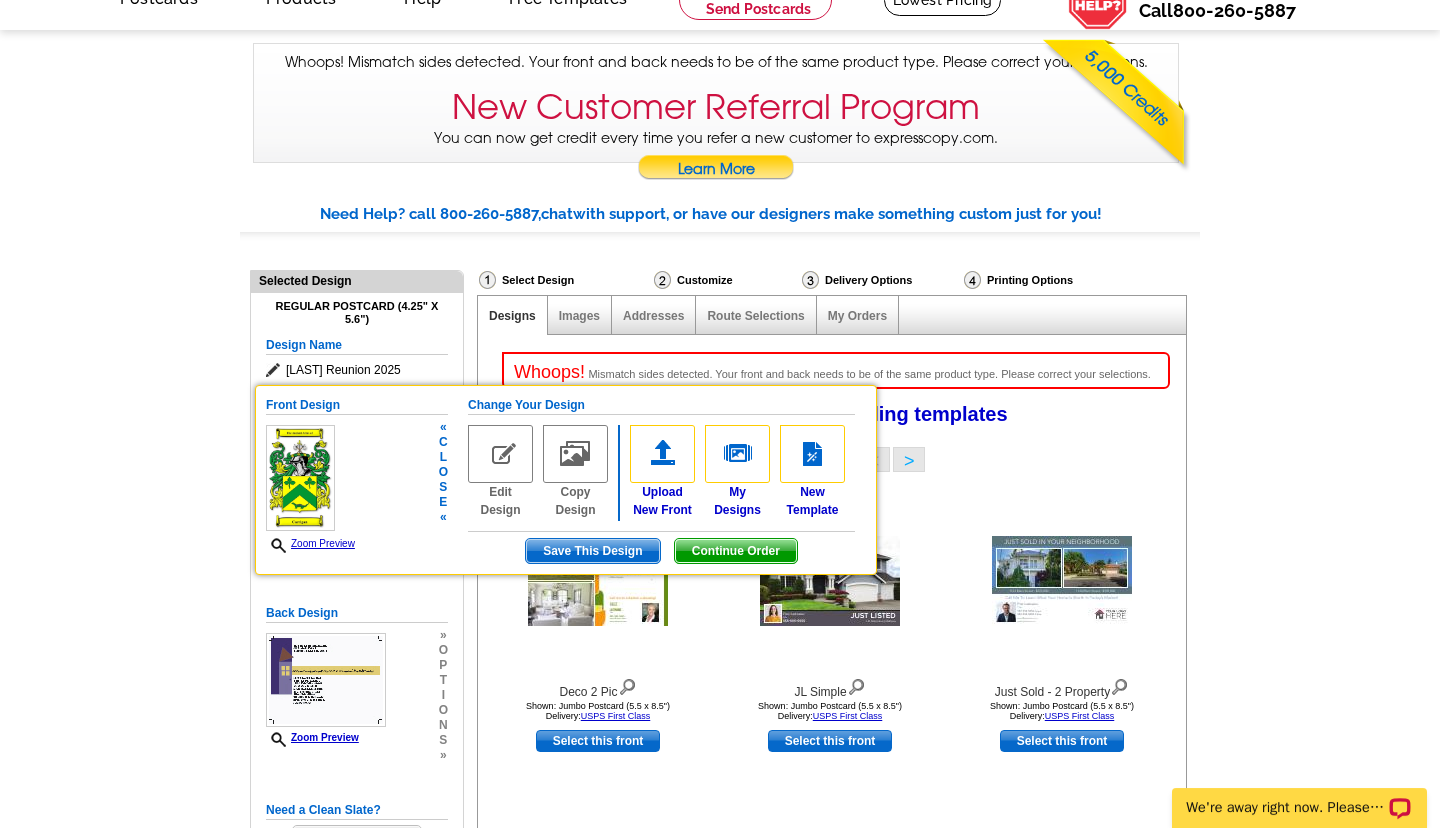 click on "Front Design
Zoom Preview
« c l o s e «" at bounding box center (357, 474) 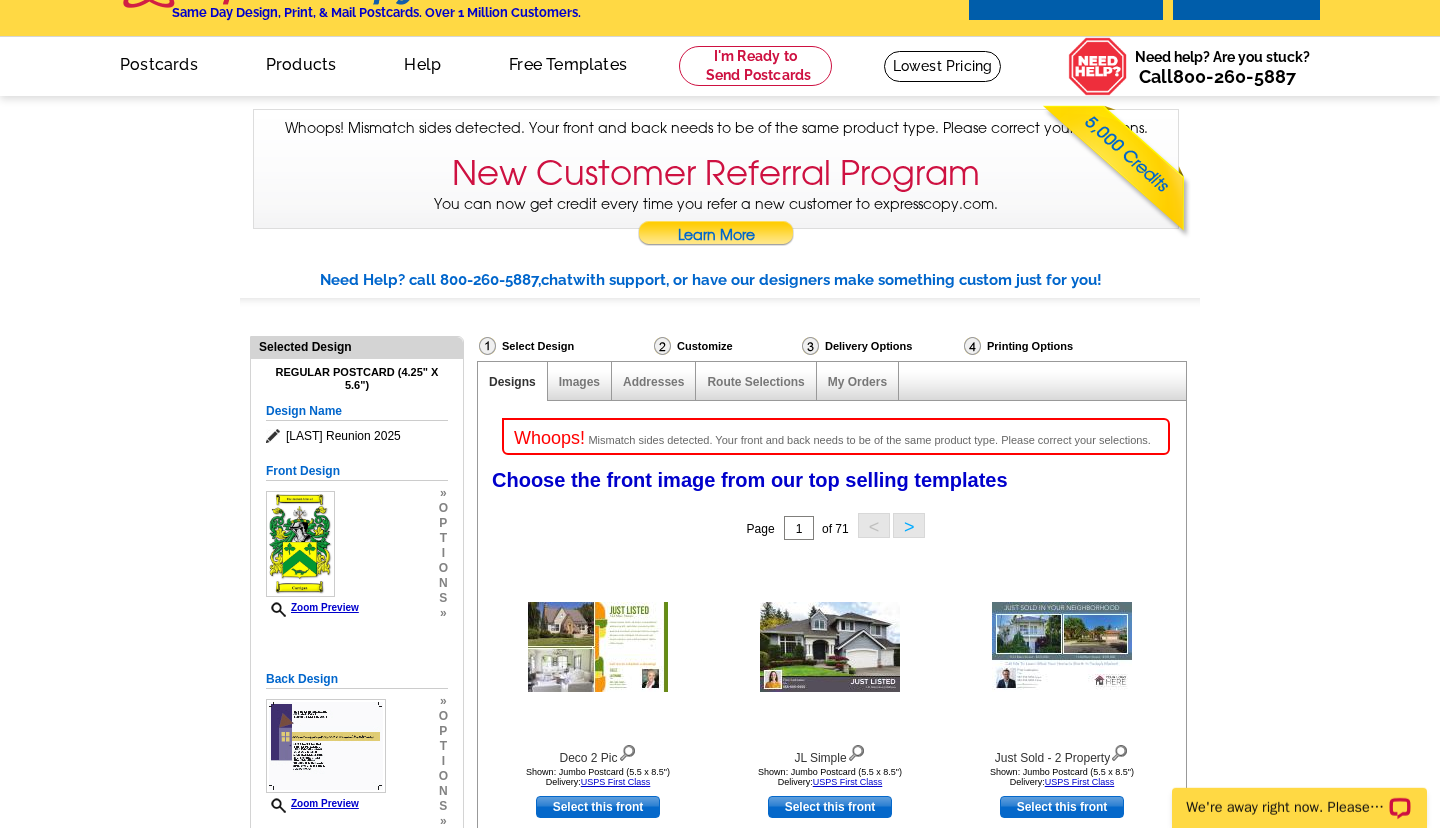 scroll, scrollTop: 0, scrollLeft: 0, axis: both 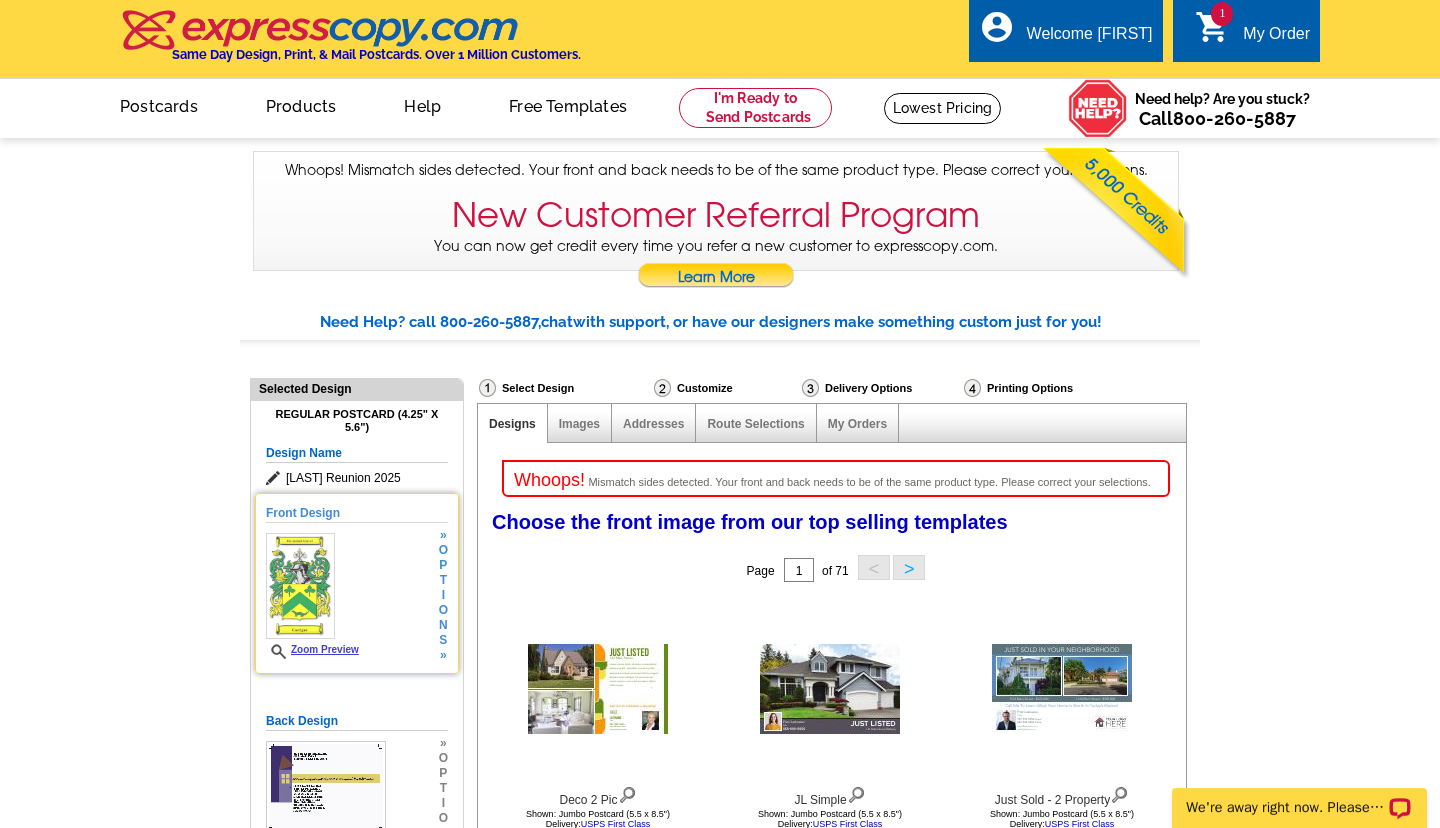 click on "n" at bounding box center (443, 625) 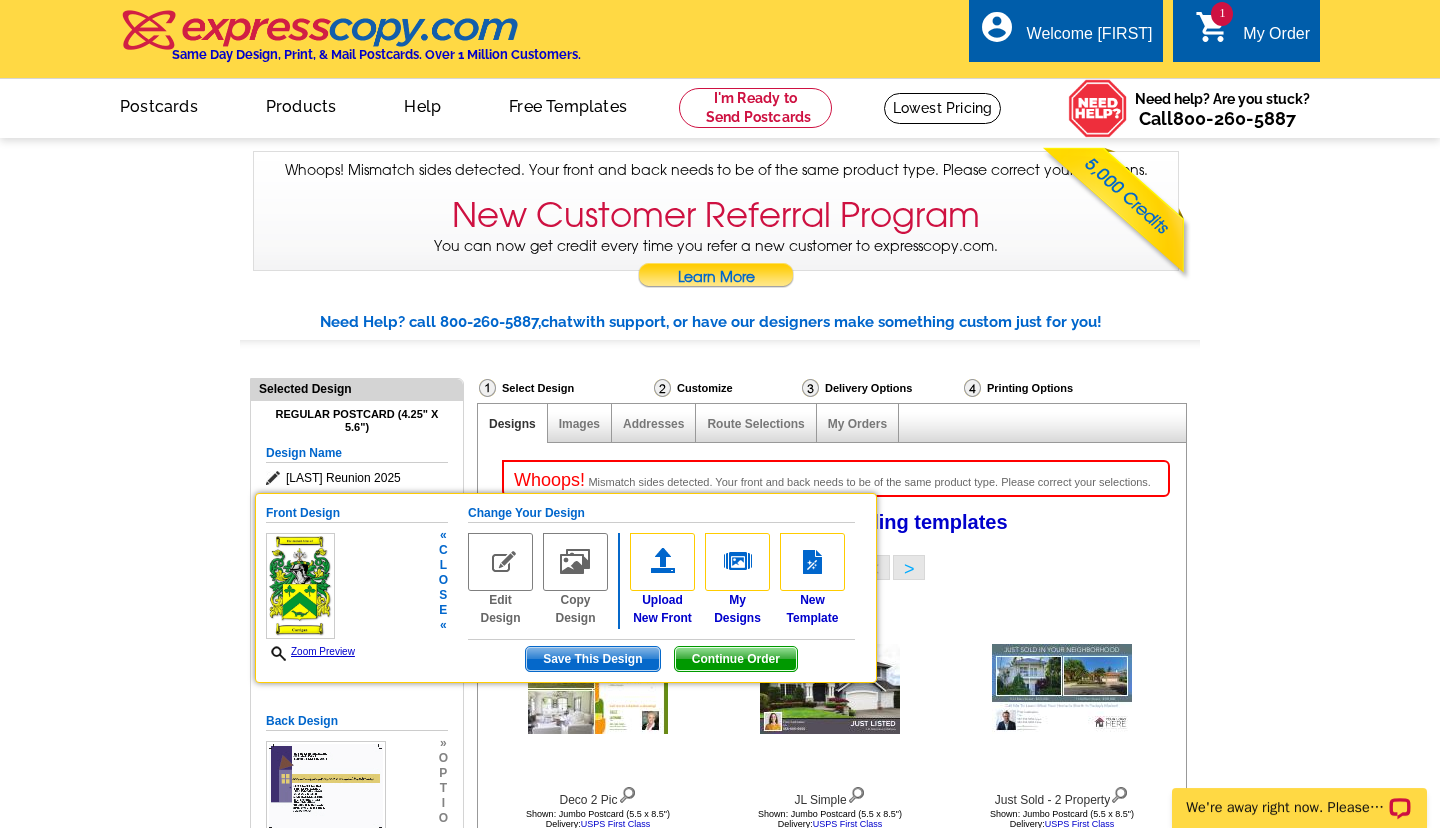 click on "Save This Design" at bounding box center [592, 659] 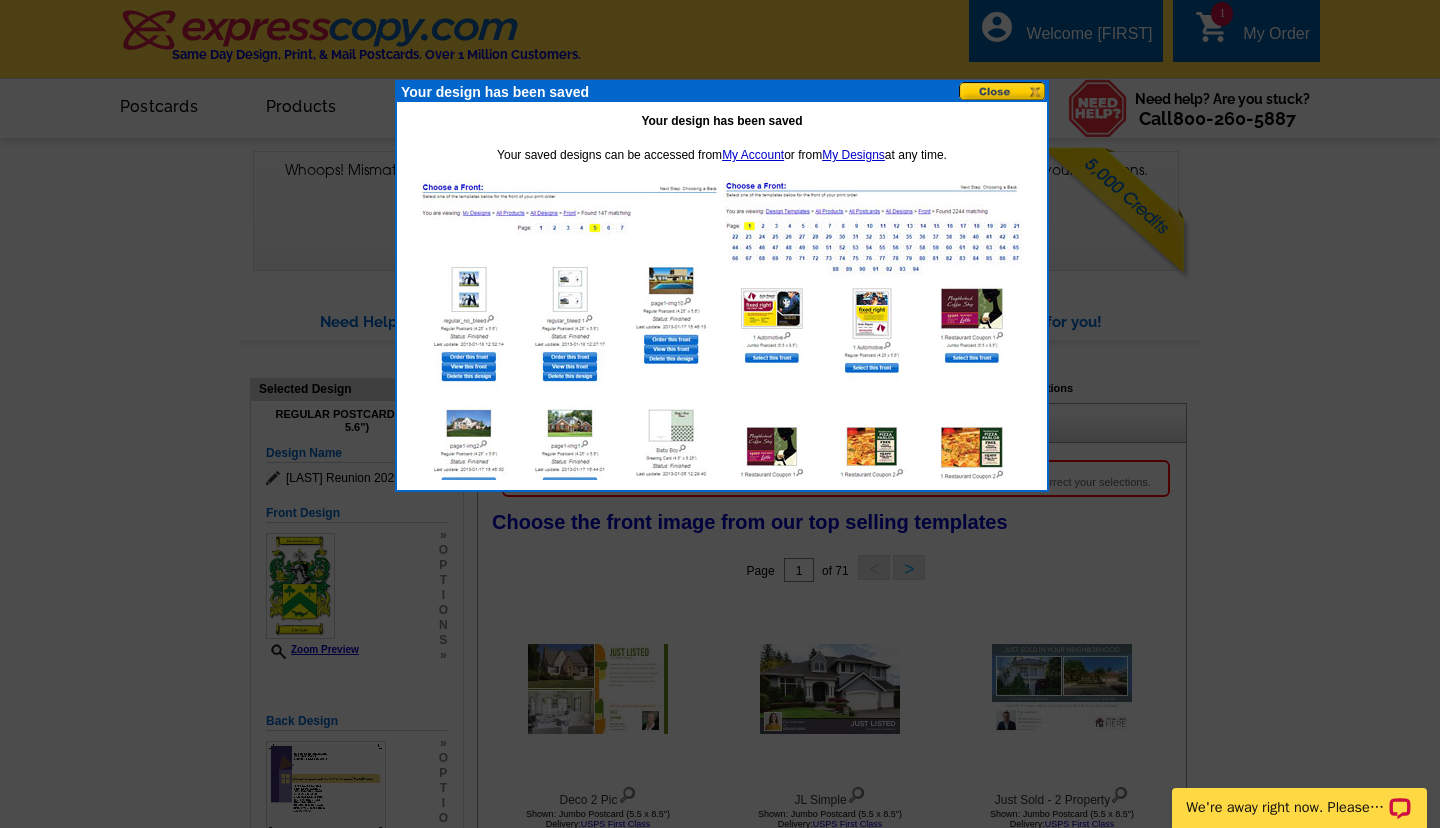 click at bounding box center (1003, 91) 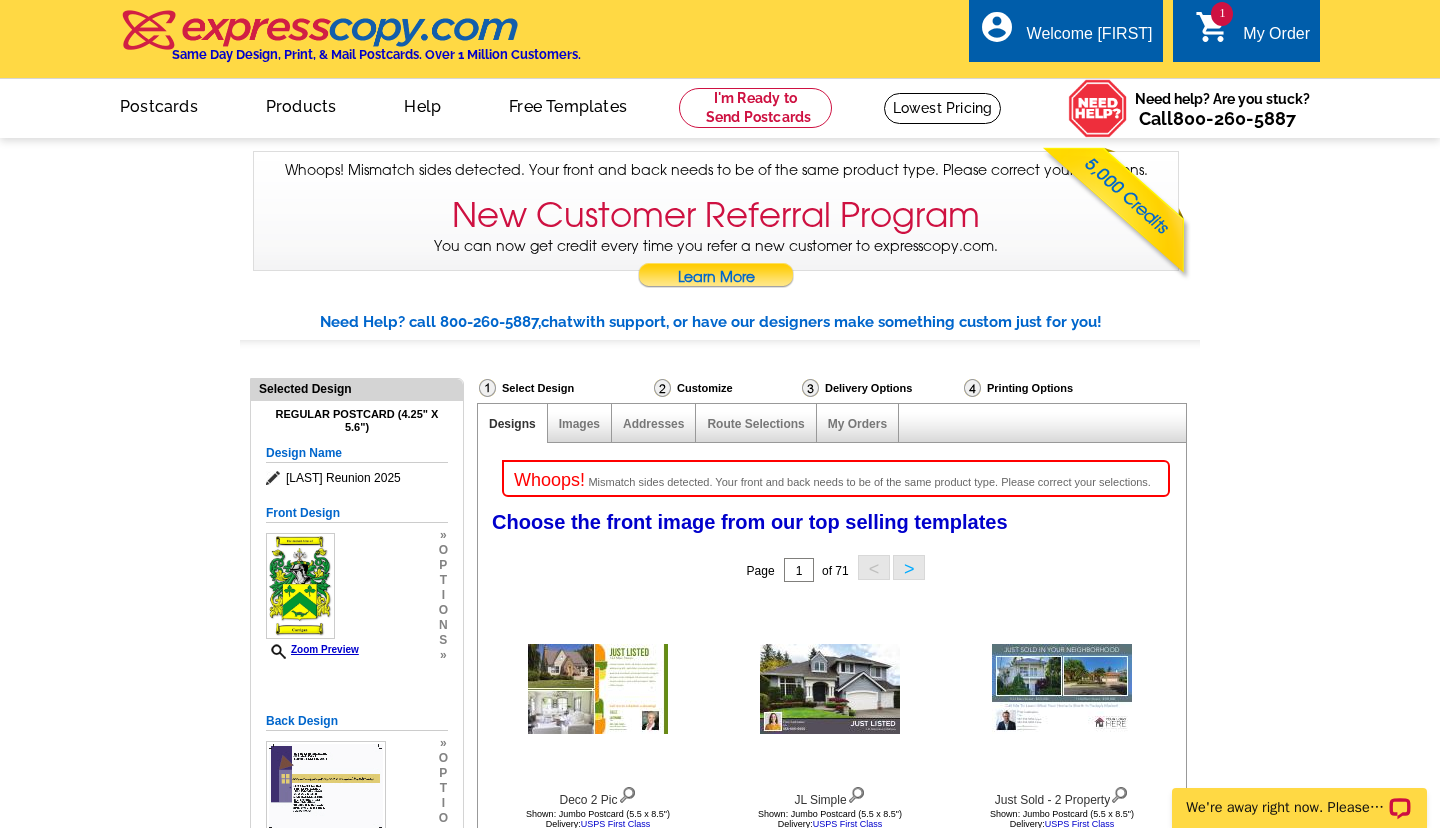 click on "n" at bounding box center [443, 625] 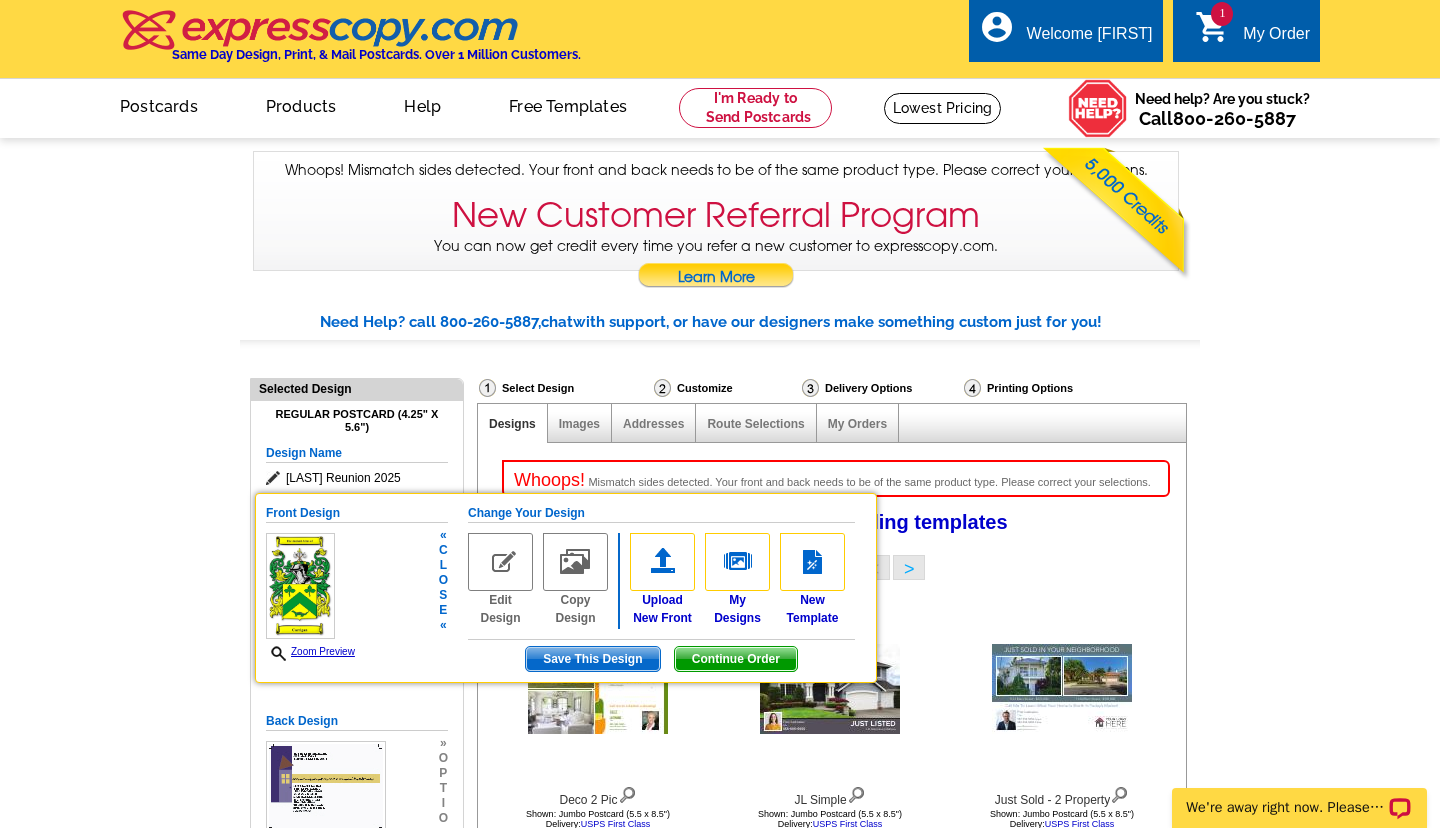 click on "Continue Order" at bounding box center (736, 659) 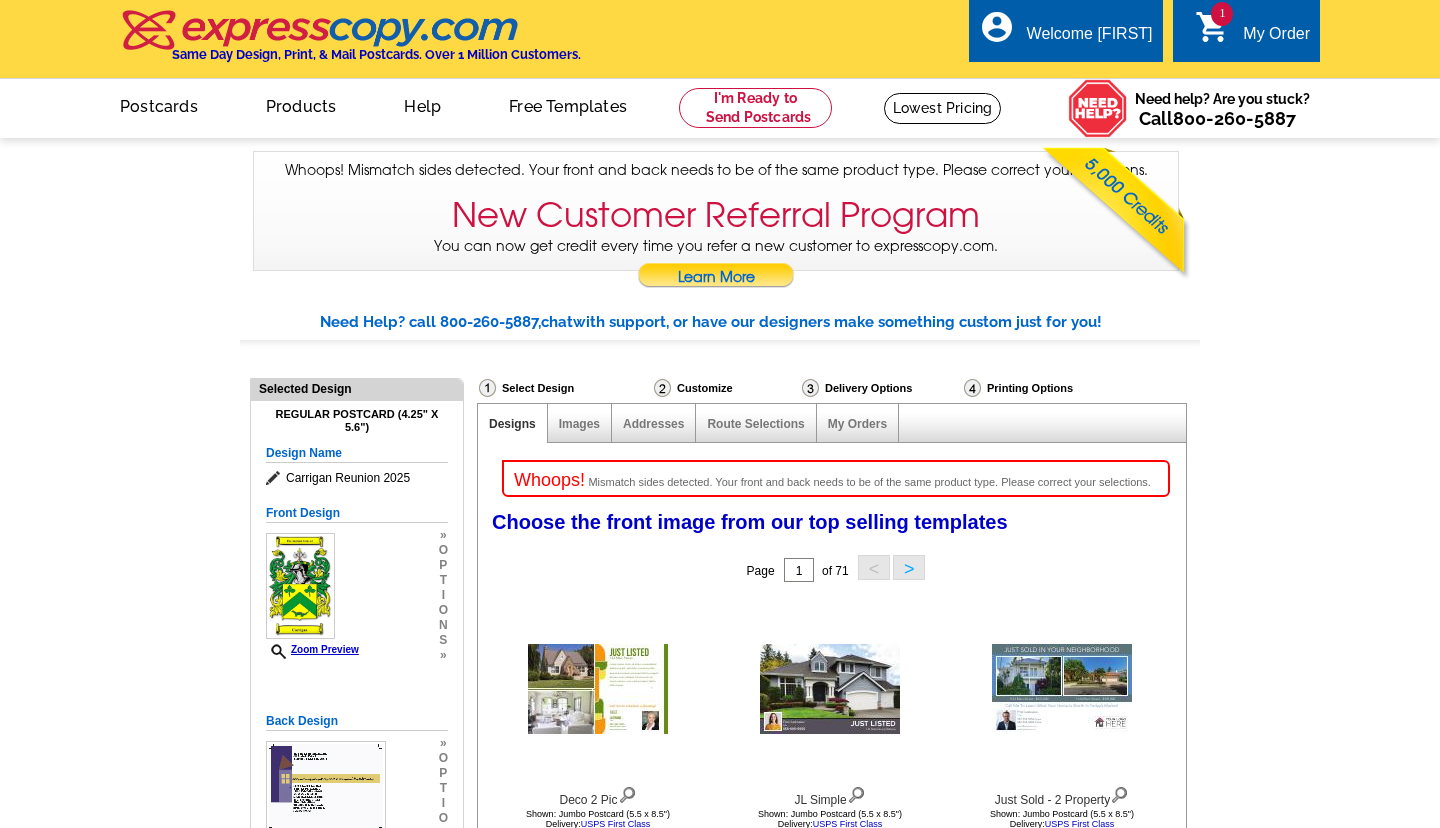 select on "785" 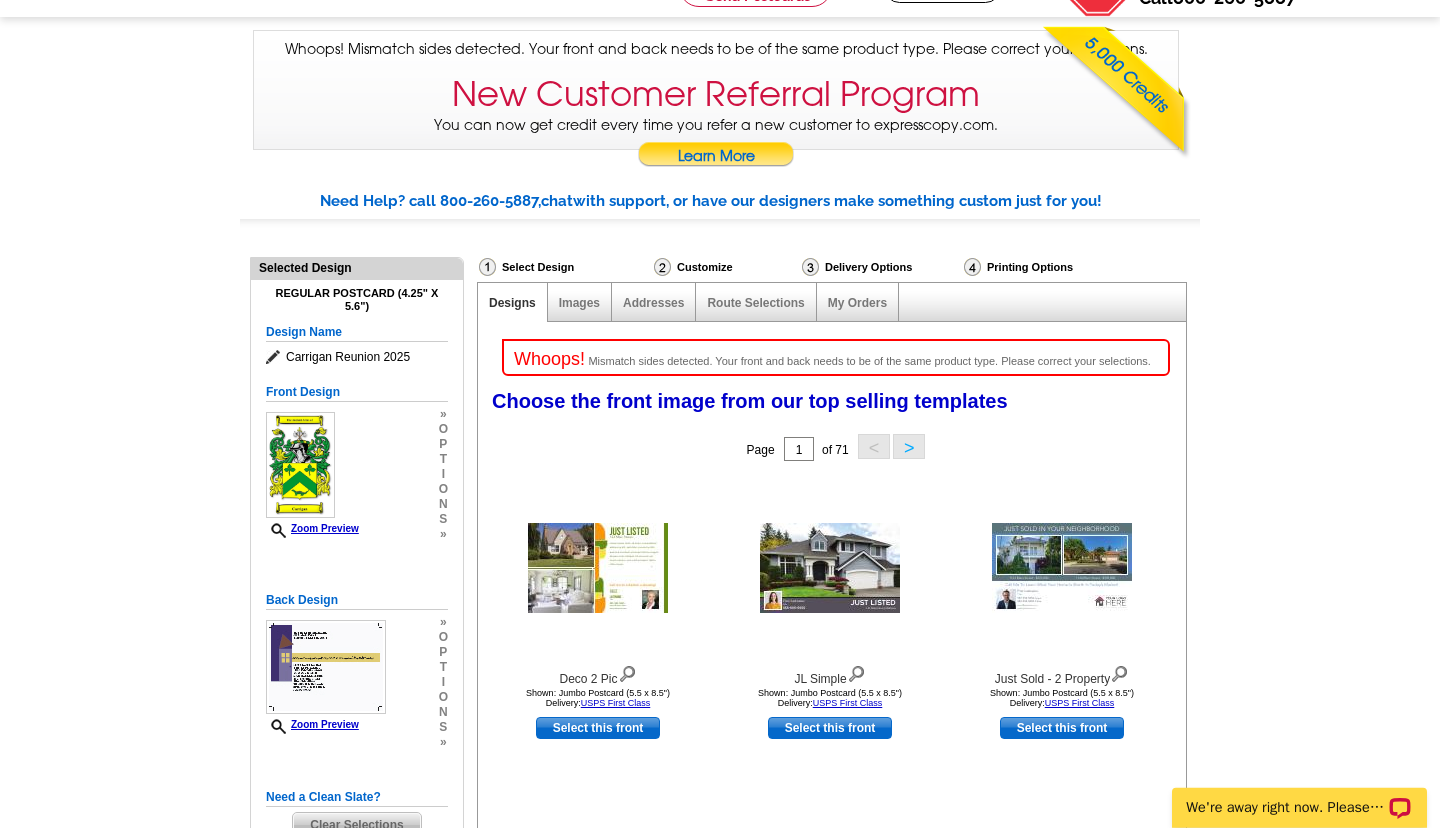 scroll, scrollTop: 108, scrollLeft: 0, axis: vertical 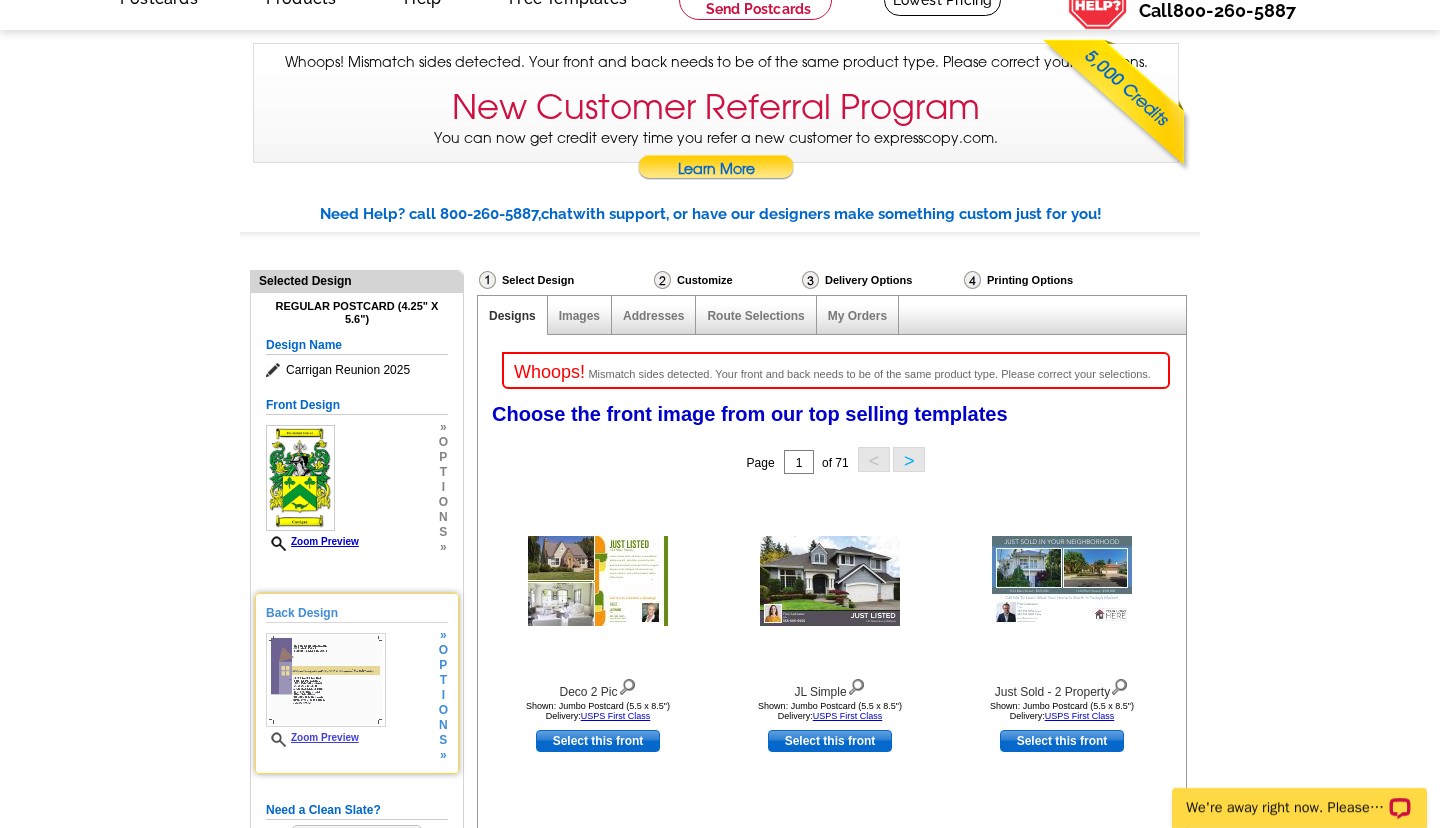 click on "n" at bounding box center [443, 725] 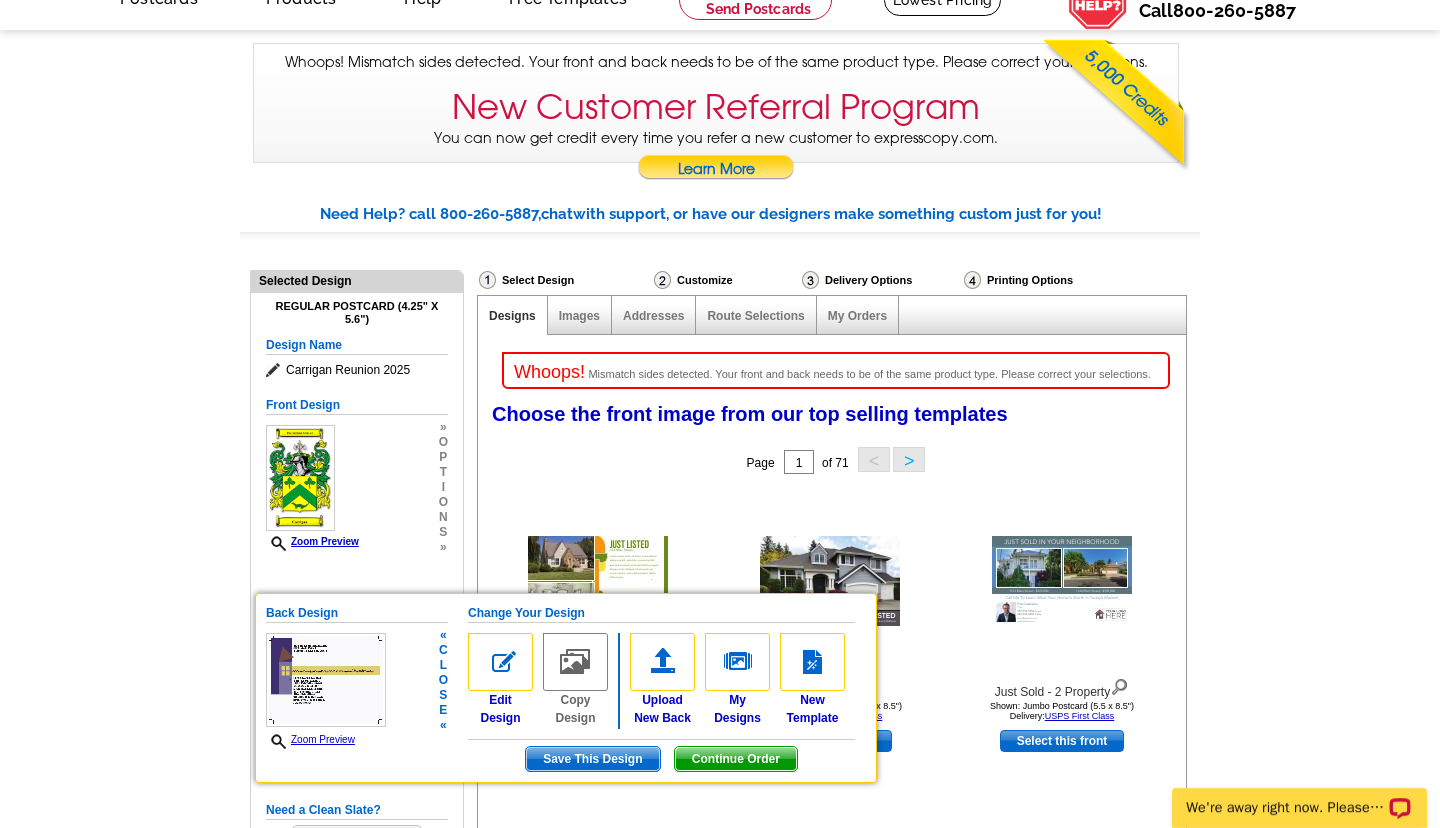 click on "Continue Order" at bounding box center [736, 759] 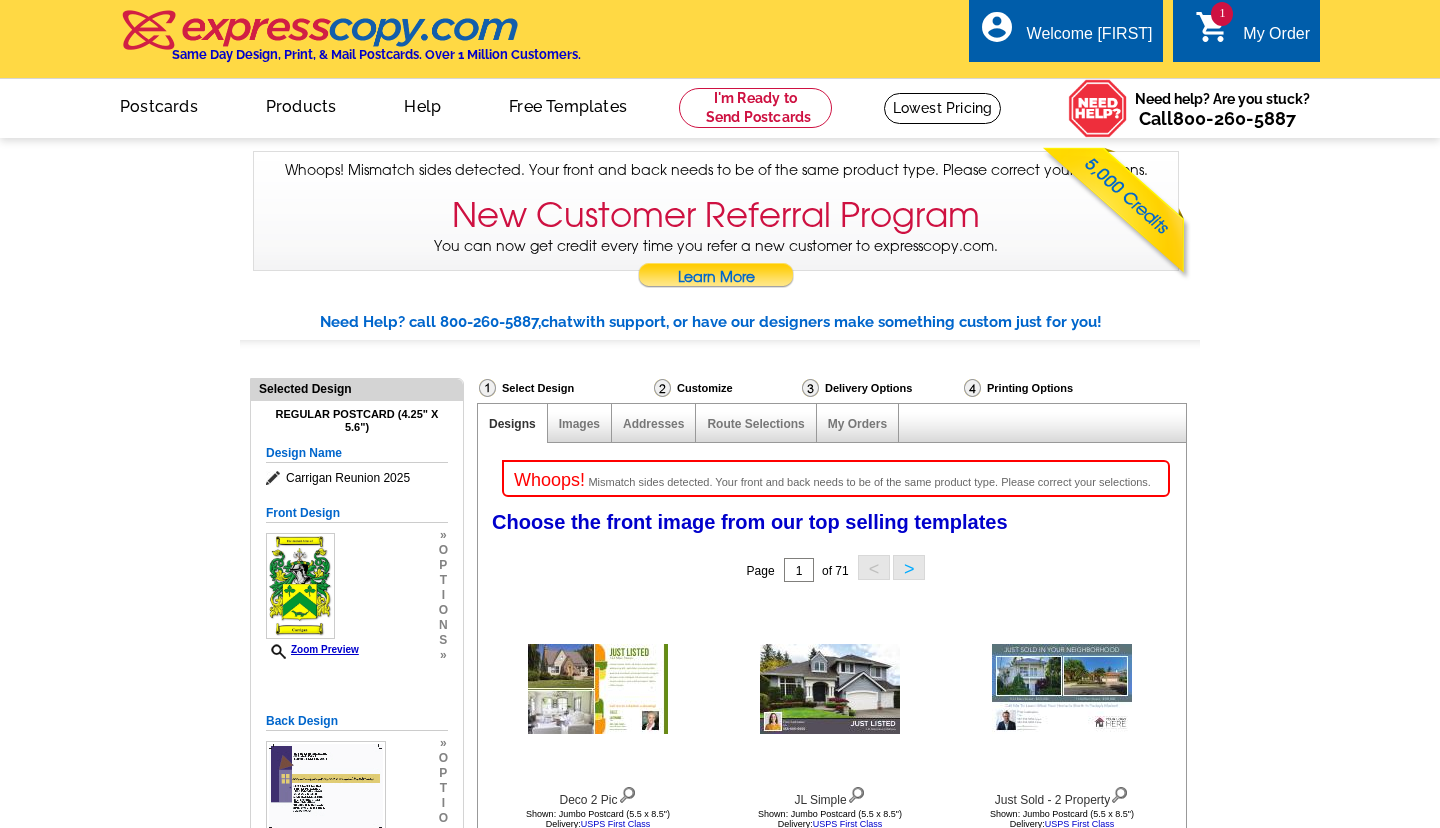 select on "785" 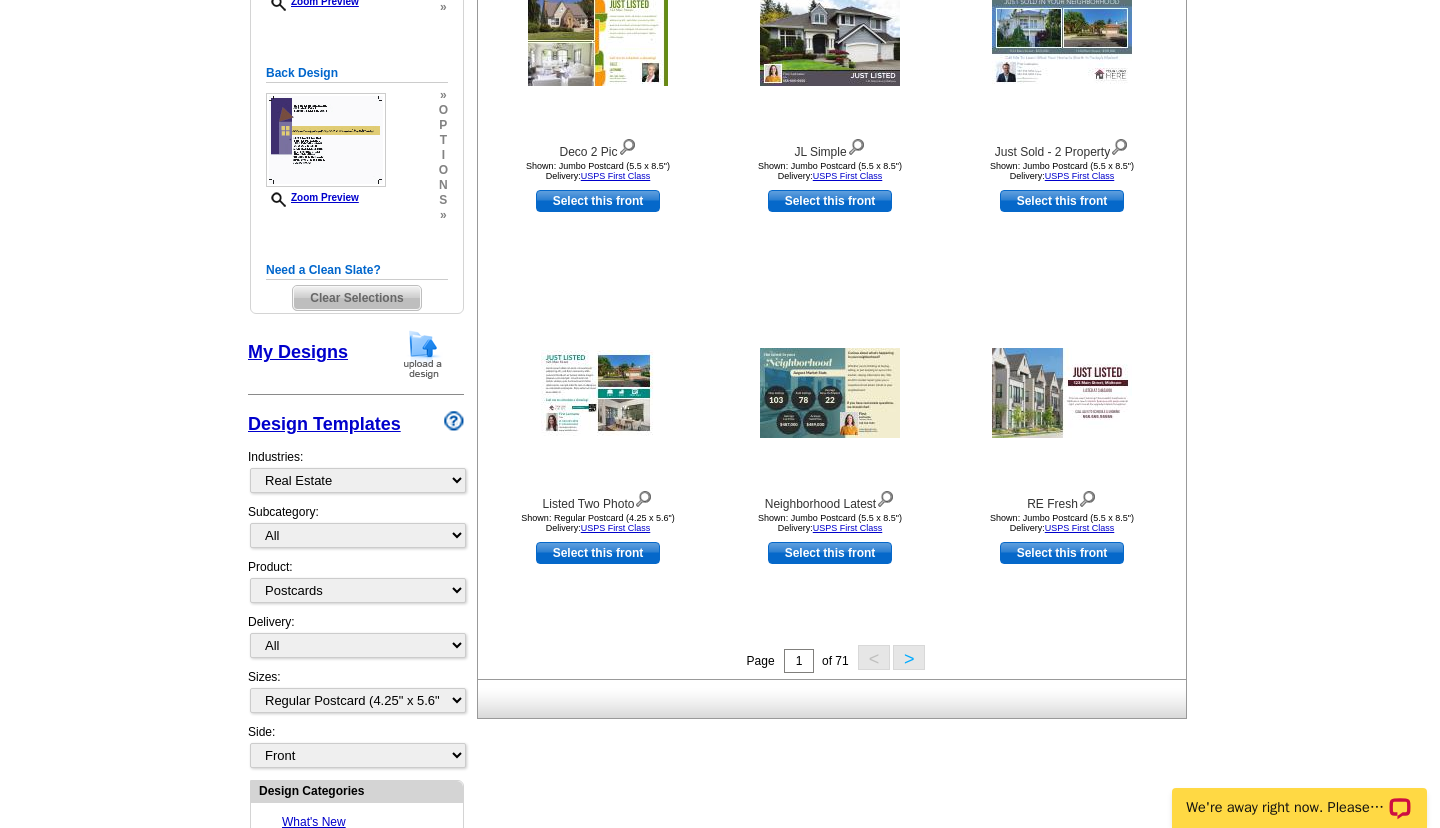 scroll, scrollTop: 216, scrollLeft: 0, axis: vertical 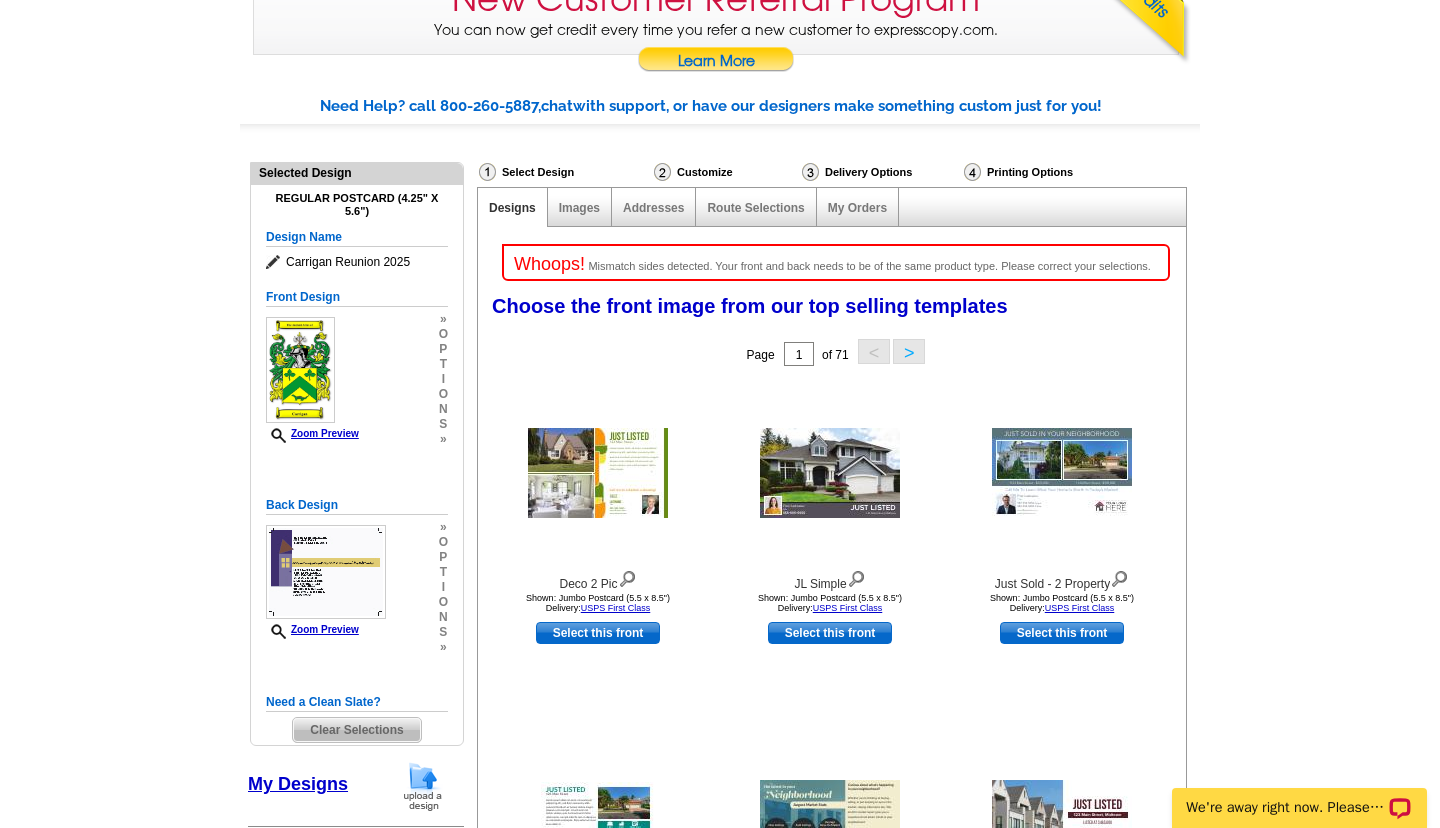 click on "Mismatch sides detected. Your front and back needs to be of the same product type. Please correct your selections." at bounding box center (869, 266) 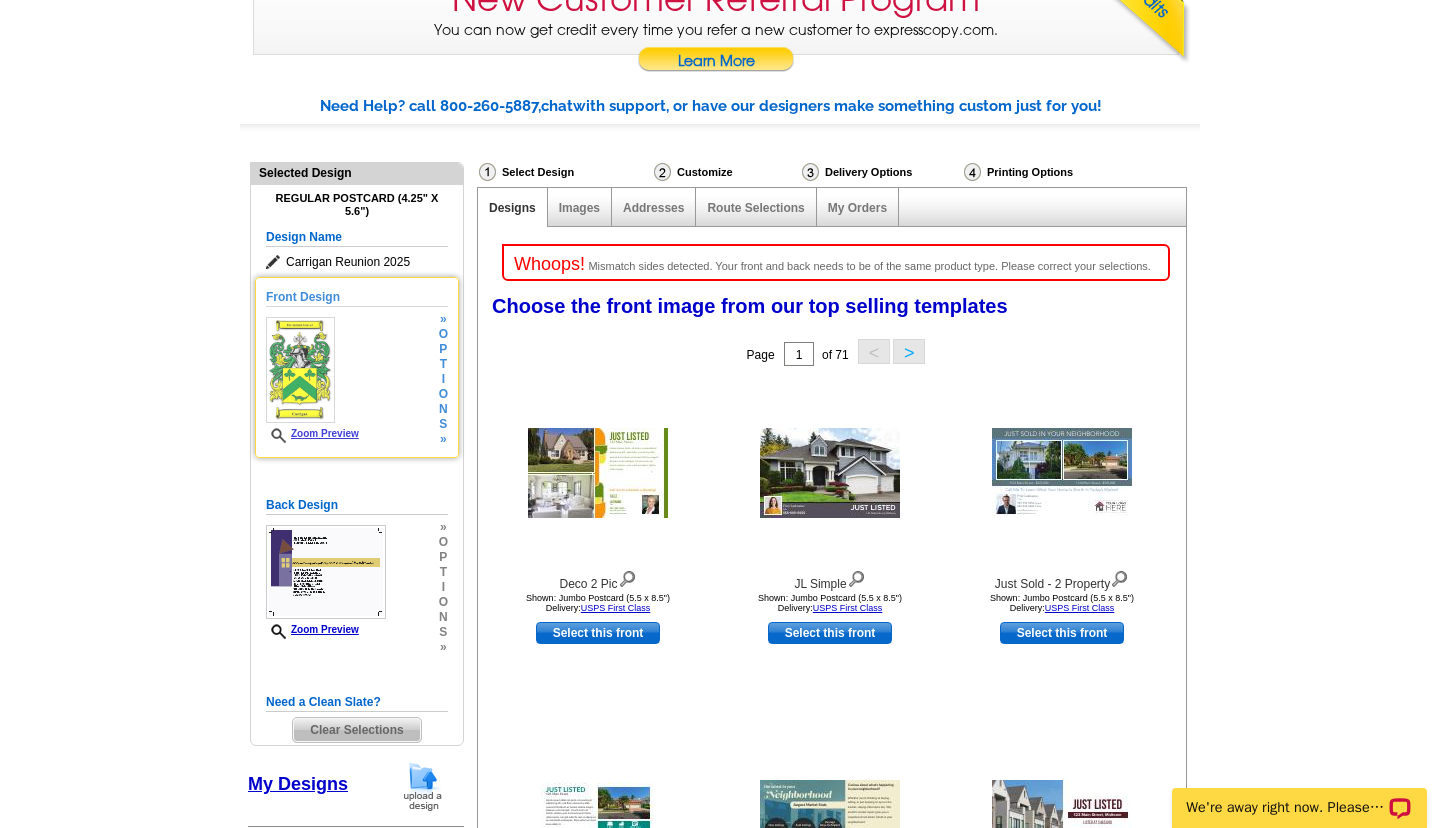 click on "Zoom Preview" at bounding box center [312, 433] 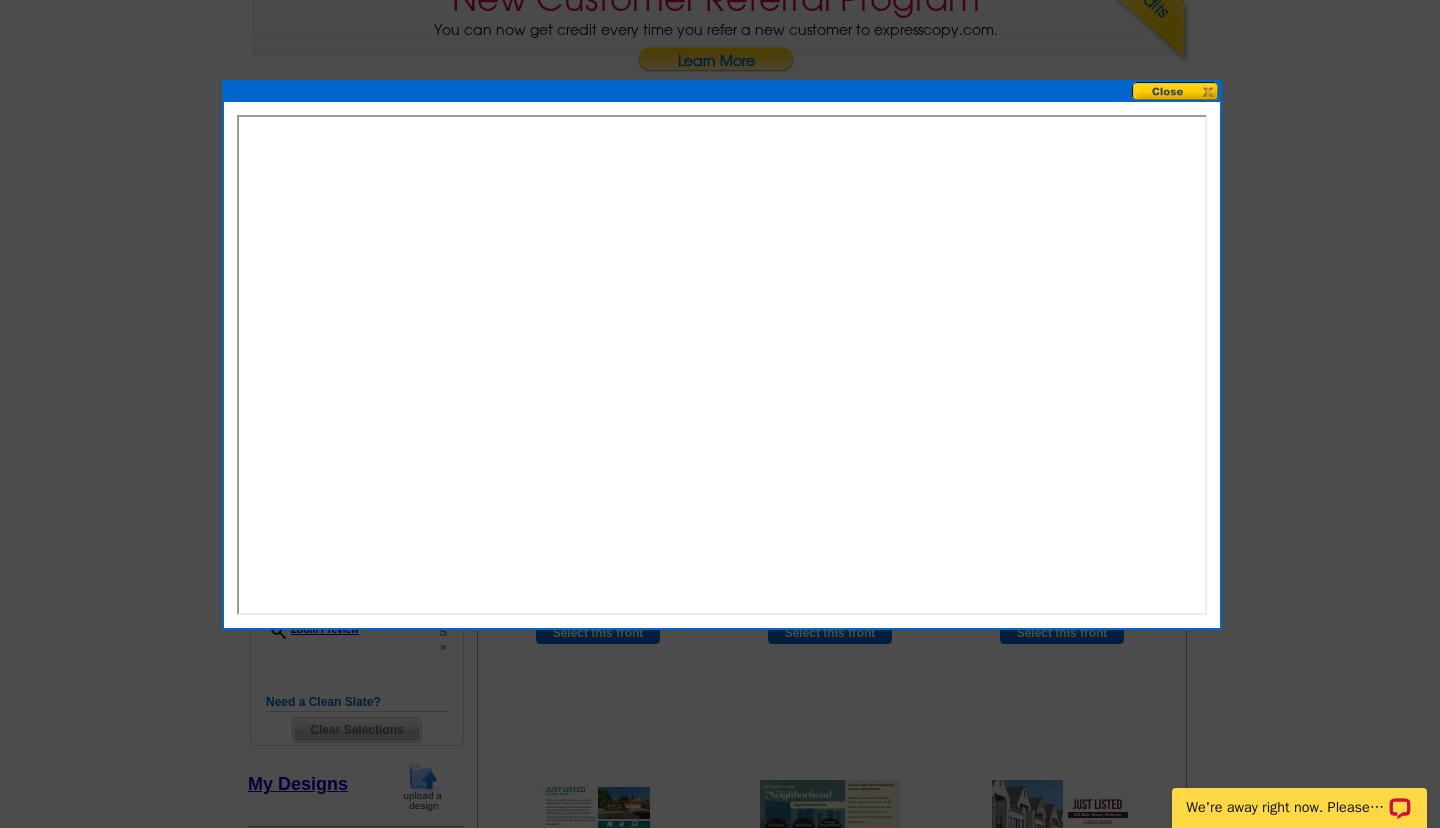 click at bounding box center (1176, 91) 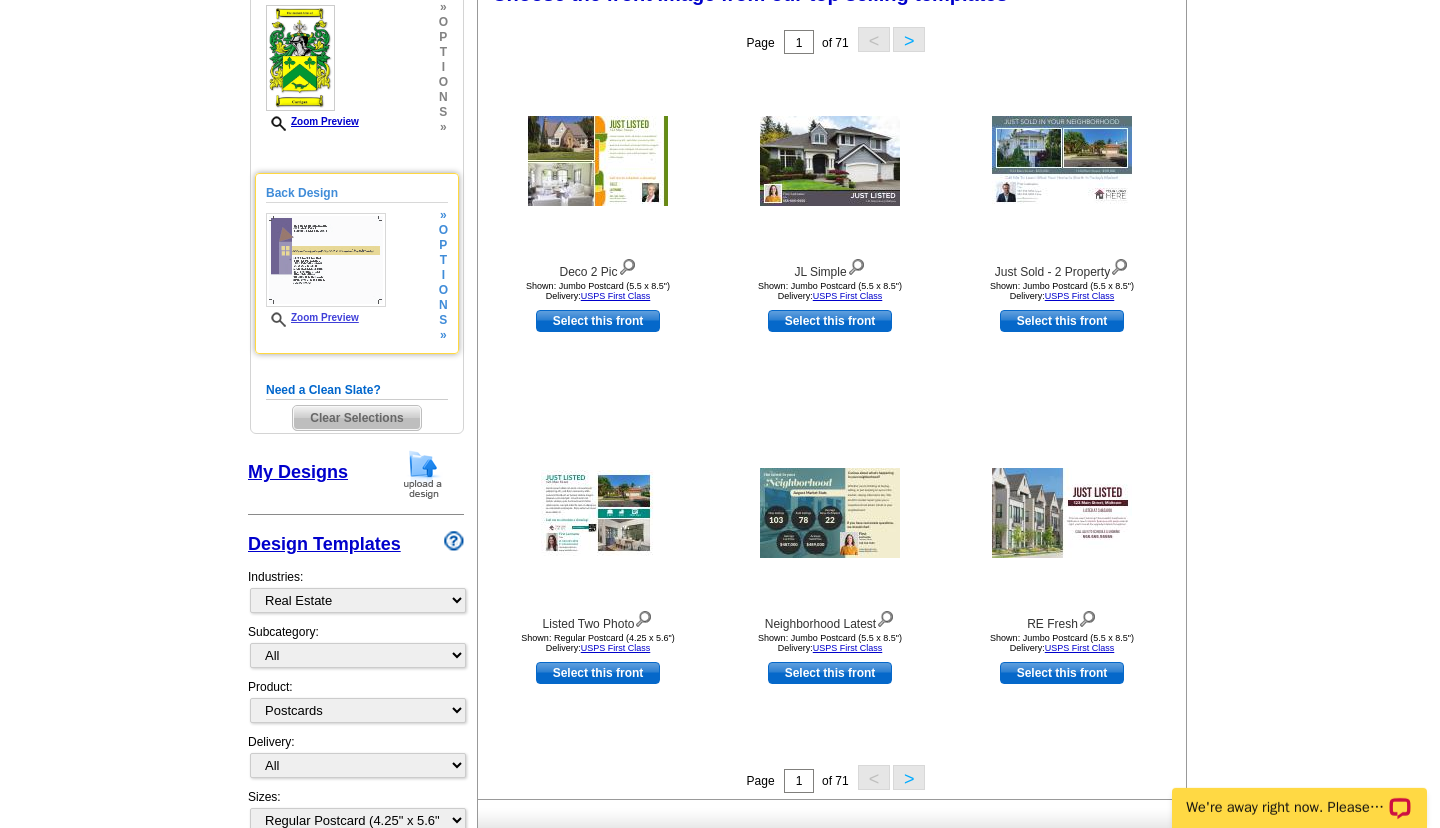 scroll, scrollTop: 540, scrollLeft: 0, axis: vertical 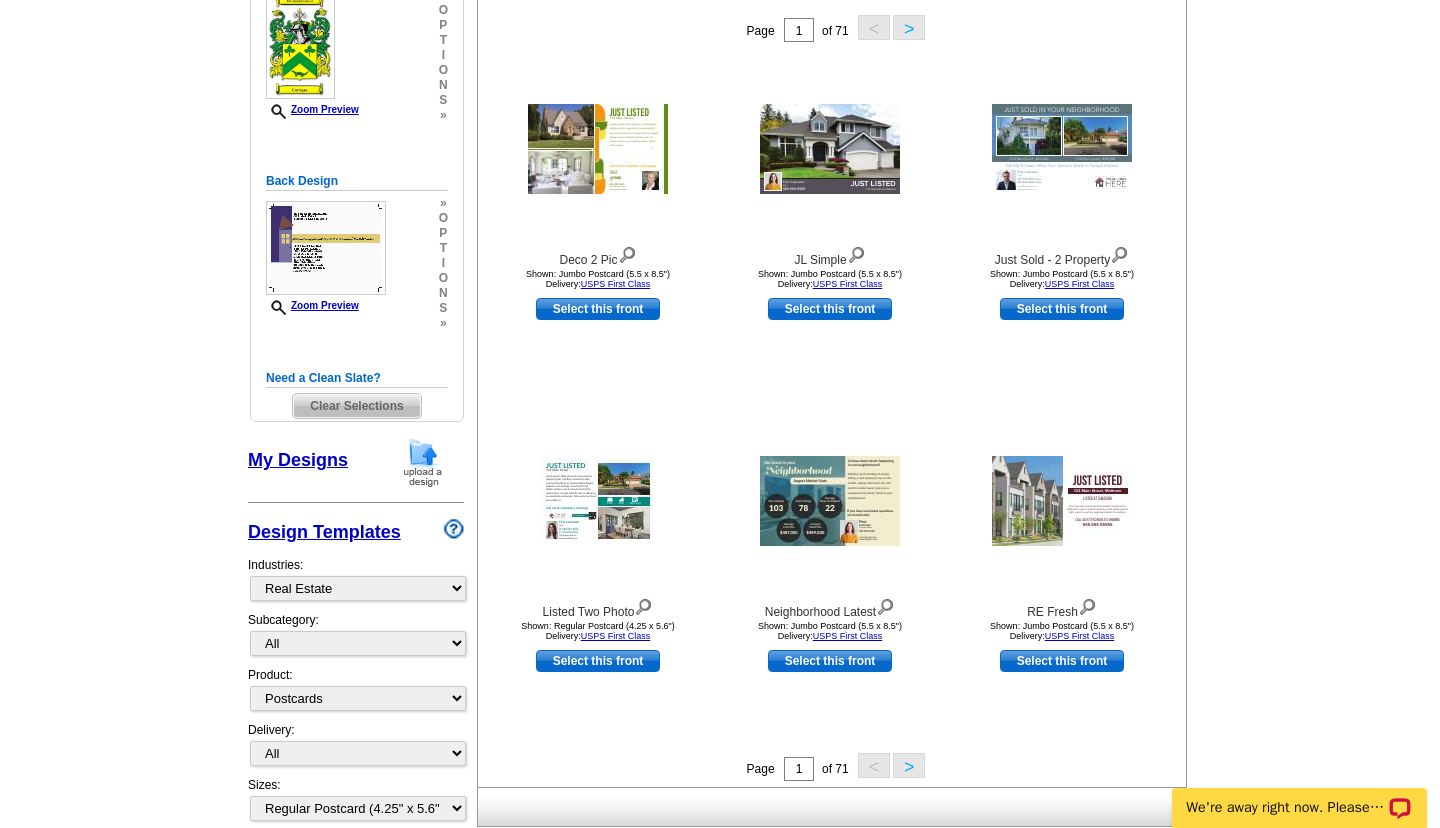 click on "My Designs" at bounding box center [298, 460] 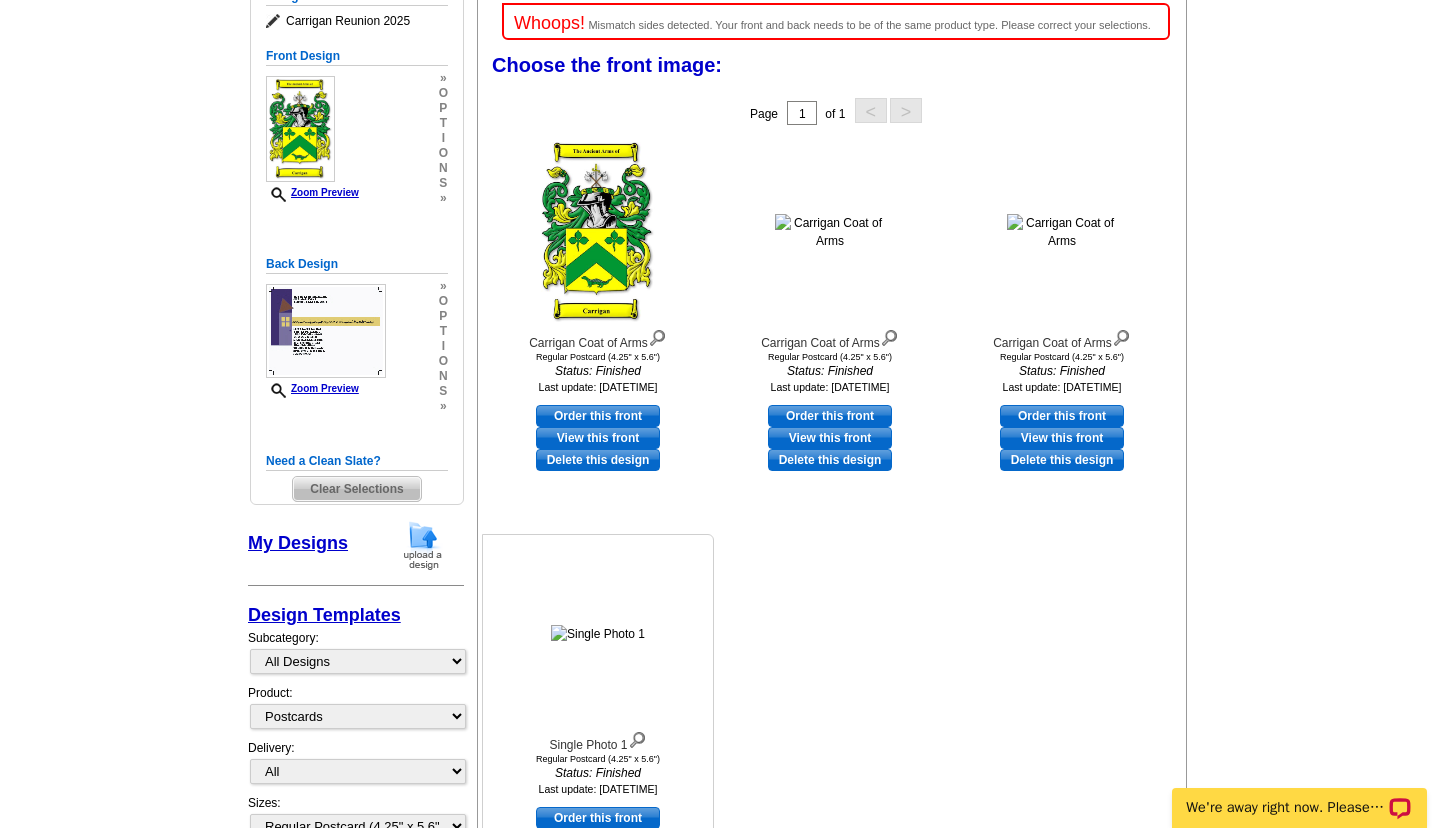 scroll, scrollTop: 457, scrollLeft: 0, axis: vertical 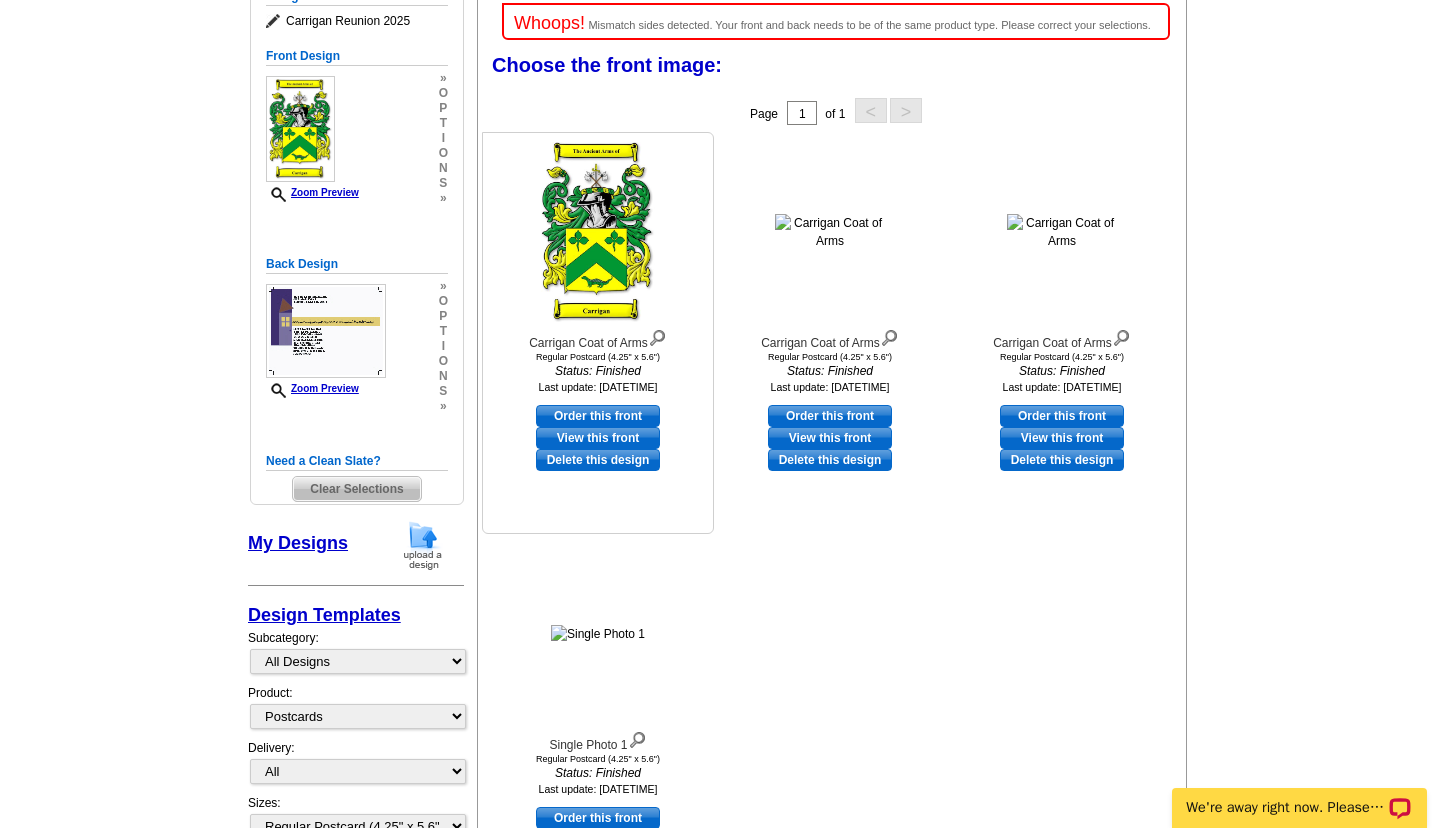 click on "View this front" at bounding box center (598, 438) 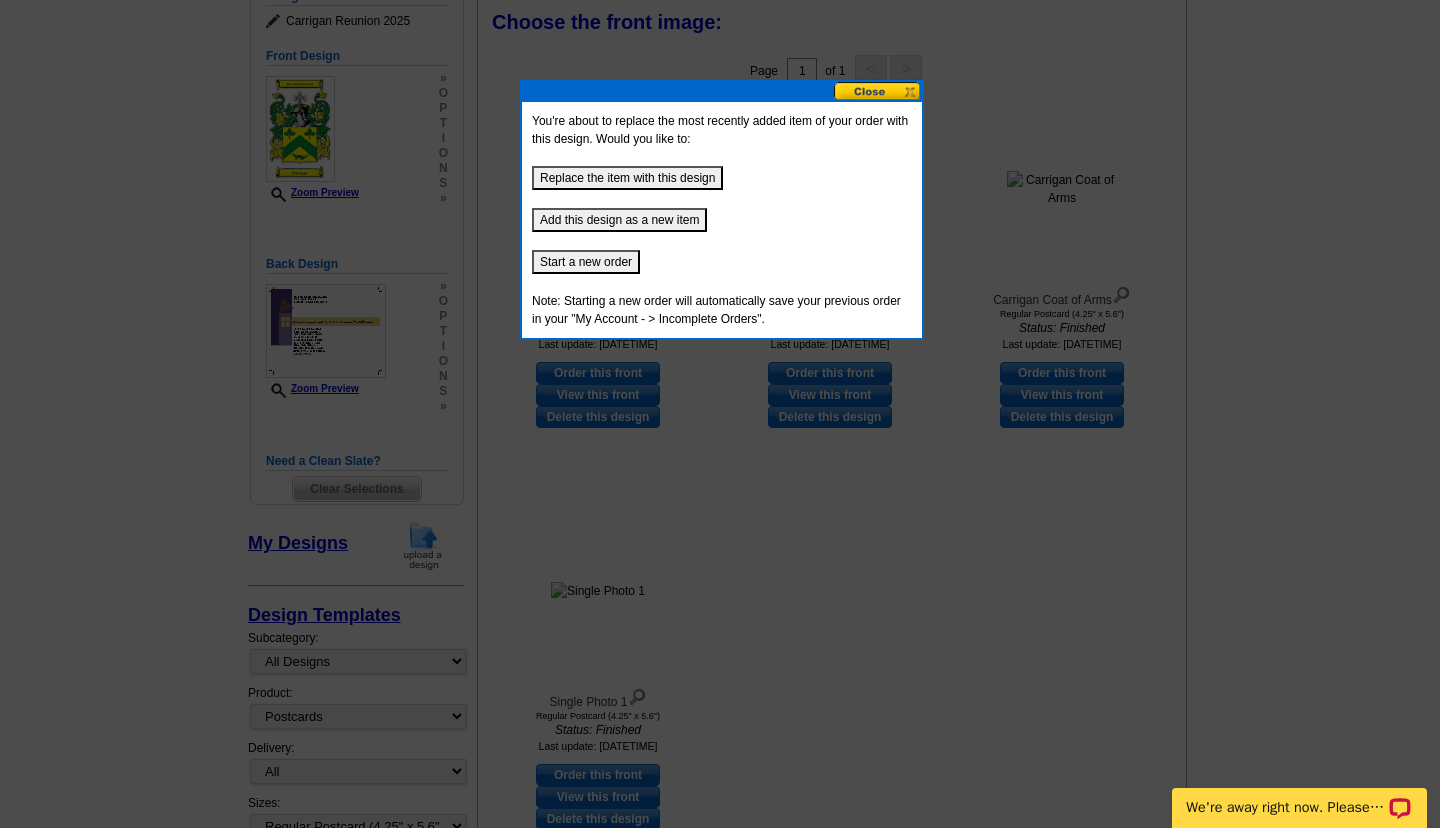 click at bounding box center (878, 91) 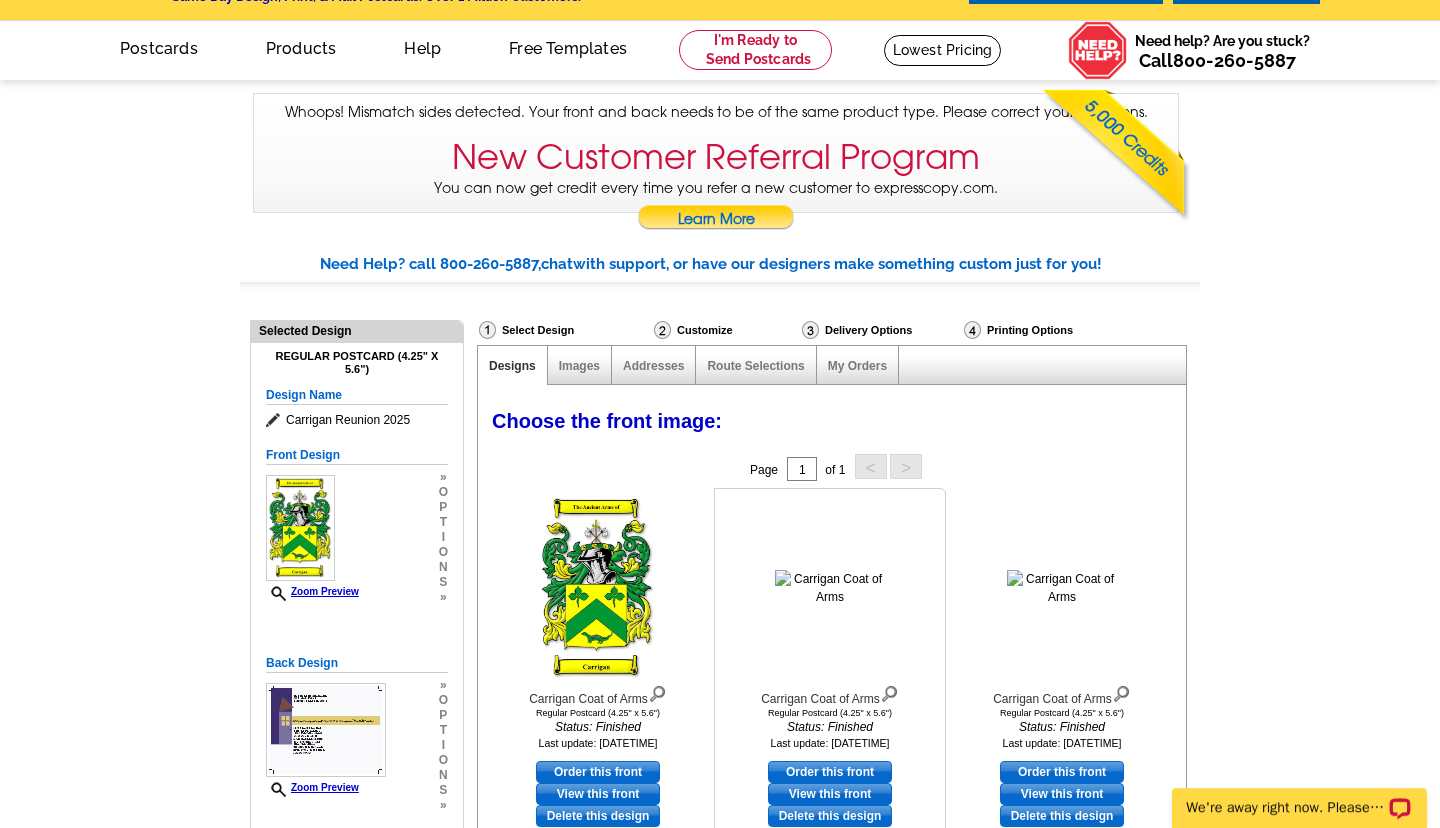 scroll, scrollTop: 108, scrollLeft: 0, axis: vertical 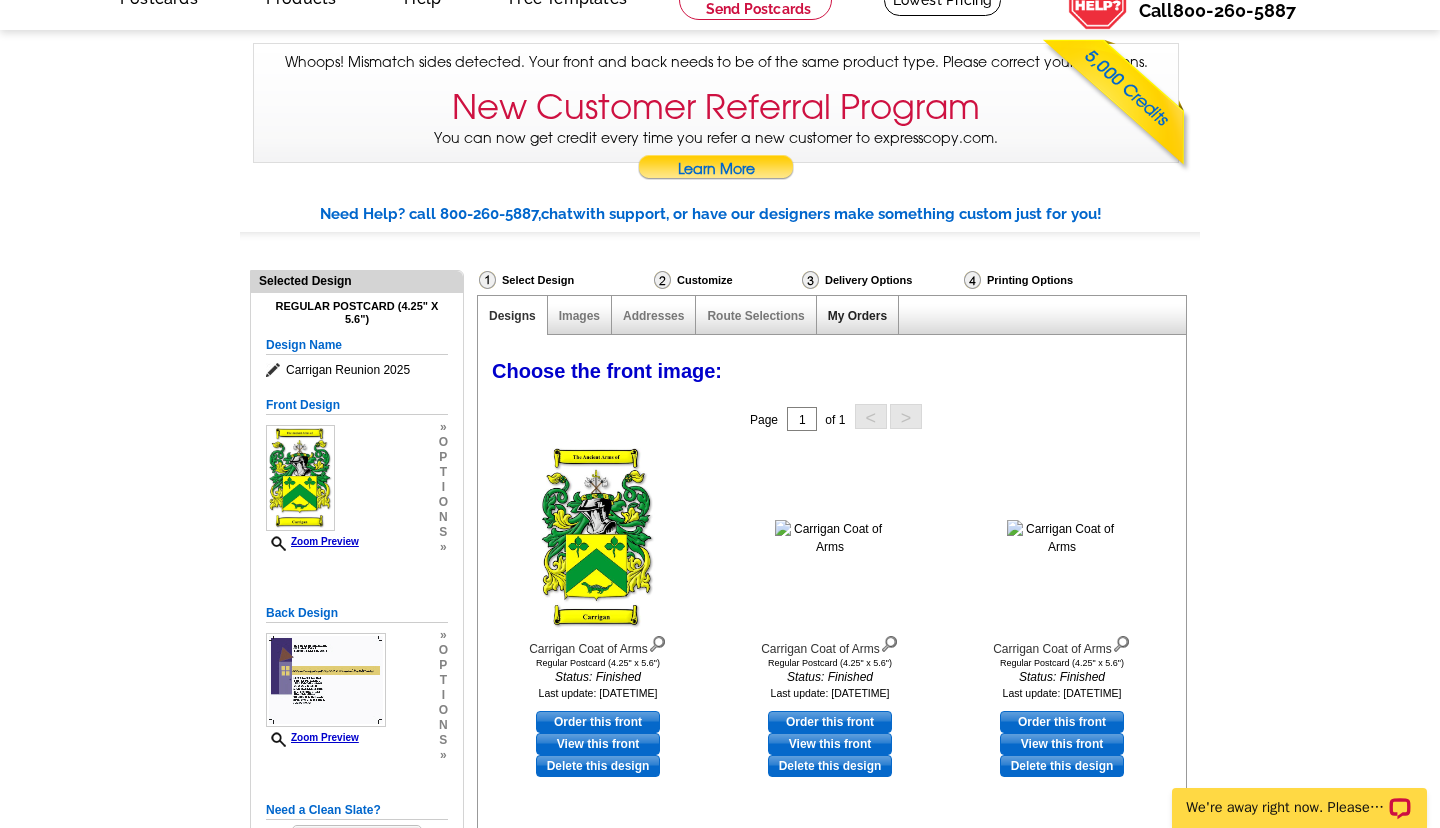 click on "My Orders" at bounding box center (857, 316) 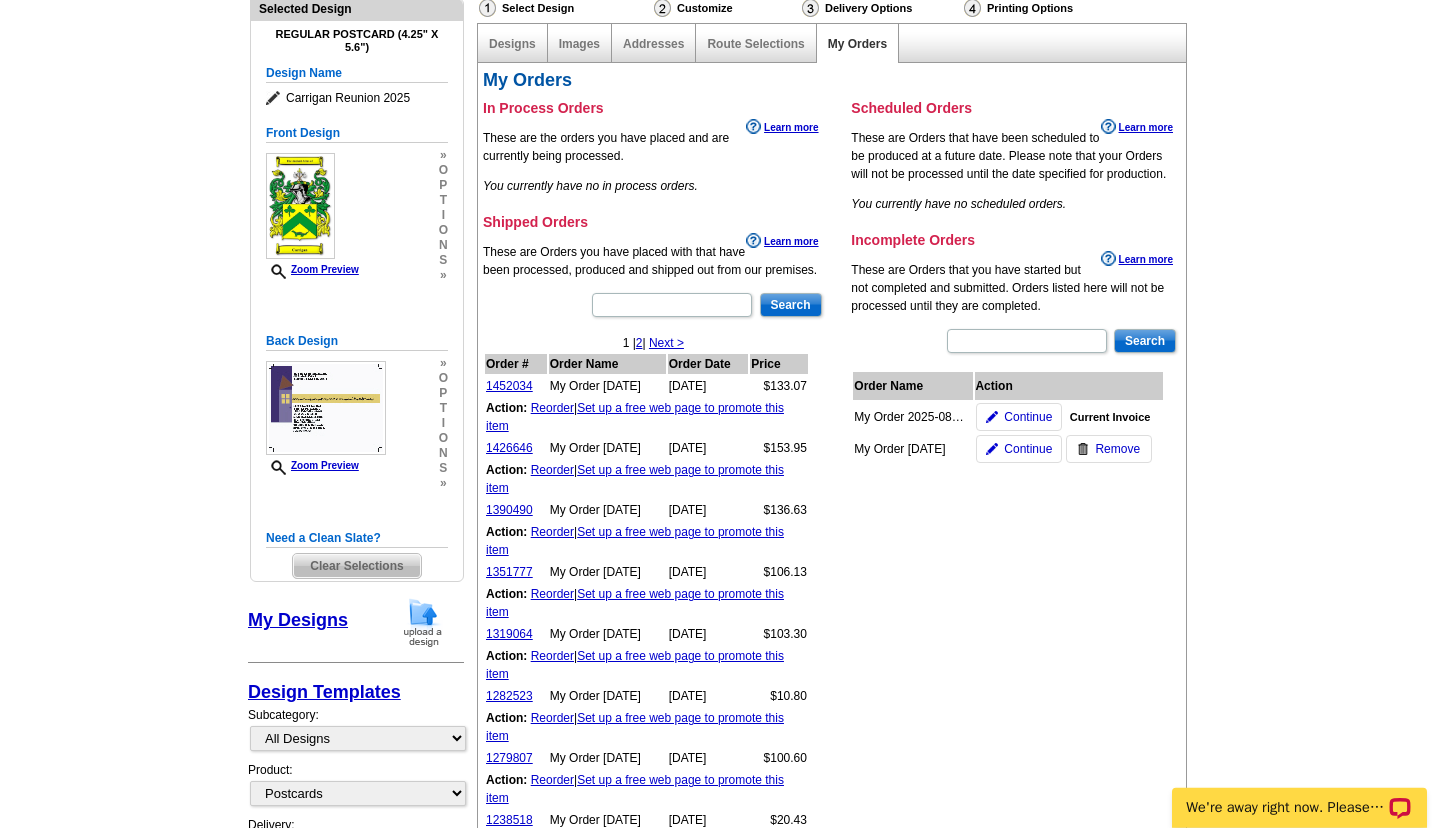 scroll, scrollTop: 432, scrollLeft: 0, axis: vertical 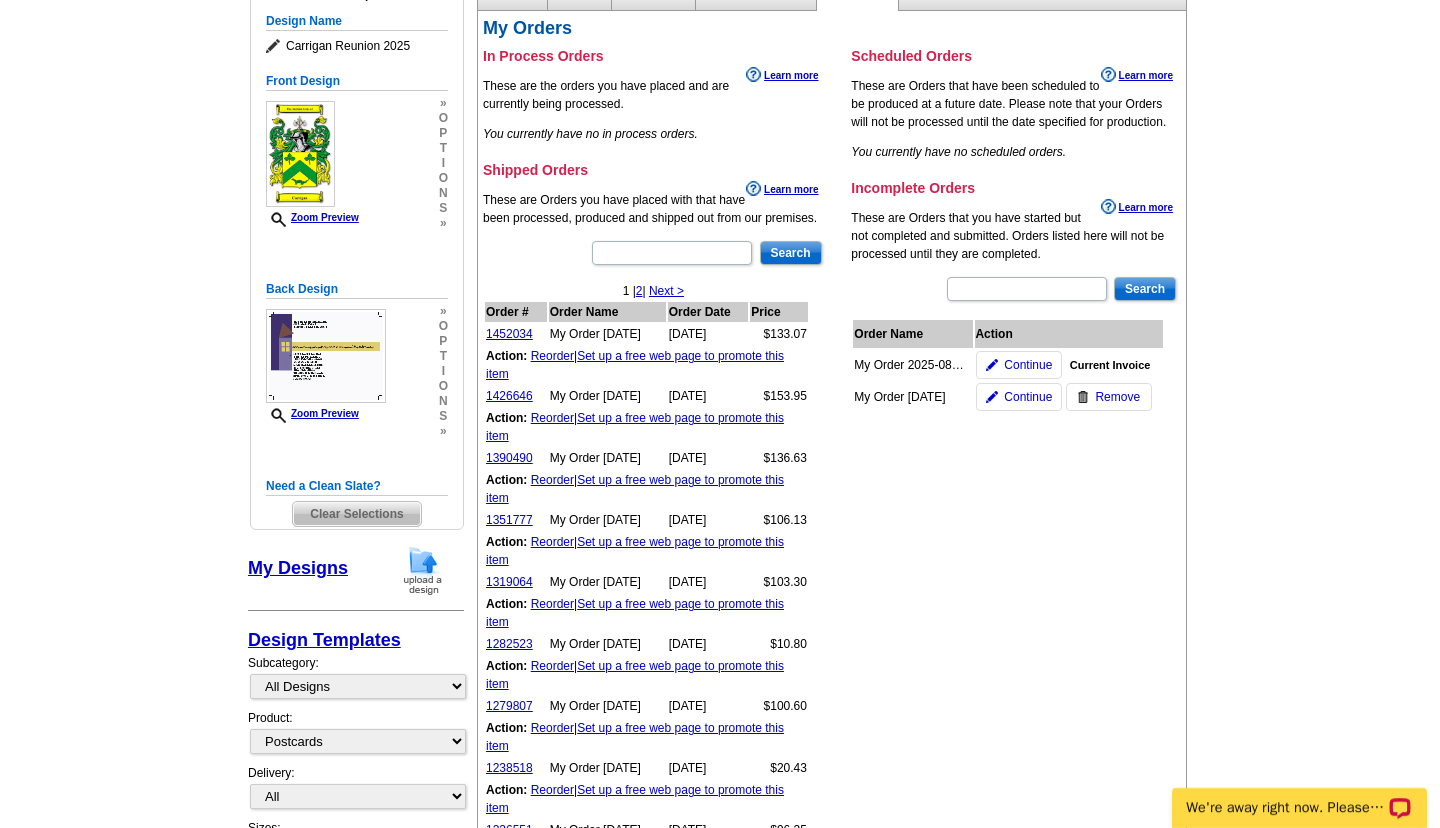 click on "Remove" at bounding box center [1117, 397] 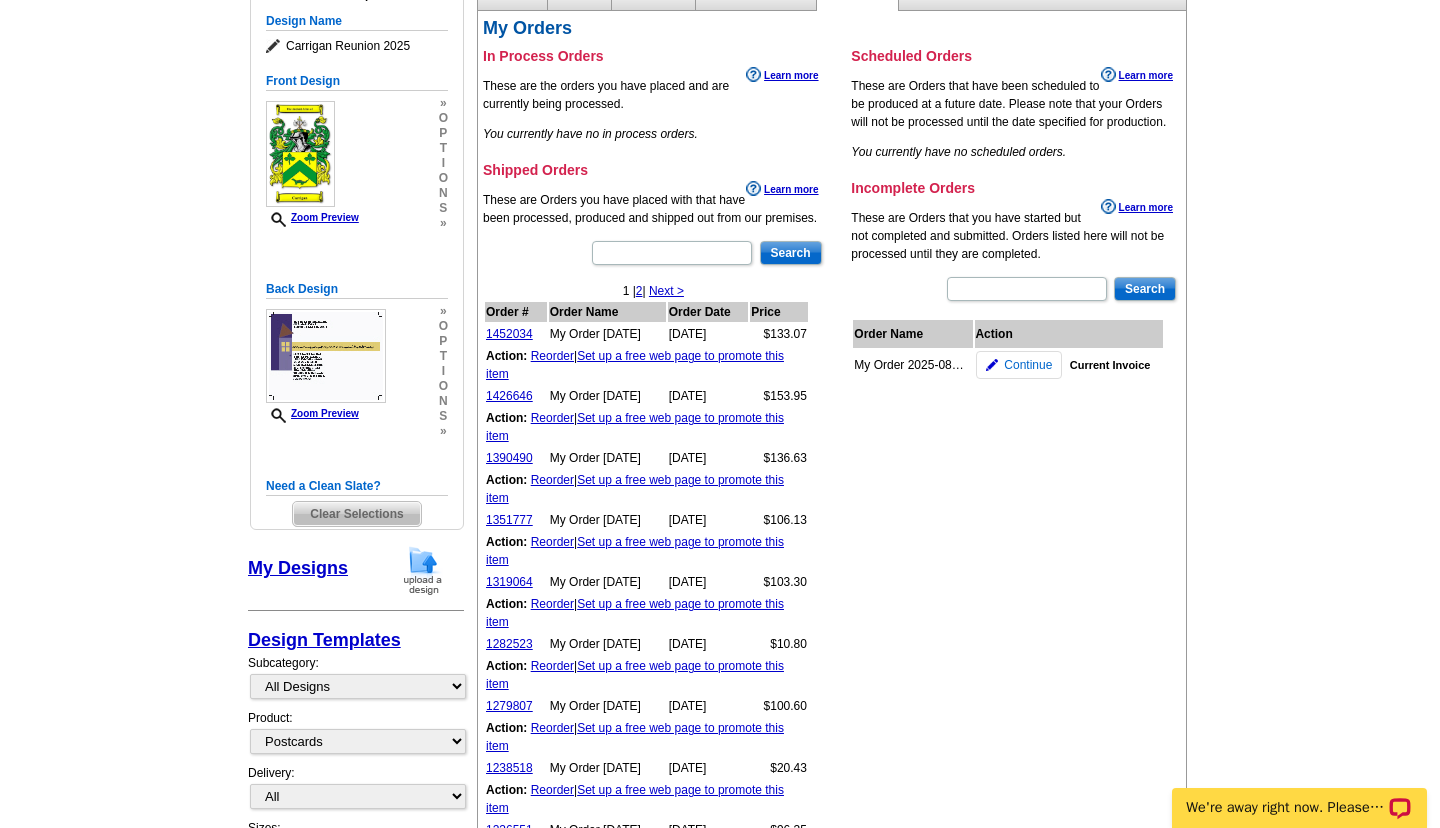 click on "Continue" at bounding box center (1028, 365) 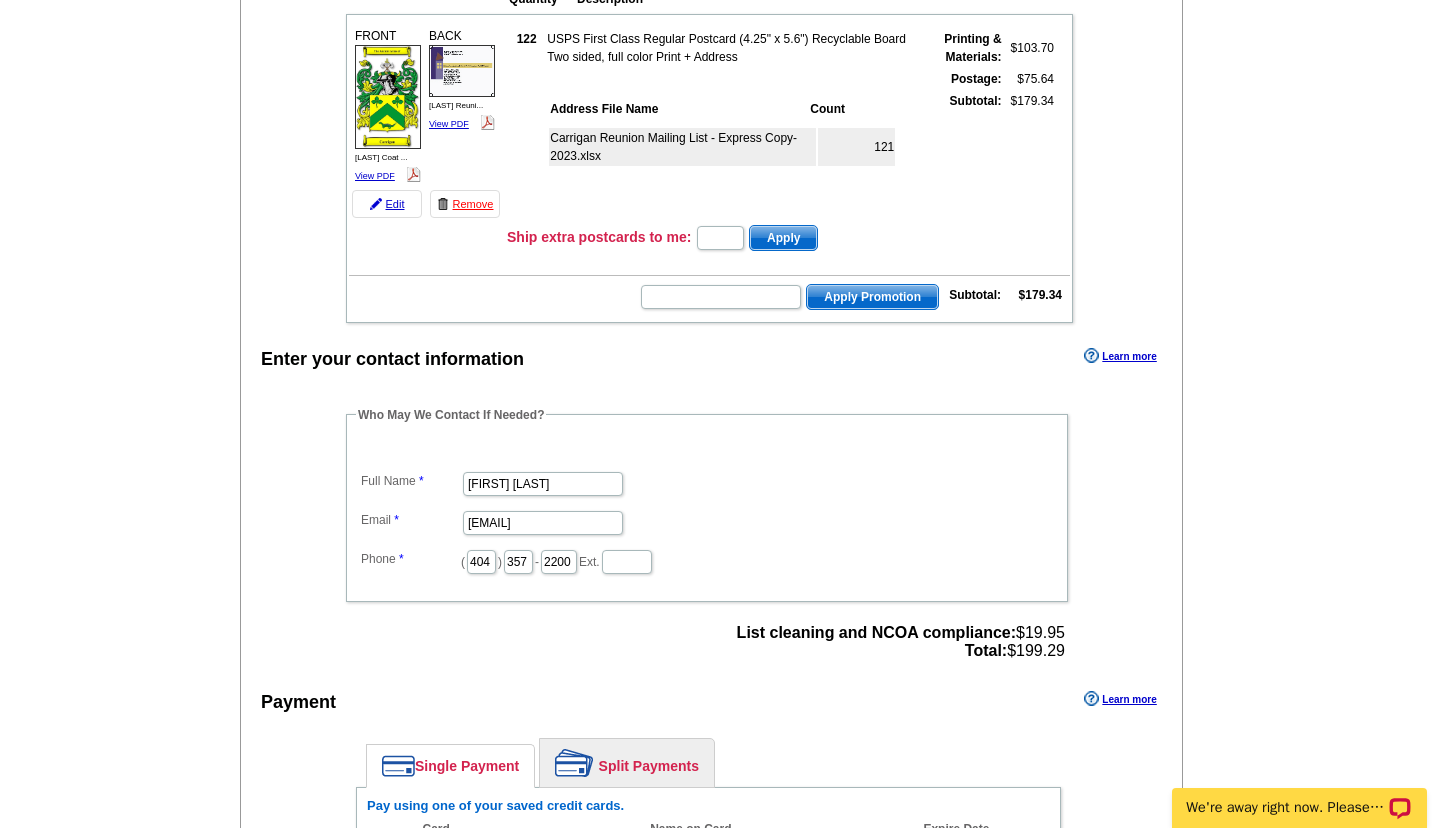 scroll, scrollTop: 216, scrollLeft: 0, axis: vertical 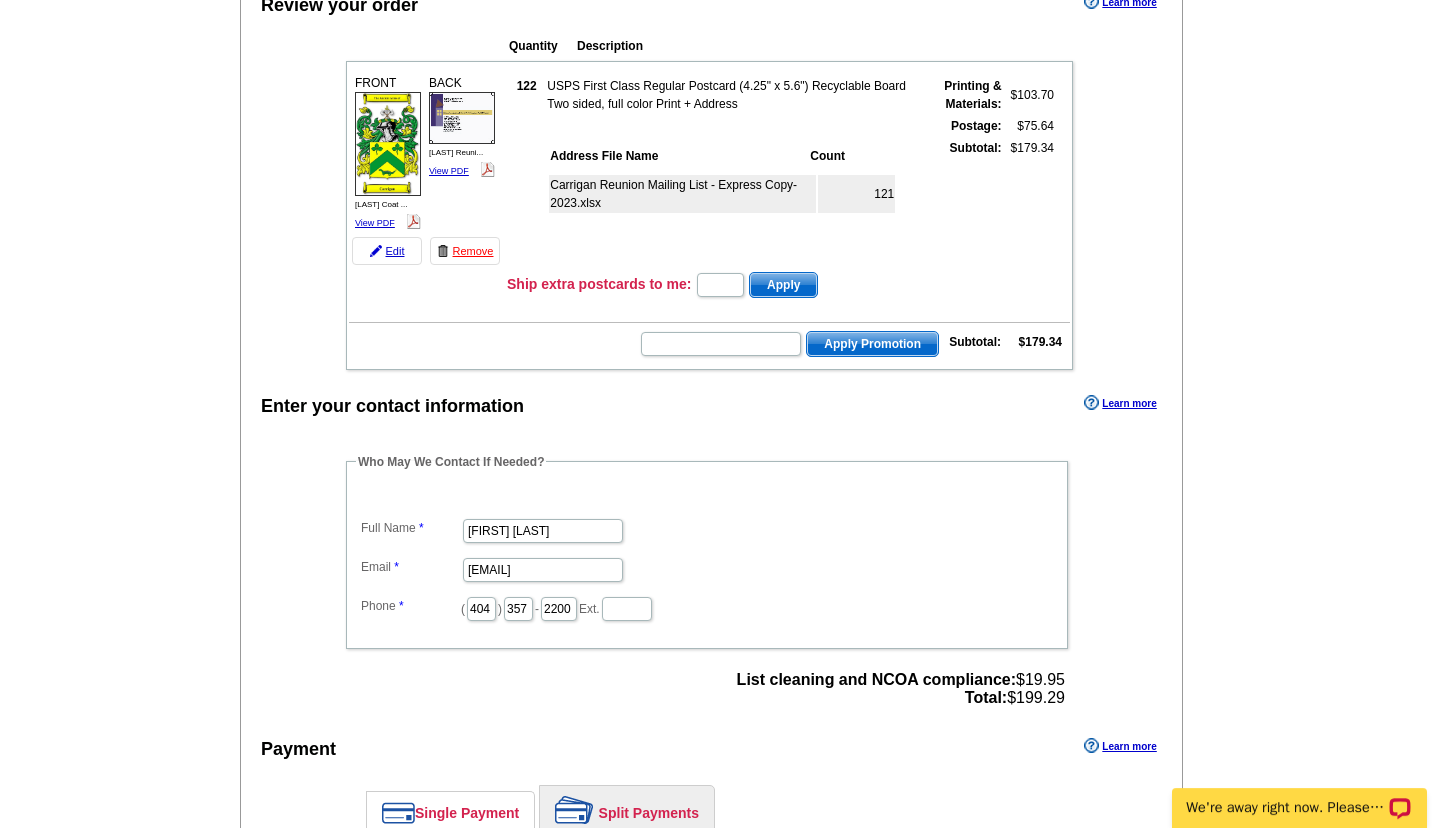 click on "Apply Promotion" at bounding box center [872, 344] 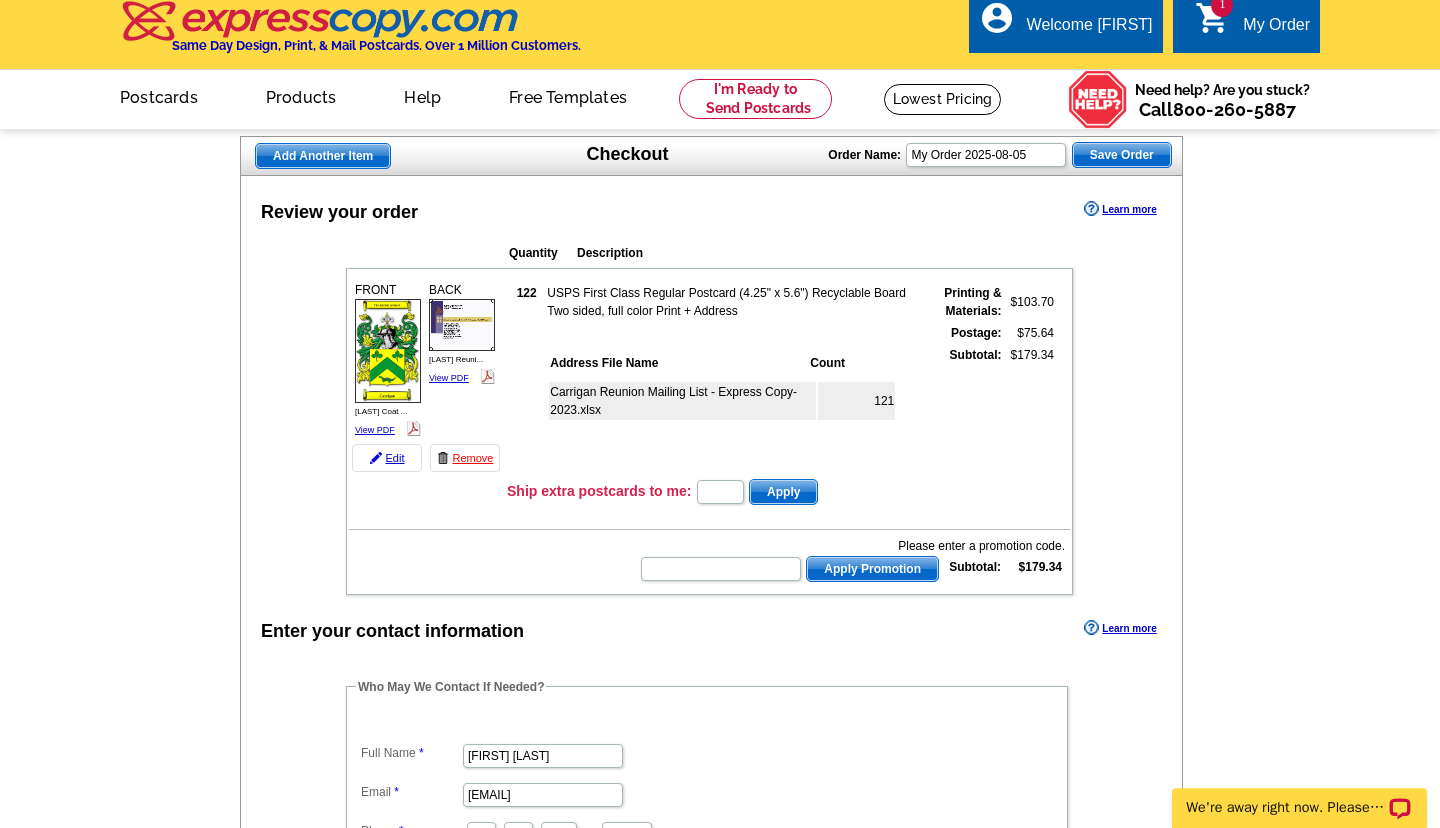 scroll, scrollTop: 0, scrollLeft: 0, axis: both 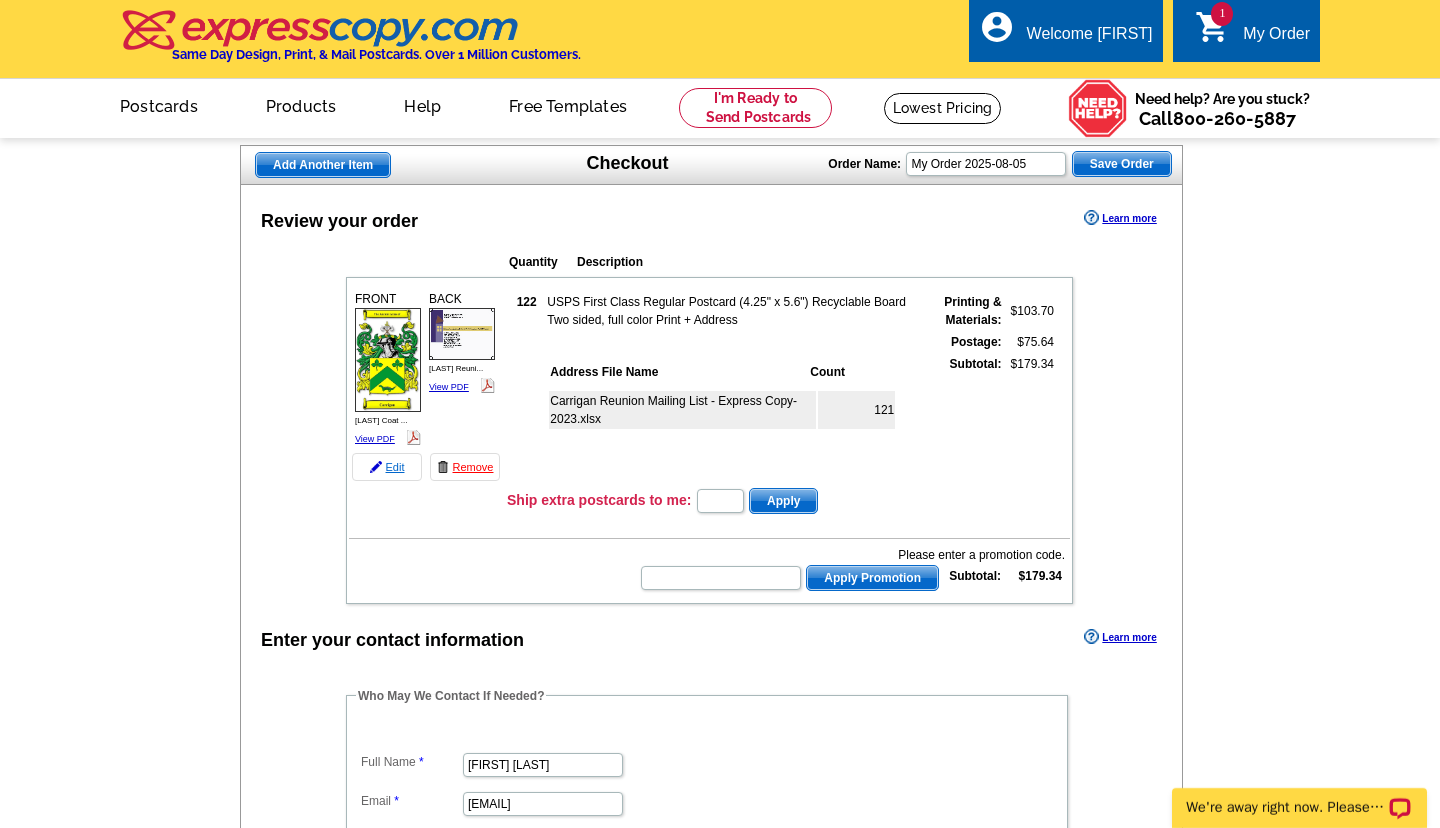 click on "Edit" at bounding box center [387, 467] 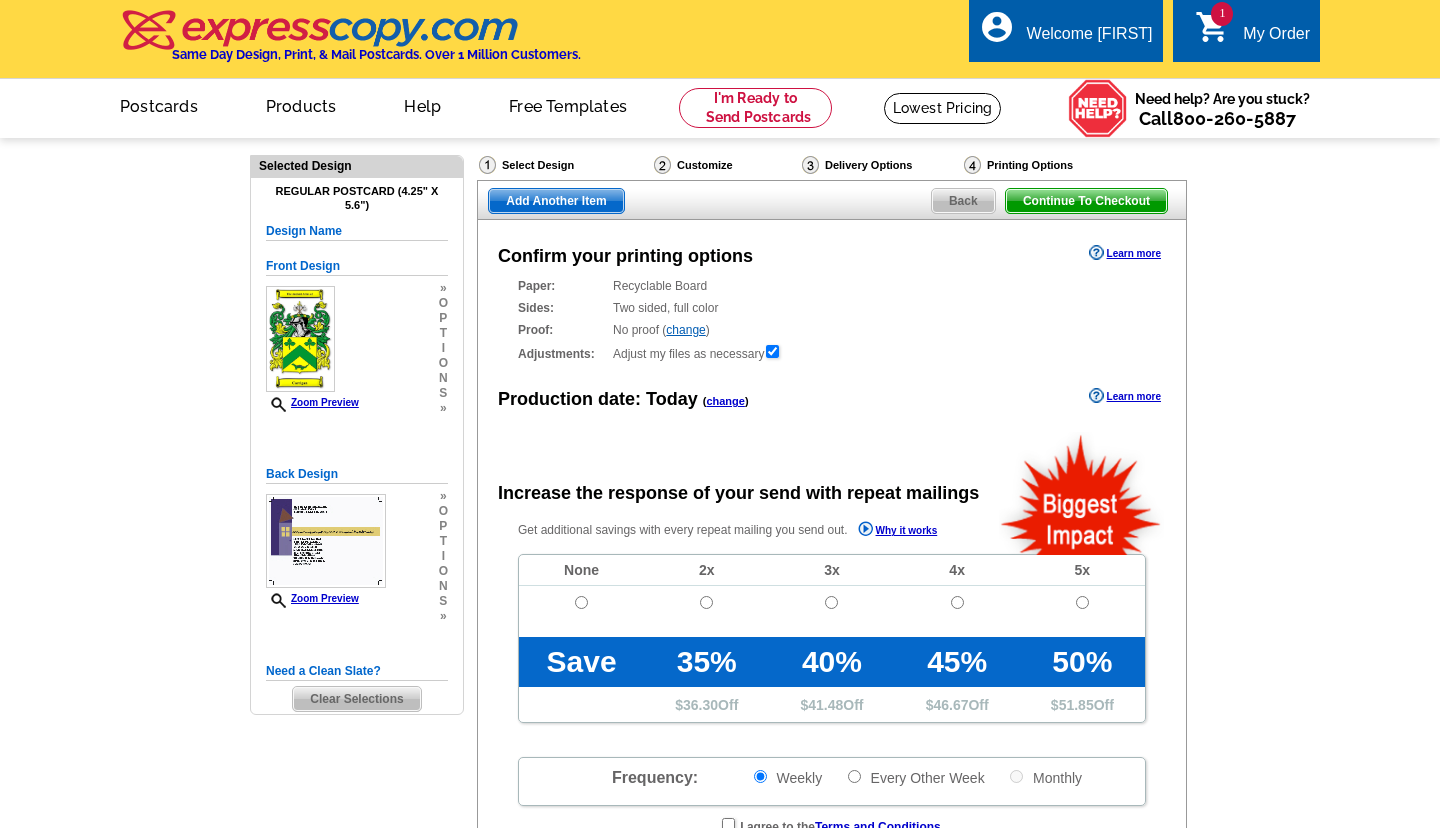 scroll, scrollTop: 0, scrollLeft: 0, axis: both 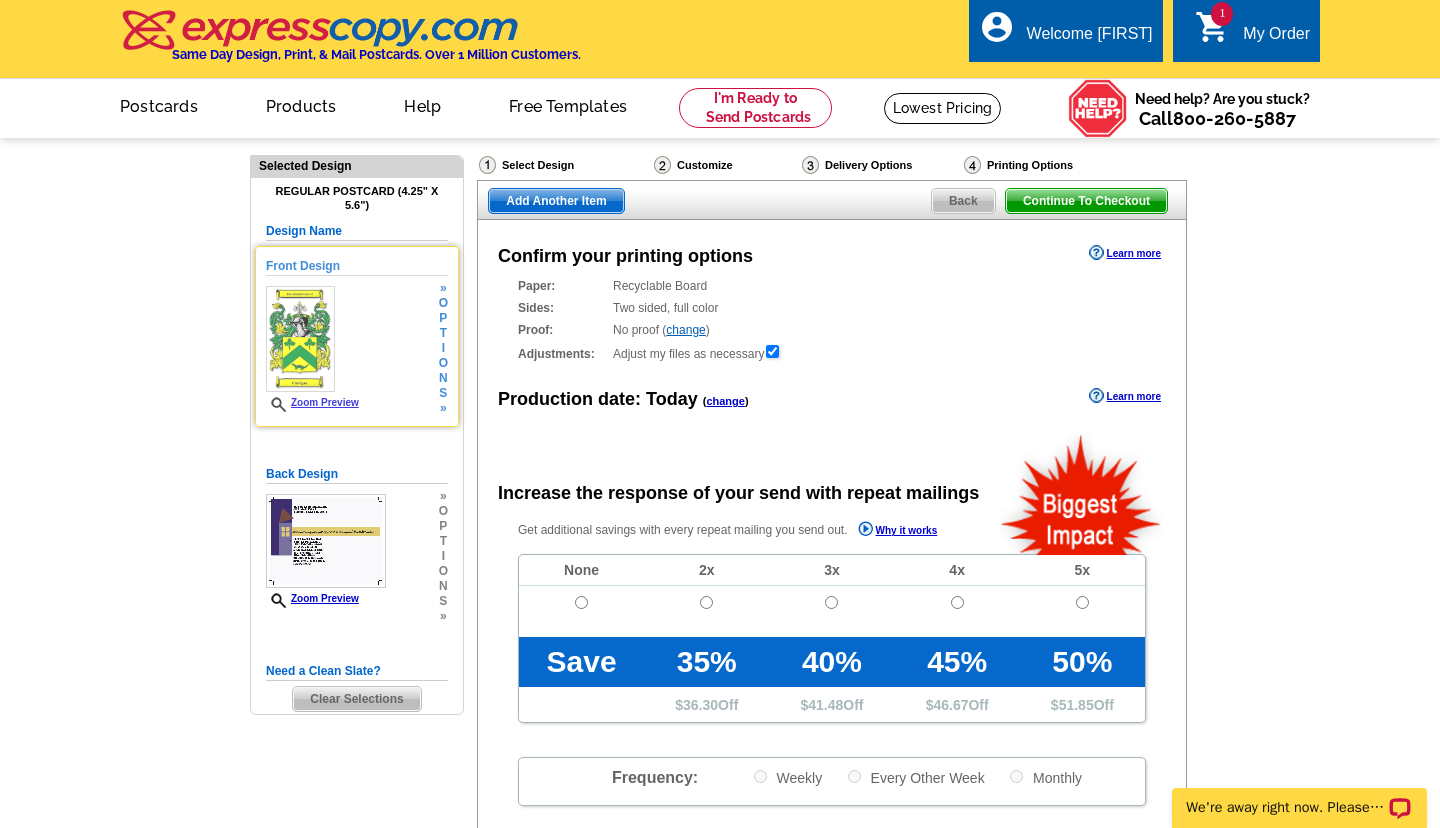click at bounding box center [300, 339] 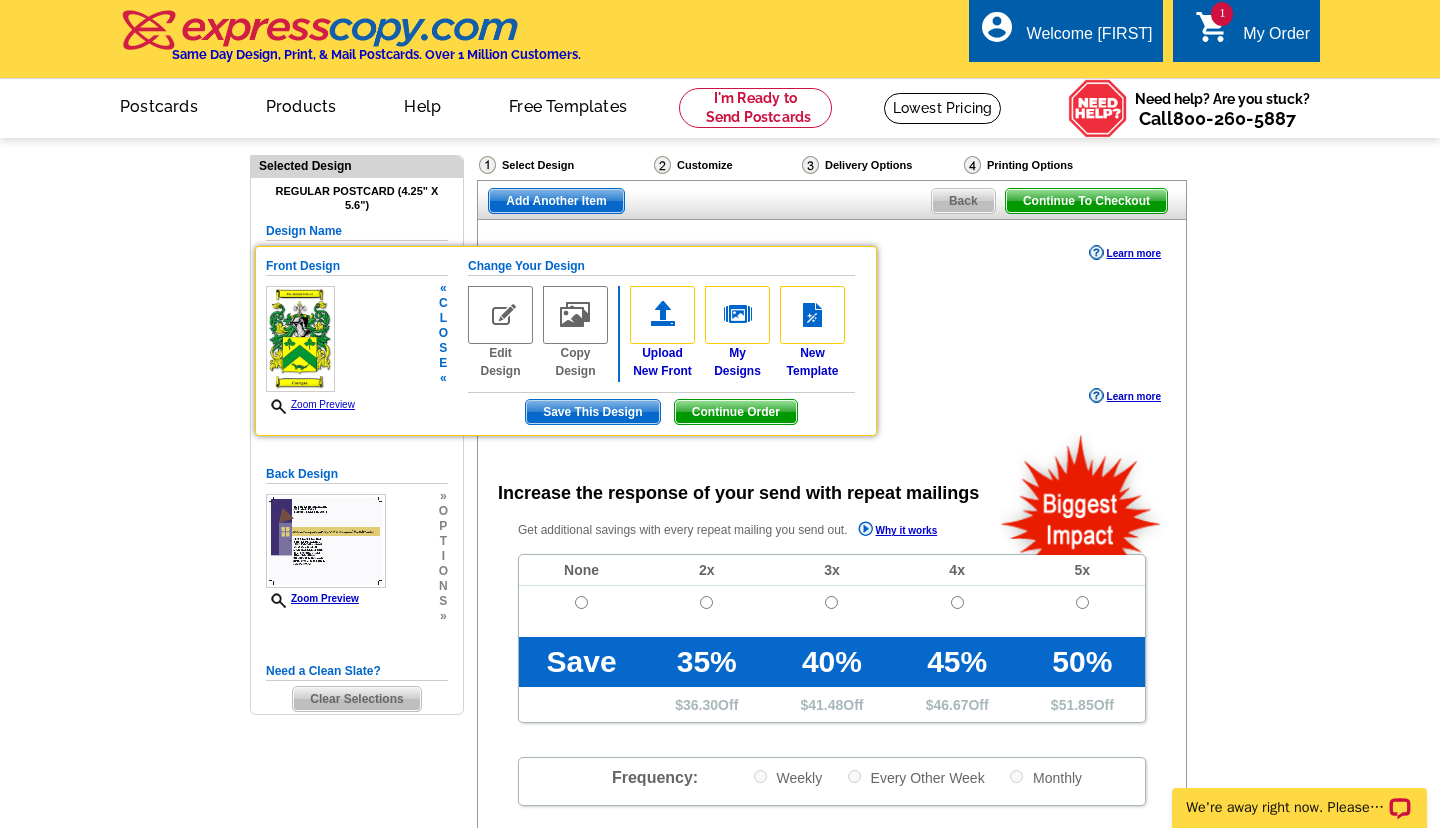 click at bounding box center (500, 315) 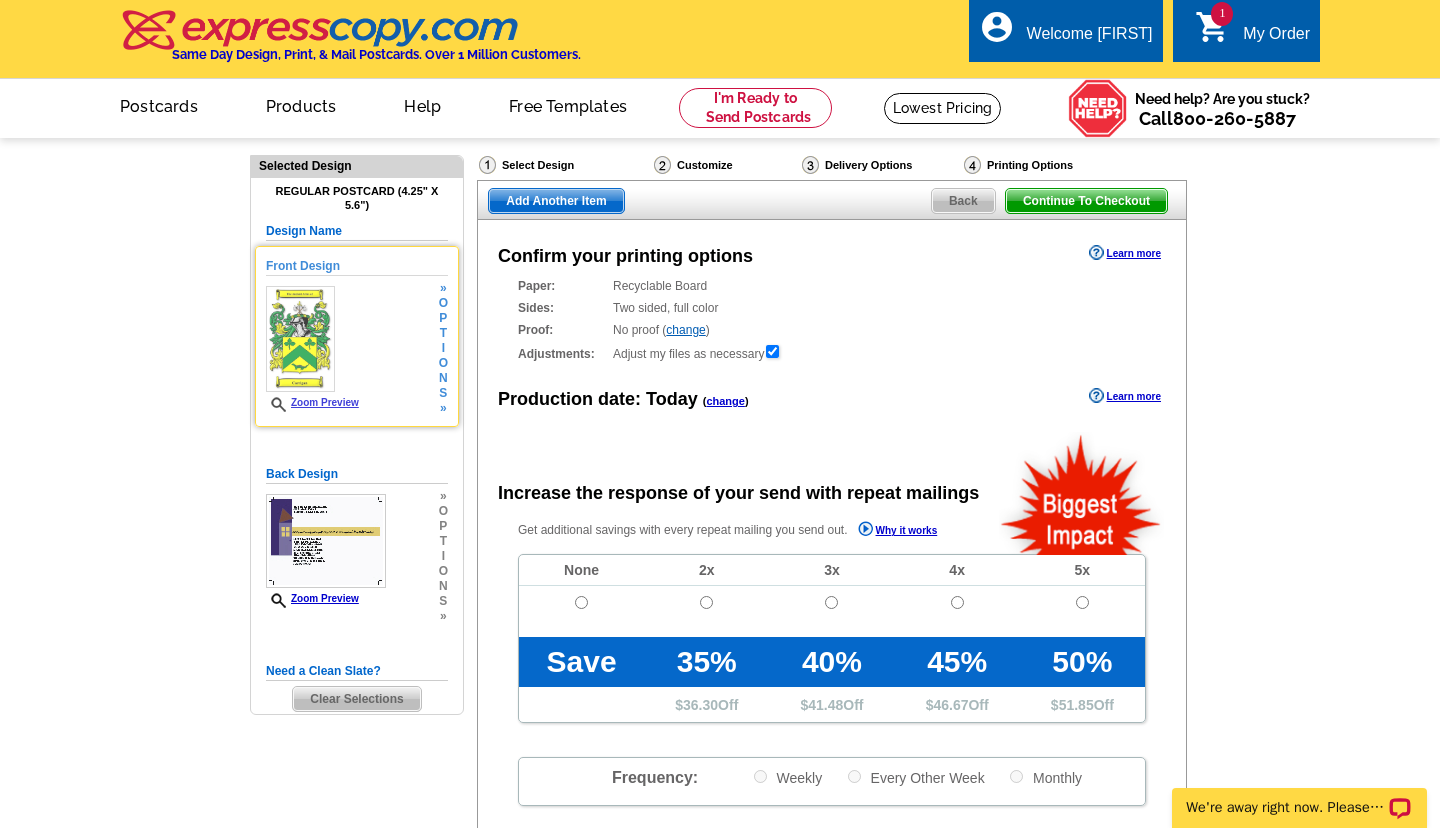 click on "Zoom Preview" at bounding box center [312, 402] 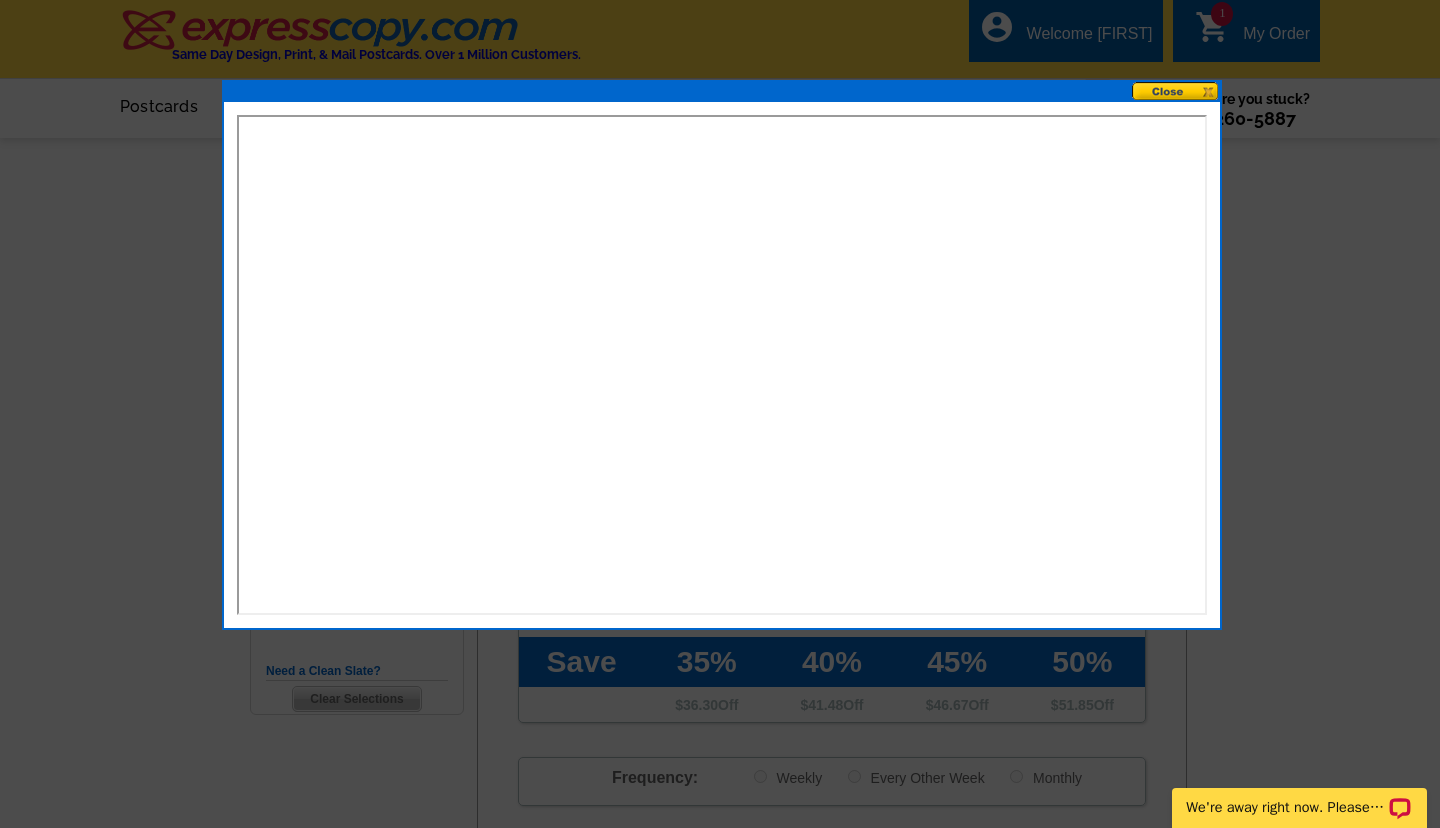 click at bounding box center [1176, 91] 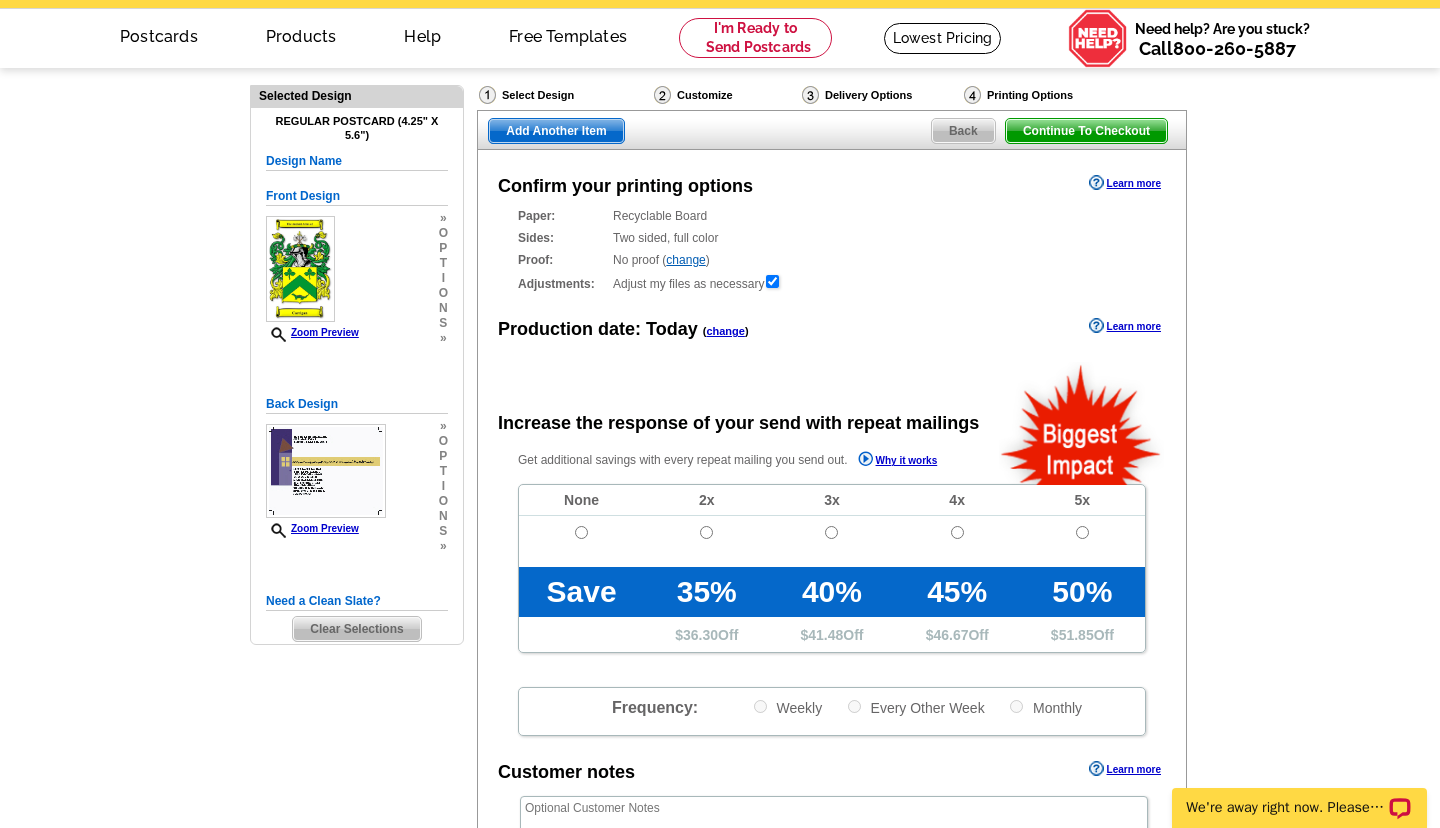 scroll, scrollTop: 0, scrollLeft: 0, axis: both 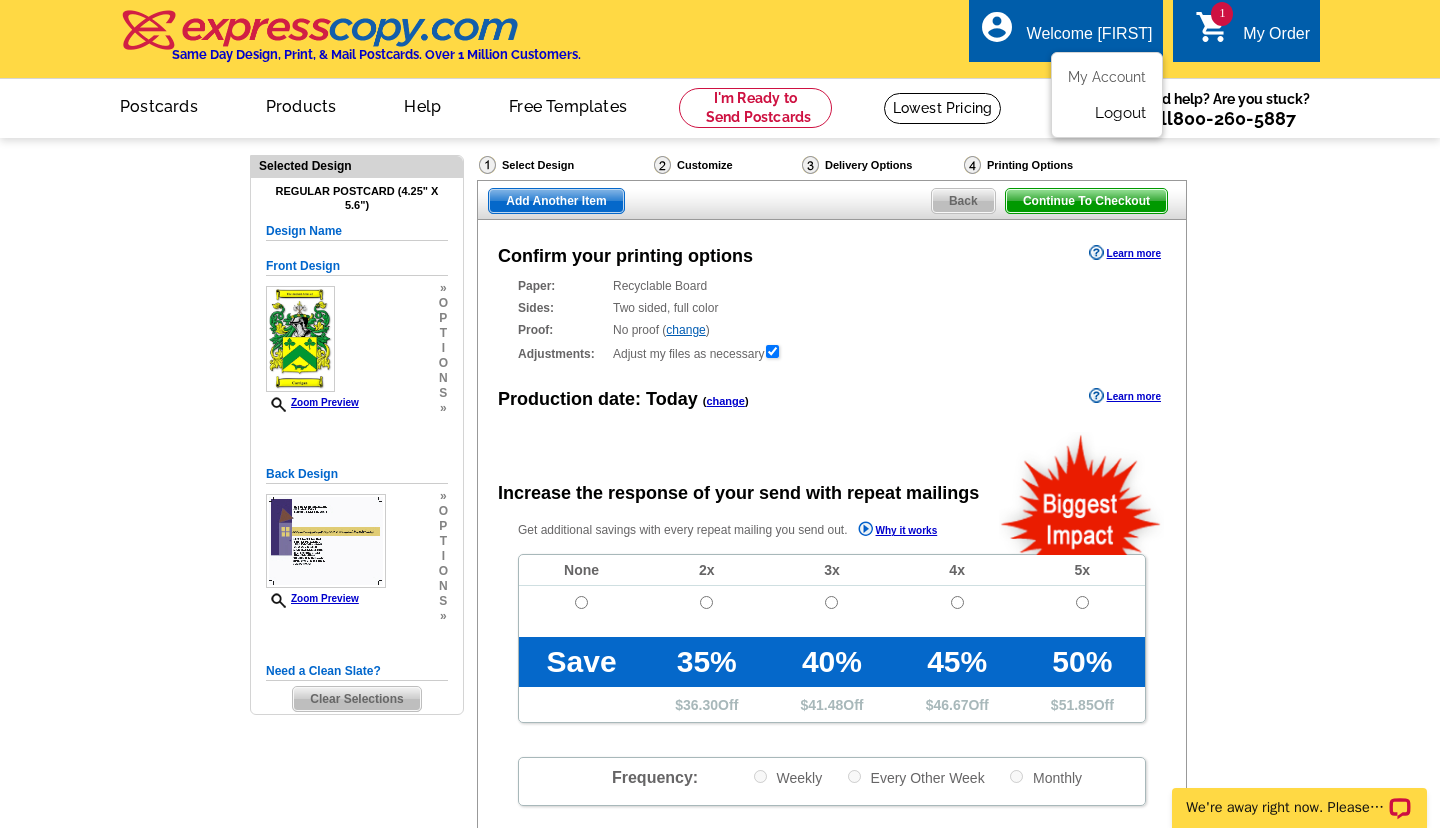 click on "Logout" at bounding box center (1120, 113) 